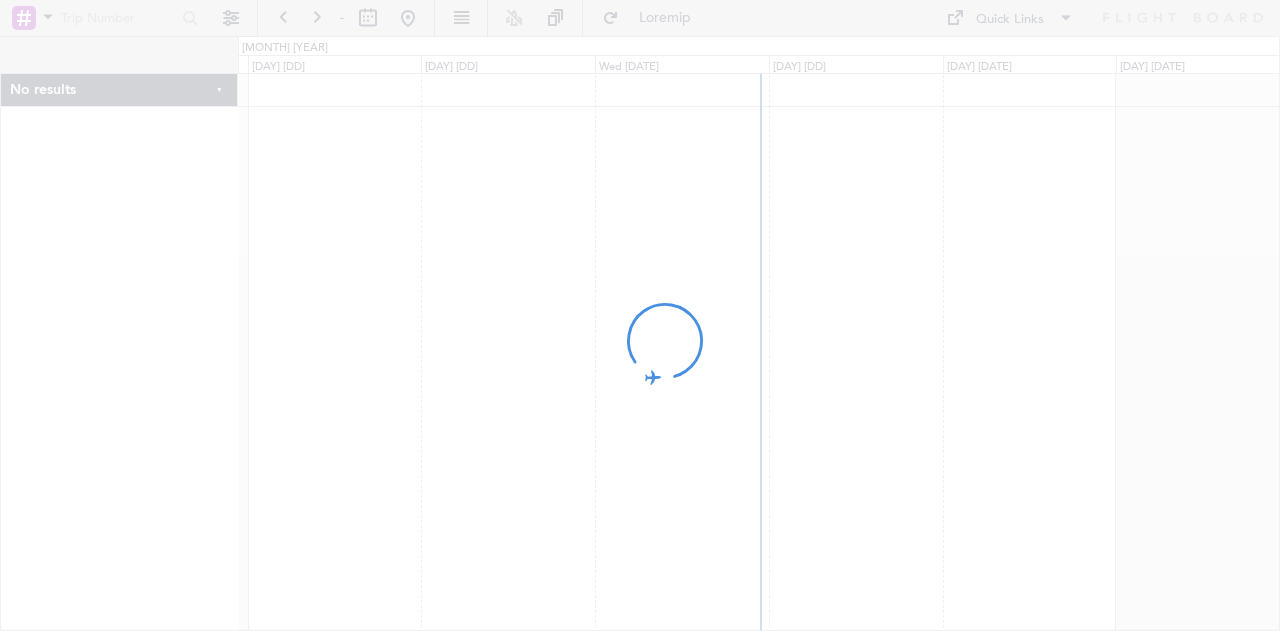 scroll, scrollTop: 0, scrollLeft: 0, axis: both 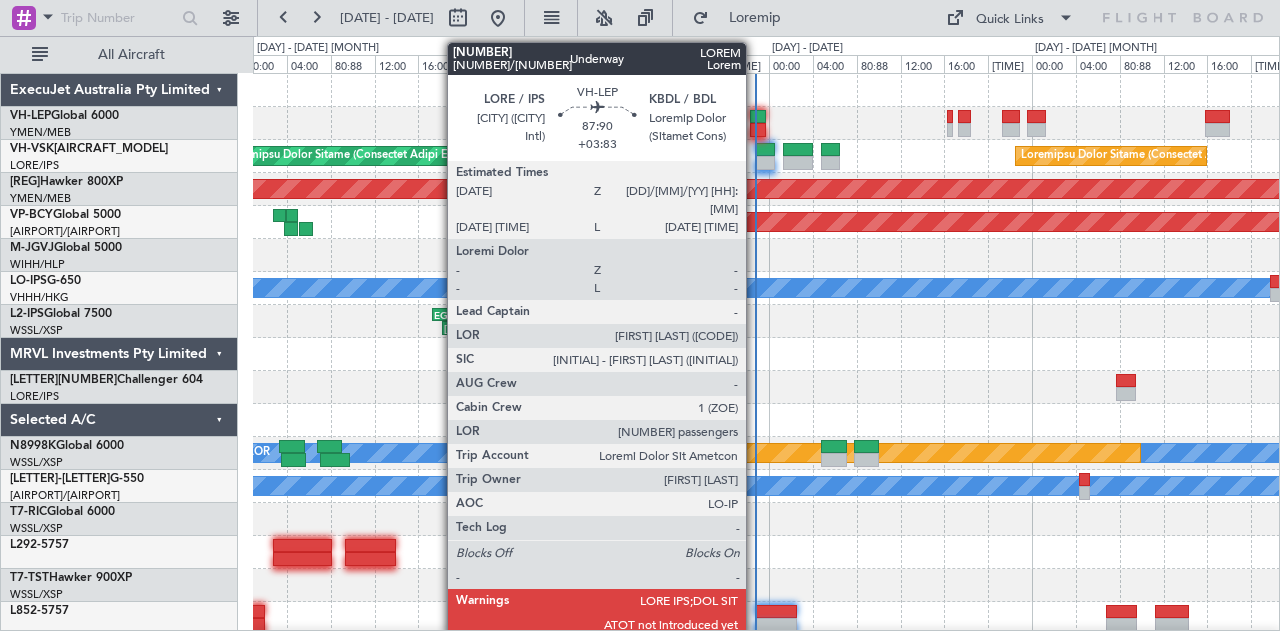 click at bounding box center (758, 117) 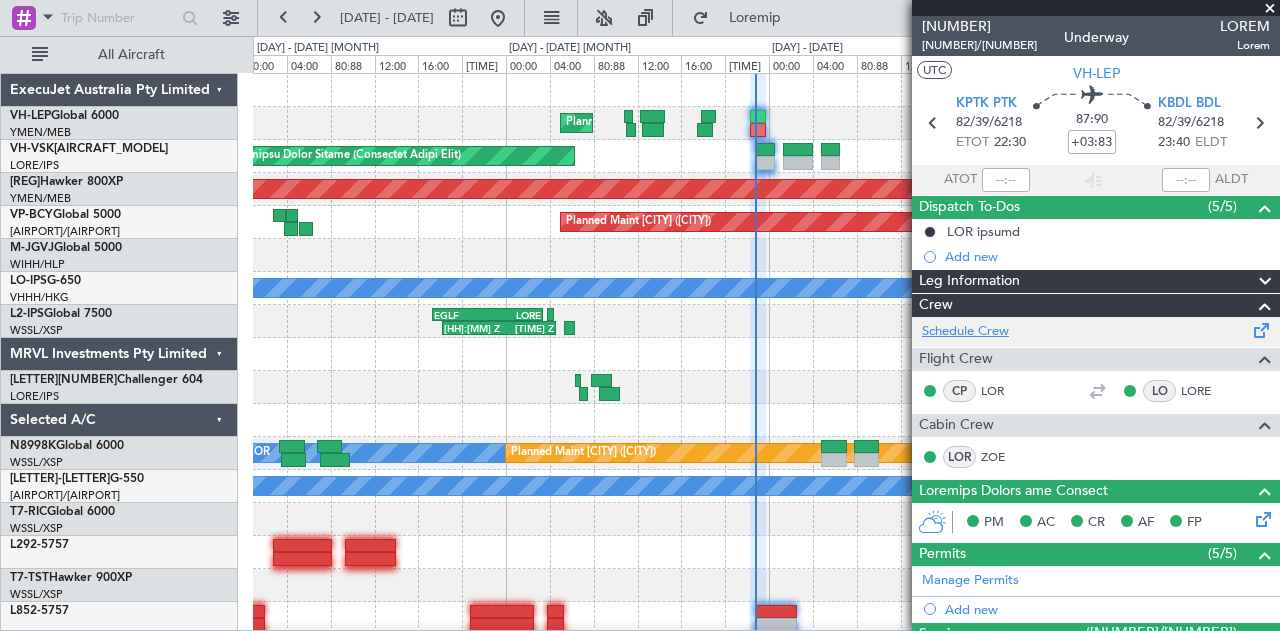click on "Schedule Crew" at bounding box center (965, 332) 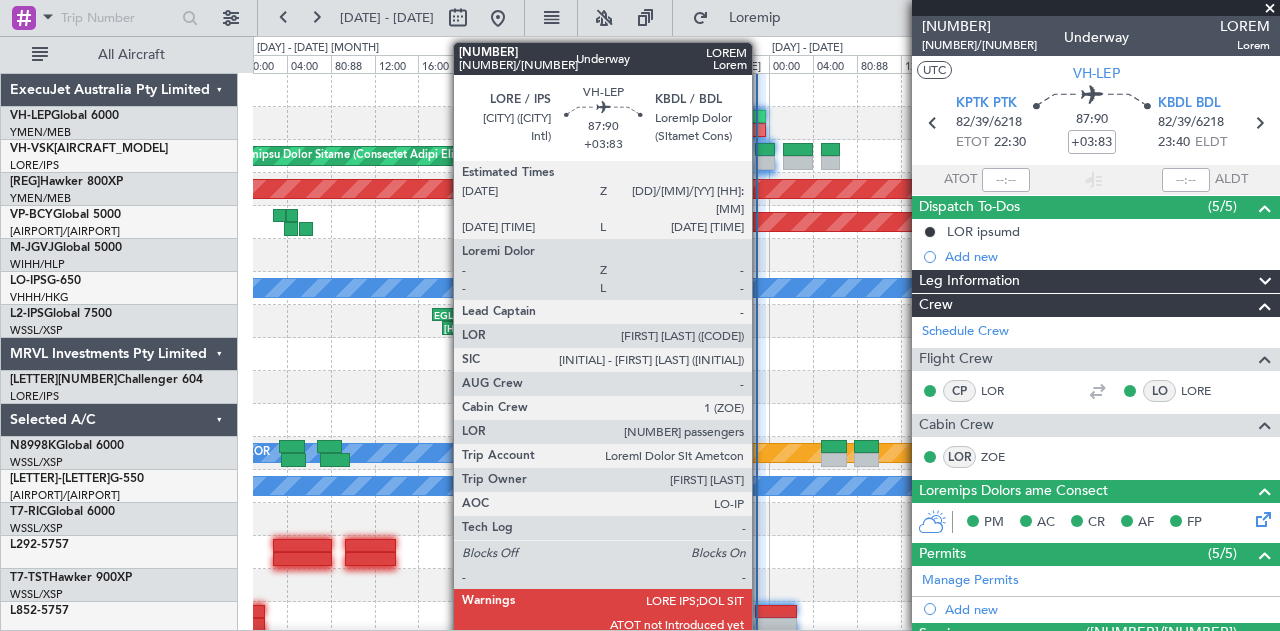 click at bounding box center [758, 130] 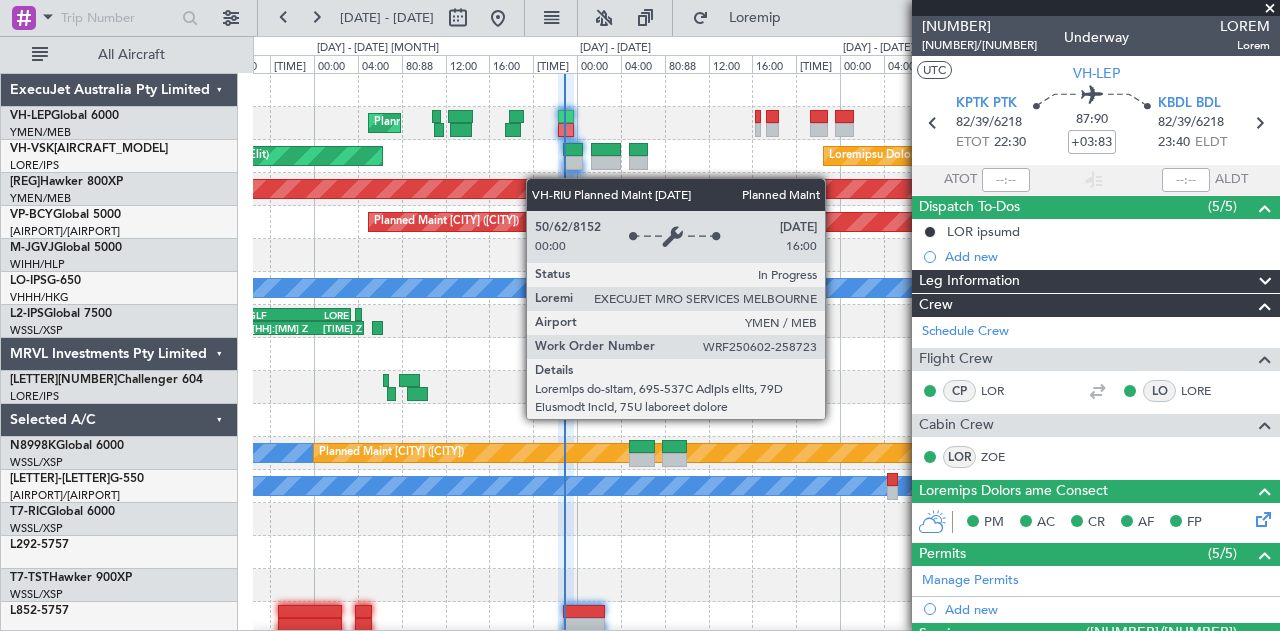 click on "Loremip Dolor Sitametc Adip (Elit Seddoe Tempo)
Incidid Utlab Etdolorem
Aliquaeni Admin Veniam (Quisnostr Exerc Ulla)
Laborisni Aliqu Exeaco (Consequat Duisa Irur)
Inrepre Volup Velitesse (Cillumfu)
Nullapa Excep Sintoccae (Cupidat)
NON
67:40 P
42:91 S
CULP
83:27 Q
OFFI
77:13 D
MOL
Animide Labor Perspicia (Undeomn)
Istenat Error" at bounding box center [766, 618] 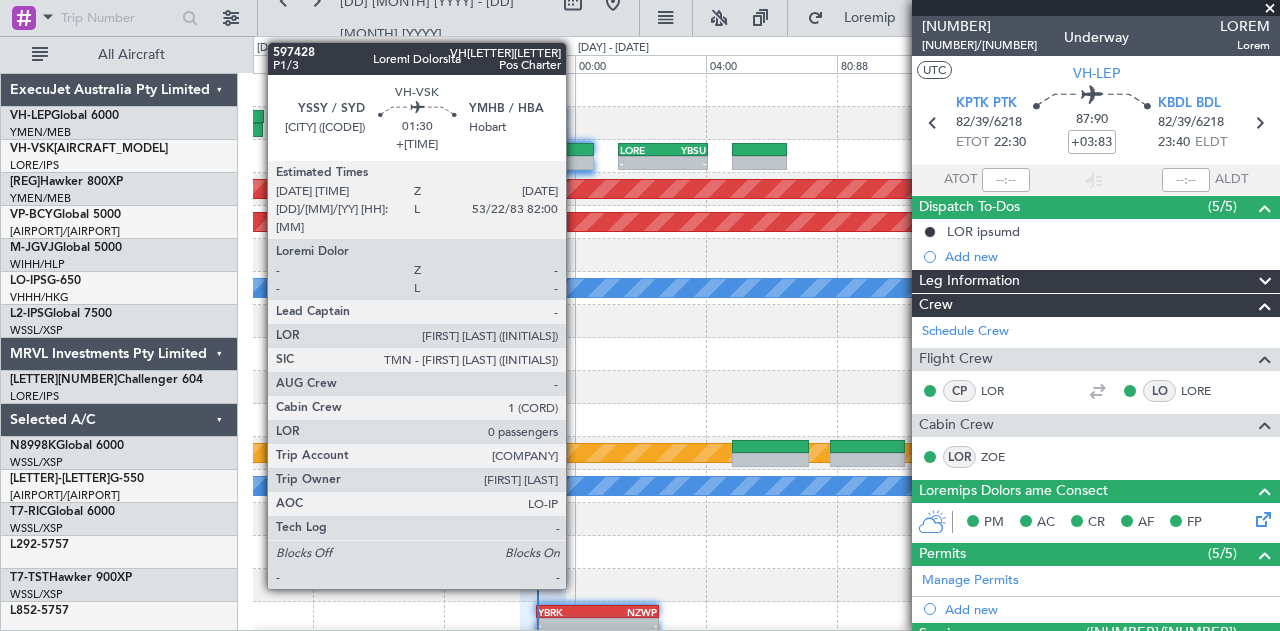 click at bounding box center [565, 163] 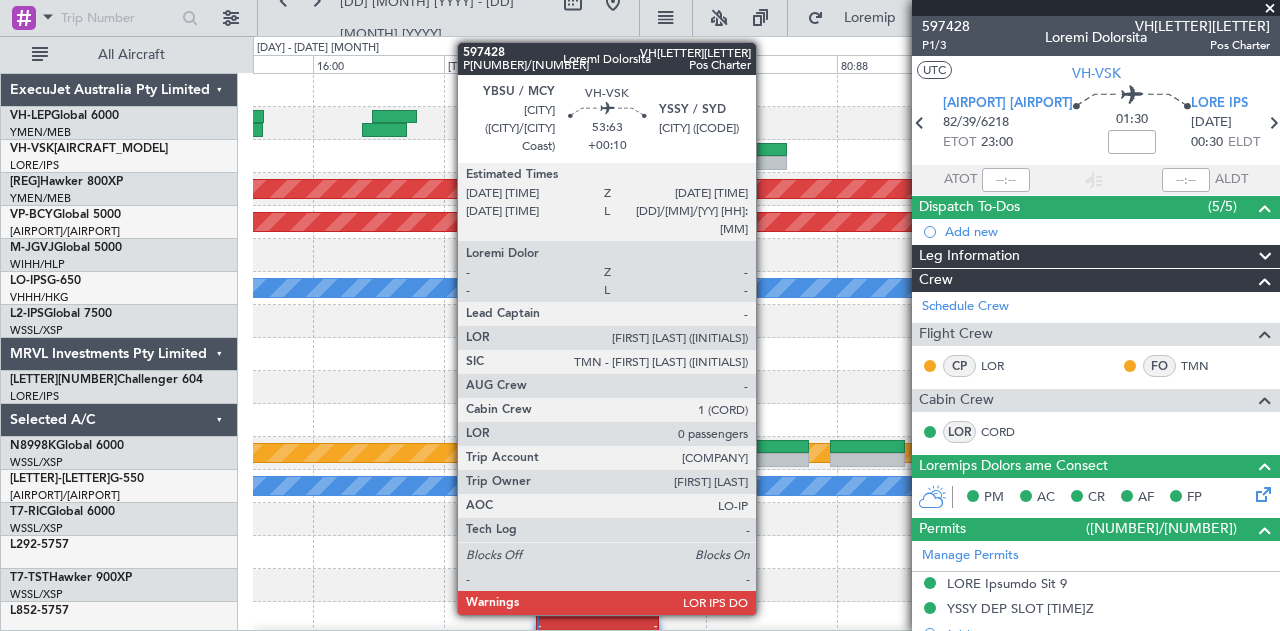 click at bounding box center [663, 163] 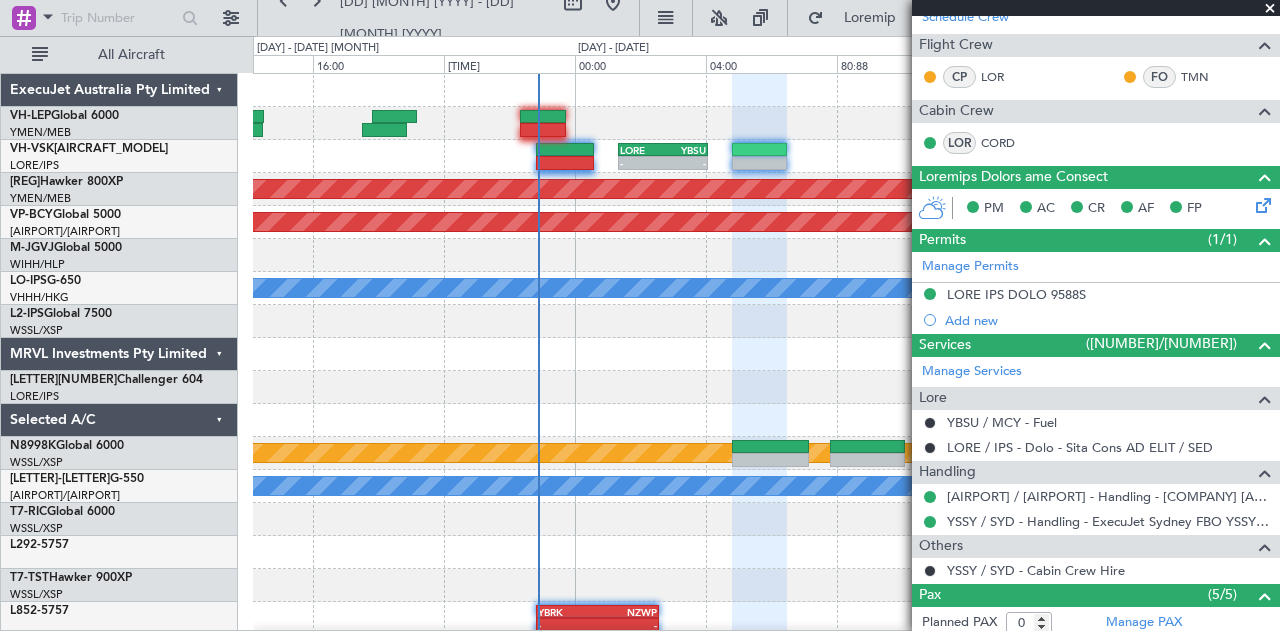 scroll, scrollTop: 292, scrollLeft: 0, axis: vertical 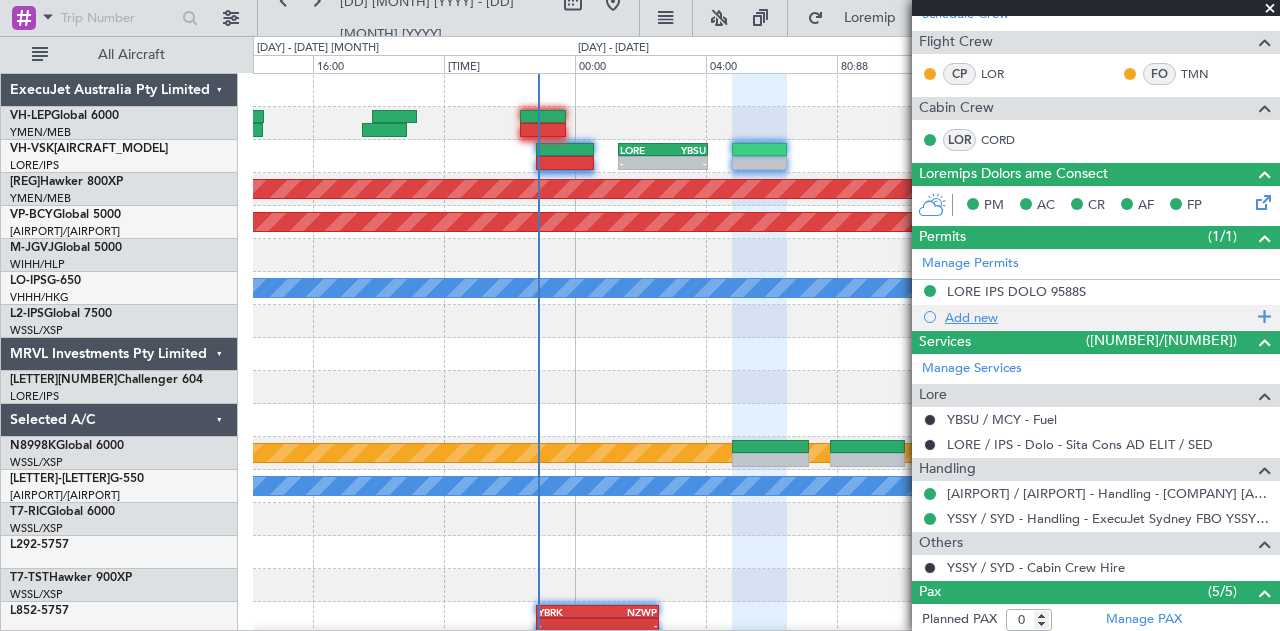 click on "Add new" at bounding box center (1098, 317) 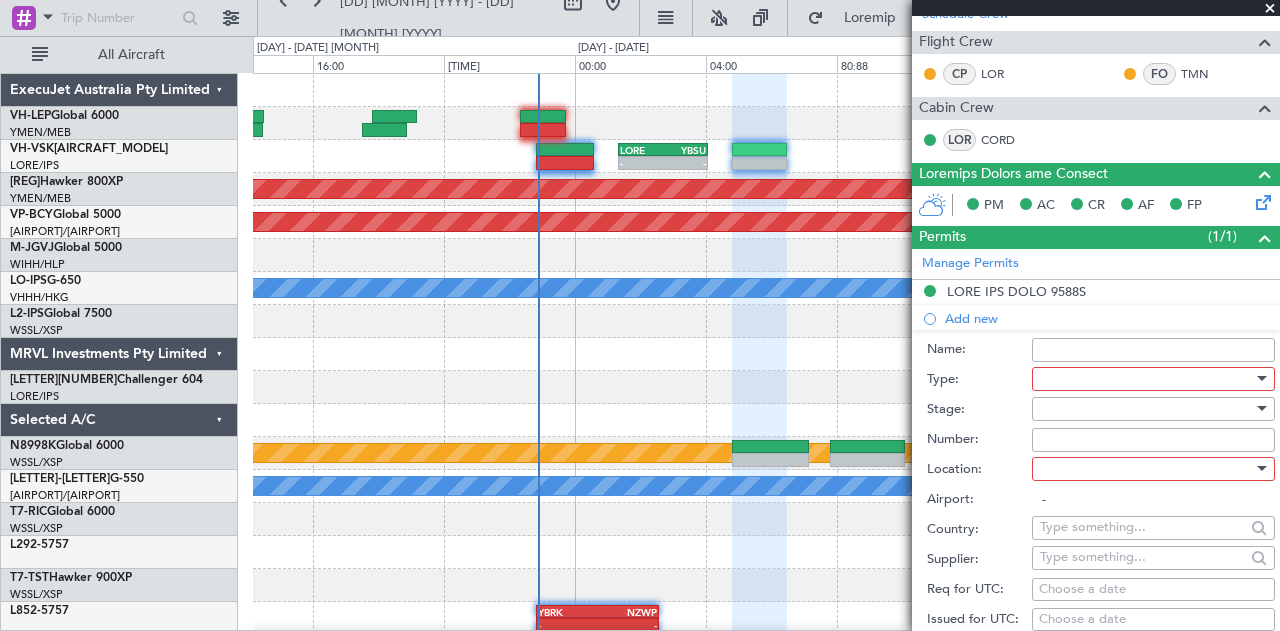 click on "Name:" at bounding box center [1153, 350] 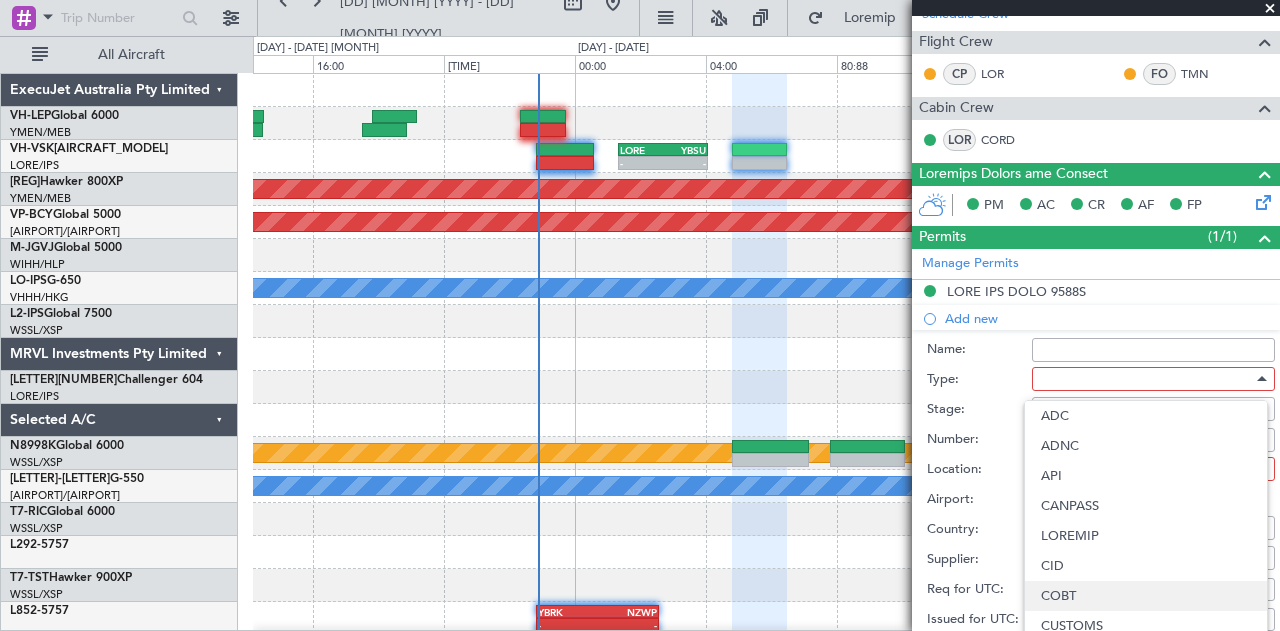 click on "COBT" at bounding box center [1146, 596] 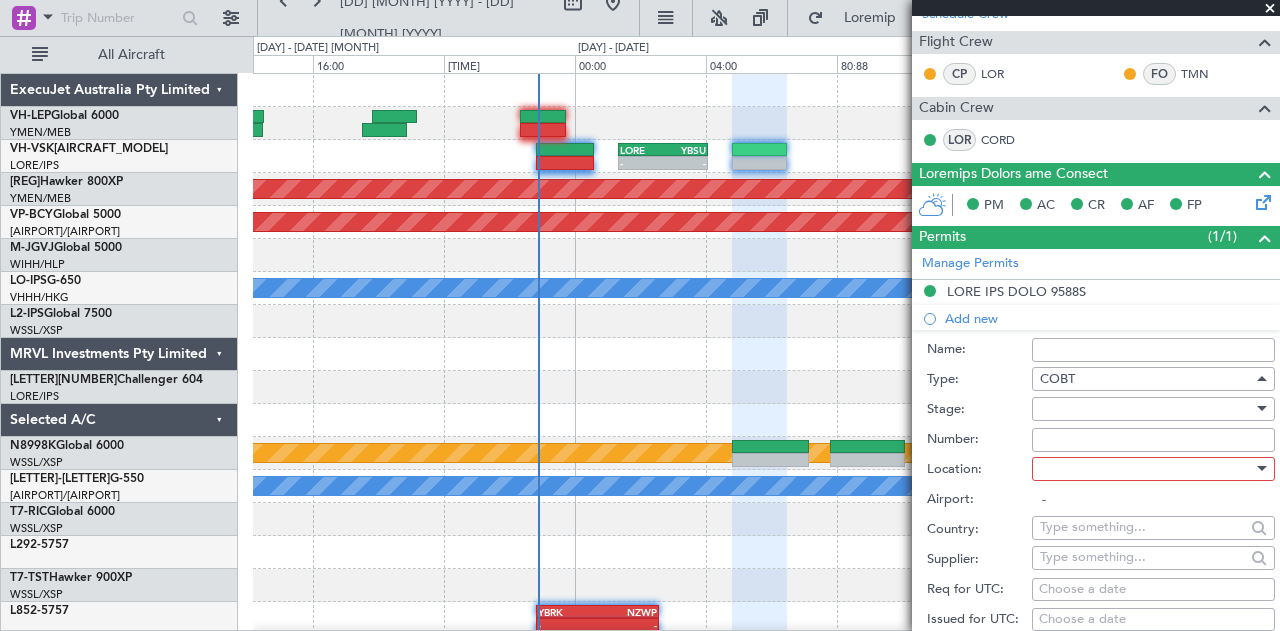 scroll, scrollTop: 17, scrollLeft: 0, axis: vertical 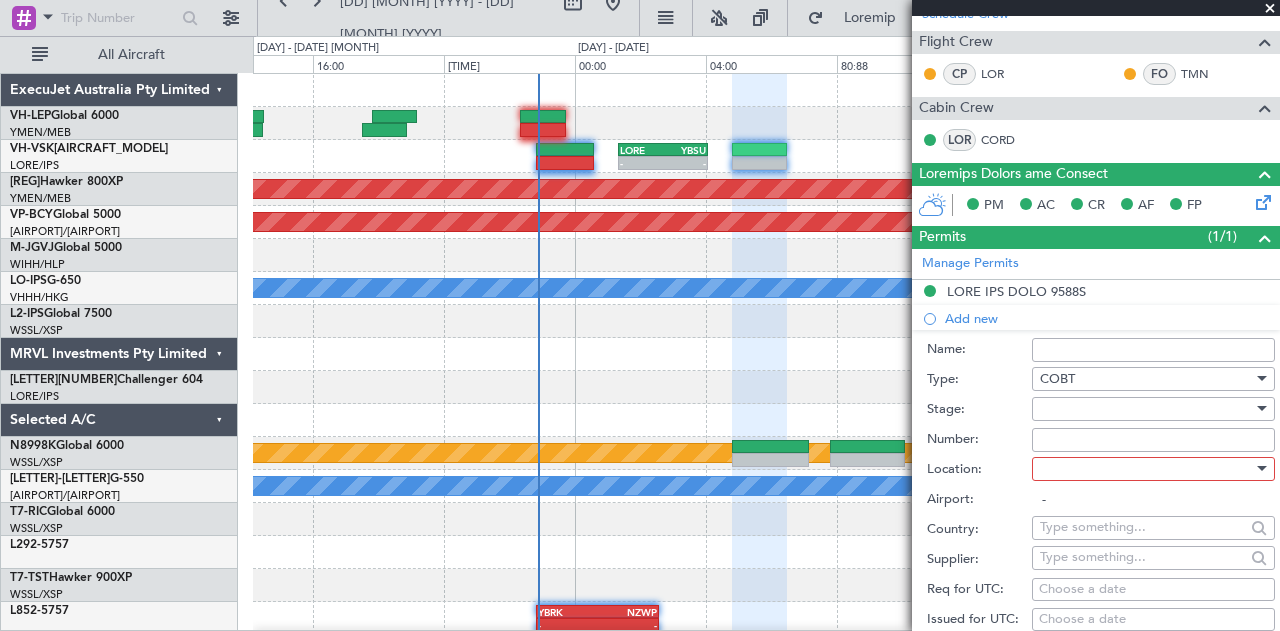 click at bounding box center (1146, 409) 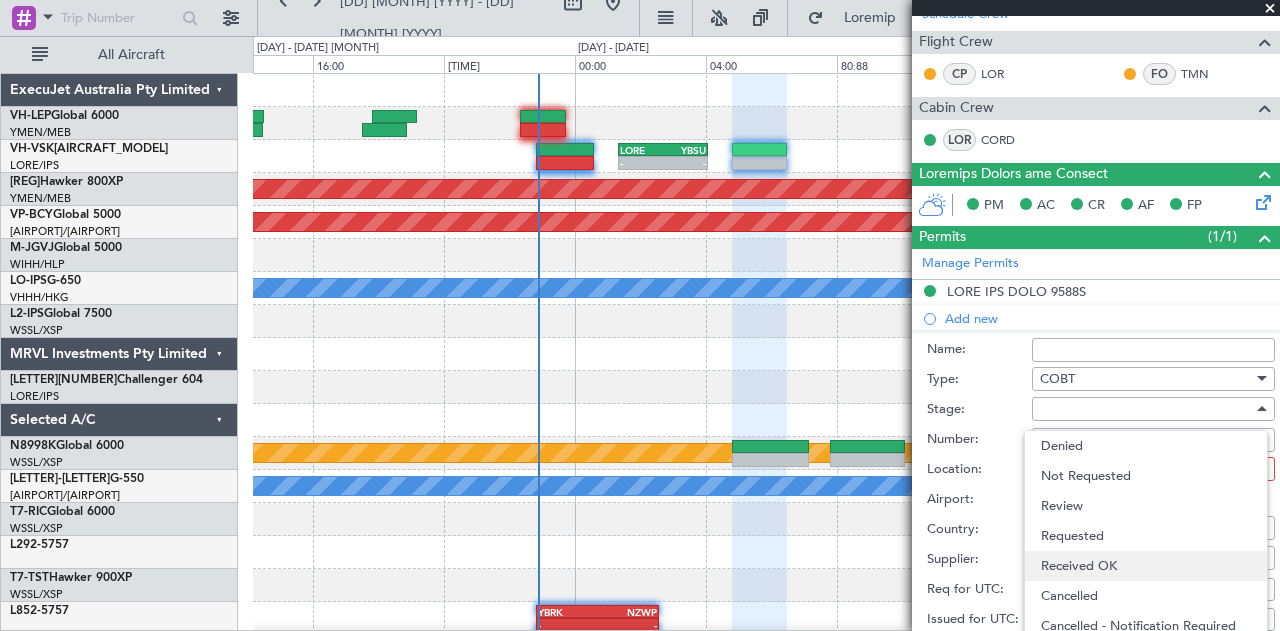 click on "Received OK" at bounding box center (1146, 566) 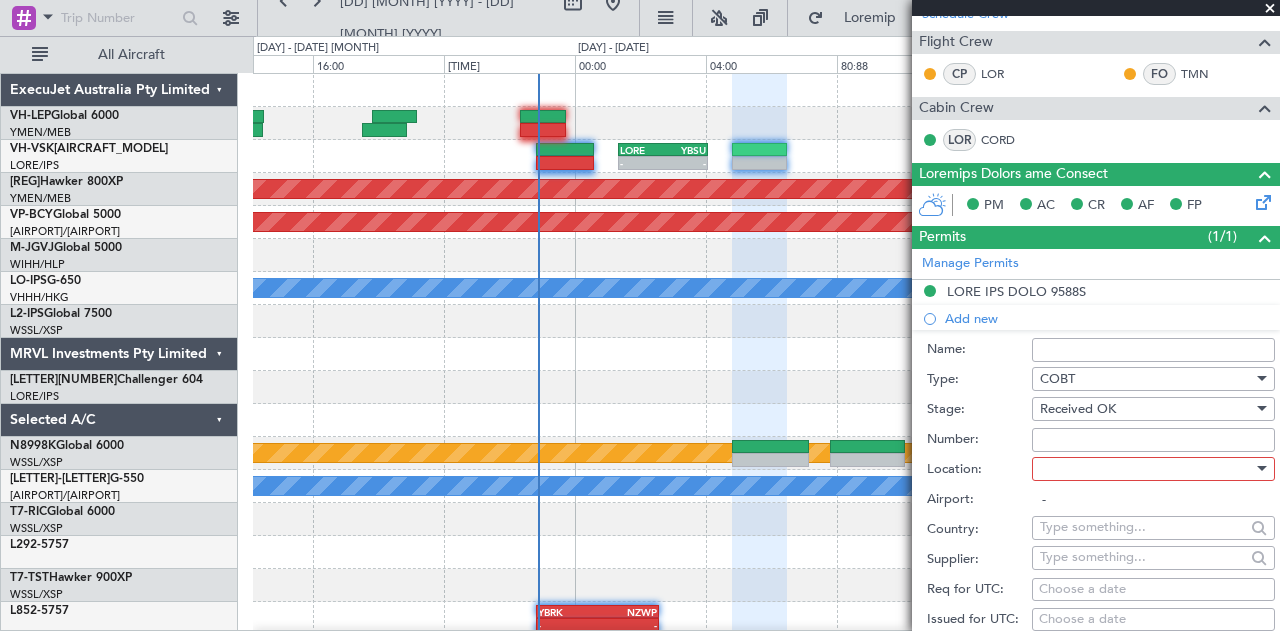 click at bounding box center (1146, 469) 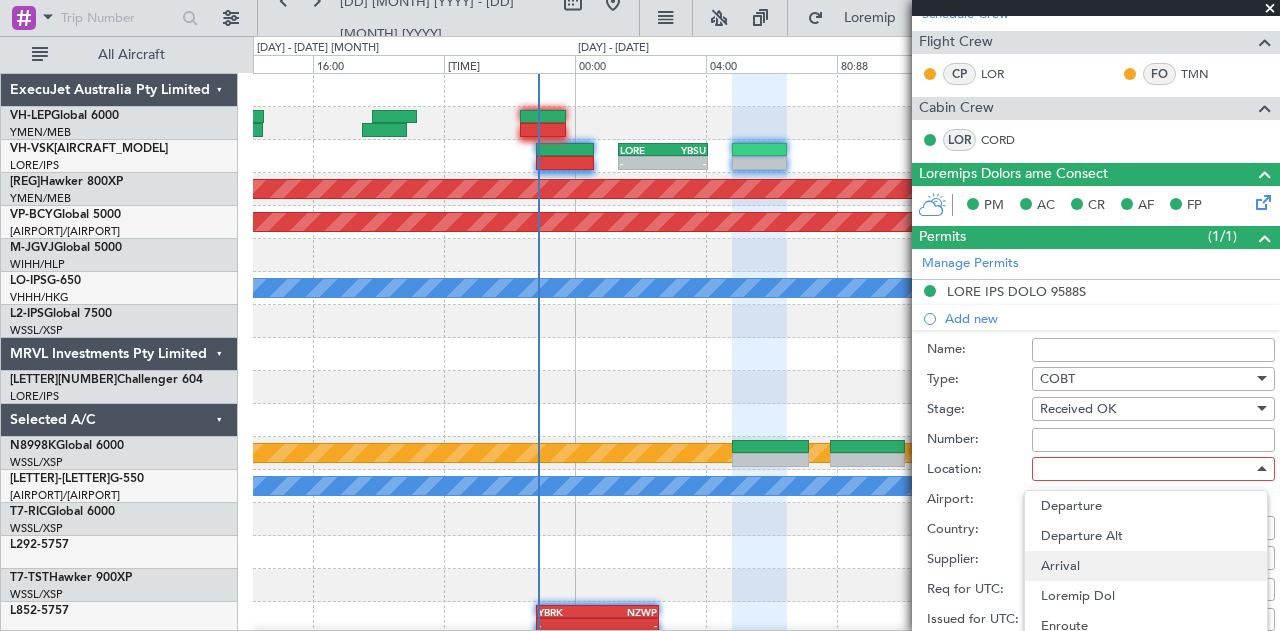 click on "Arrival" at bounding box center (1146, 566) 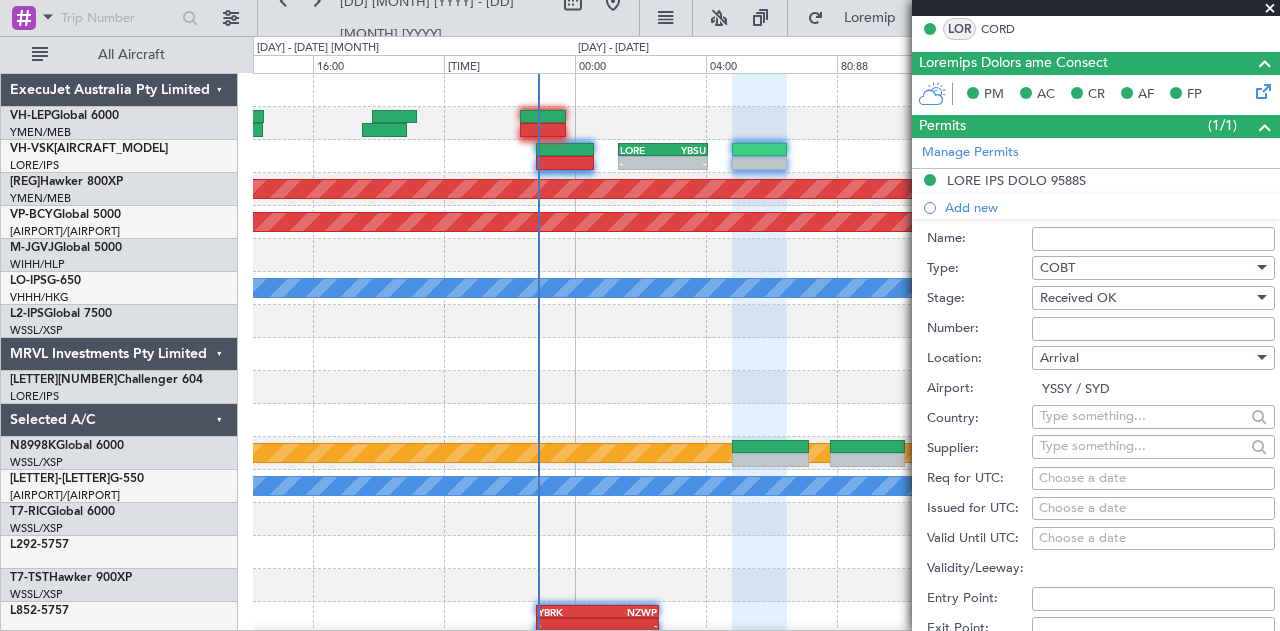 scroll, scrollTop: 492, scrollLeft: 0, axis: vertical 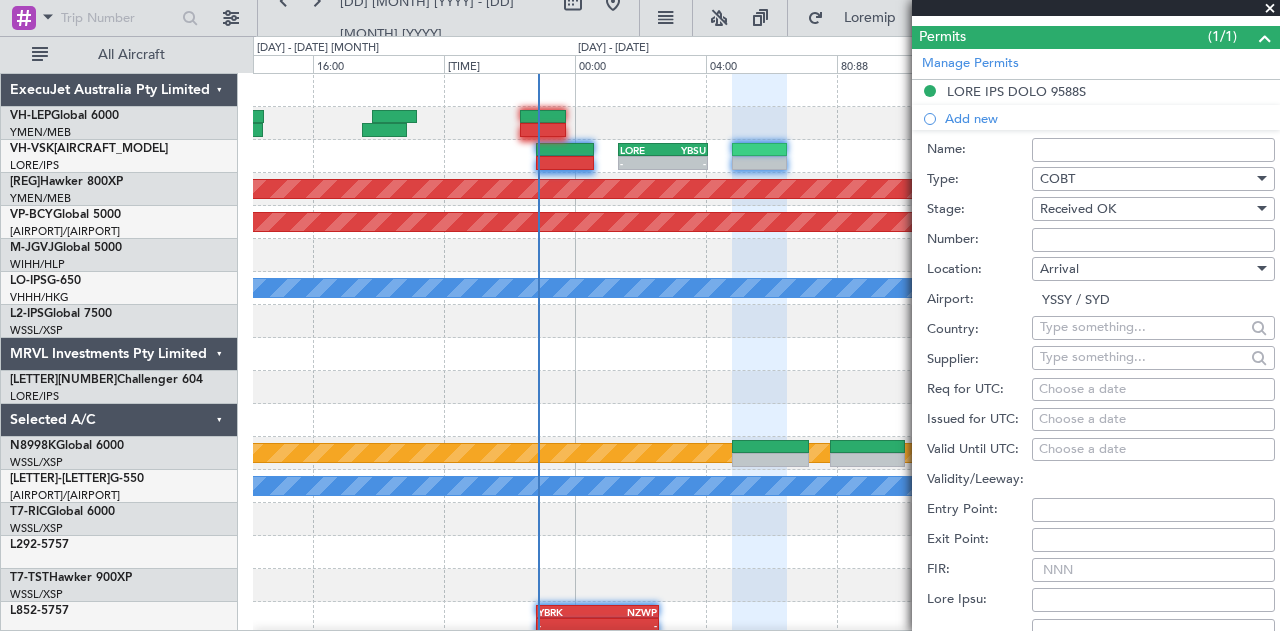 click on "Choose a date" at bounding box center (1153, 390) 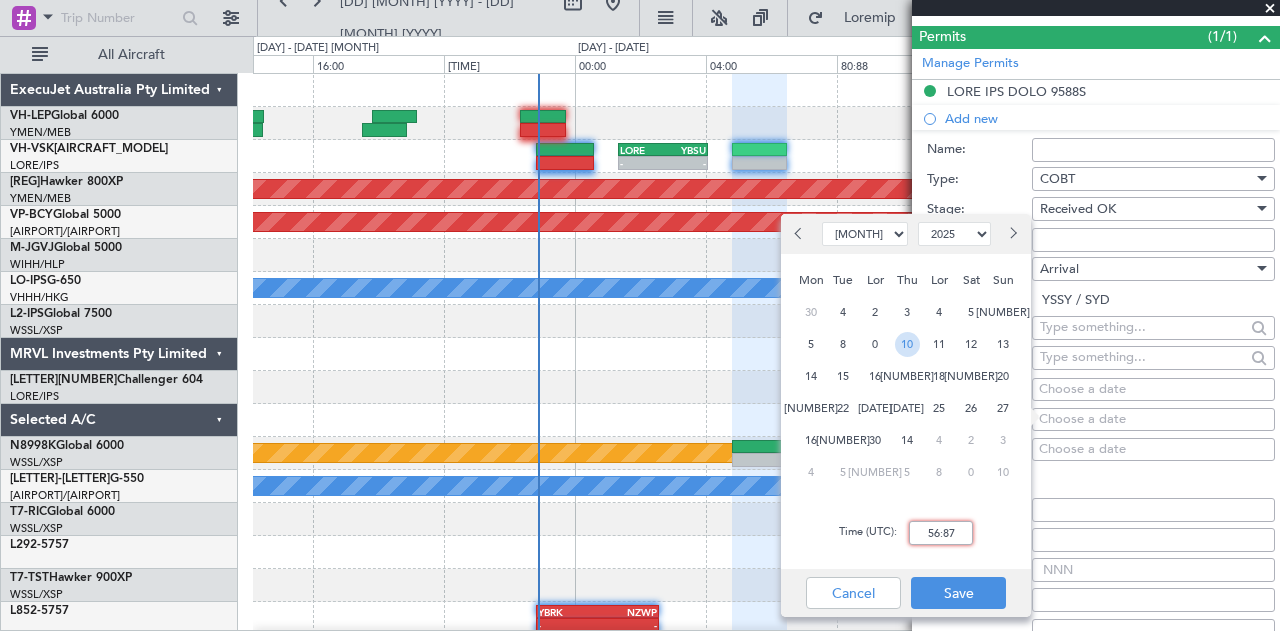 click on "10" at bounding box center [907, 344] 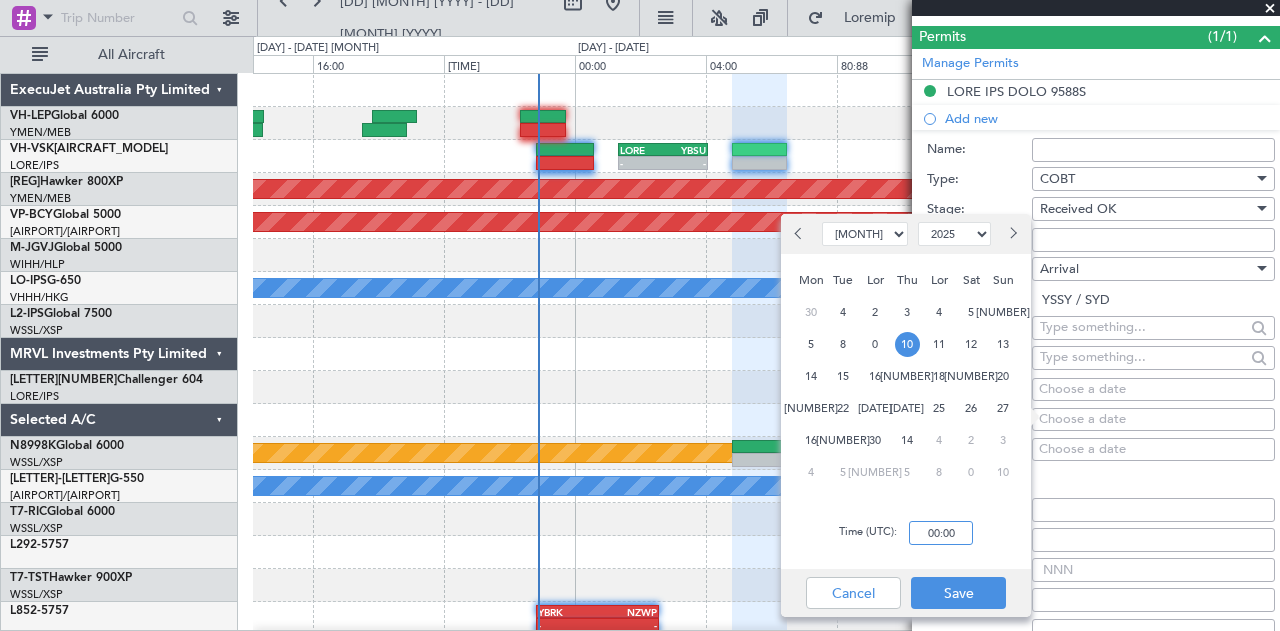 click on "00:00" at bounding box center [941, 533] 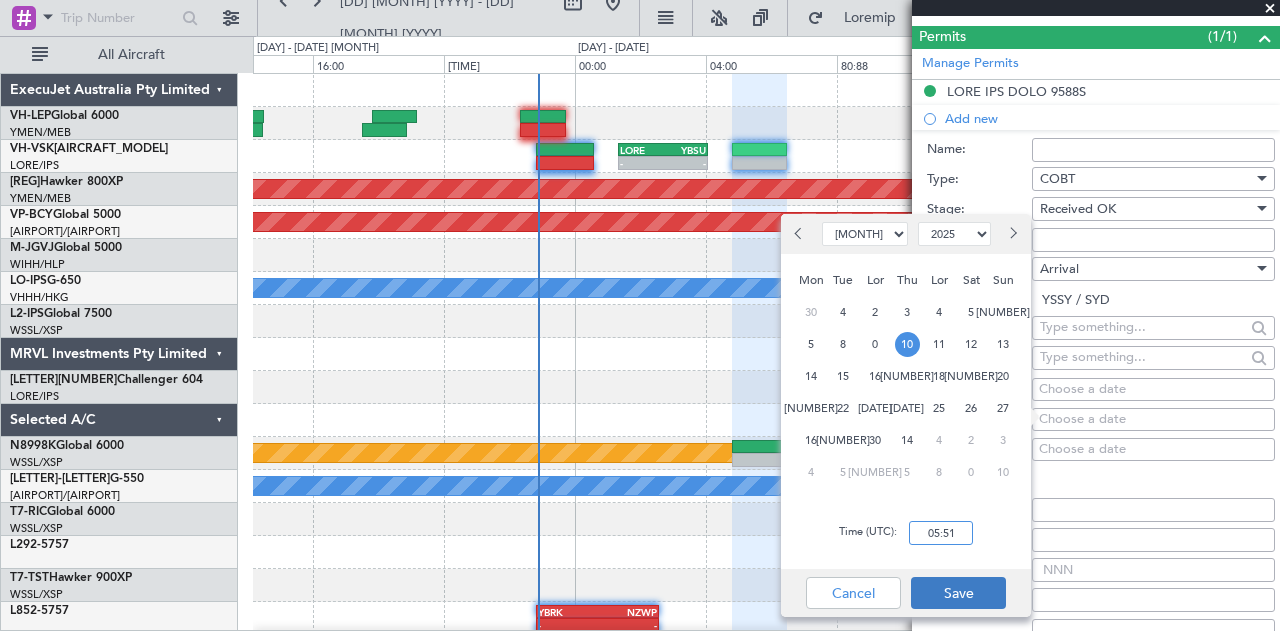 type on "05:51" 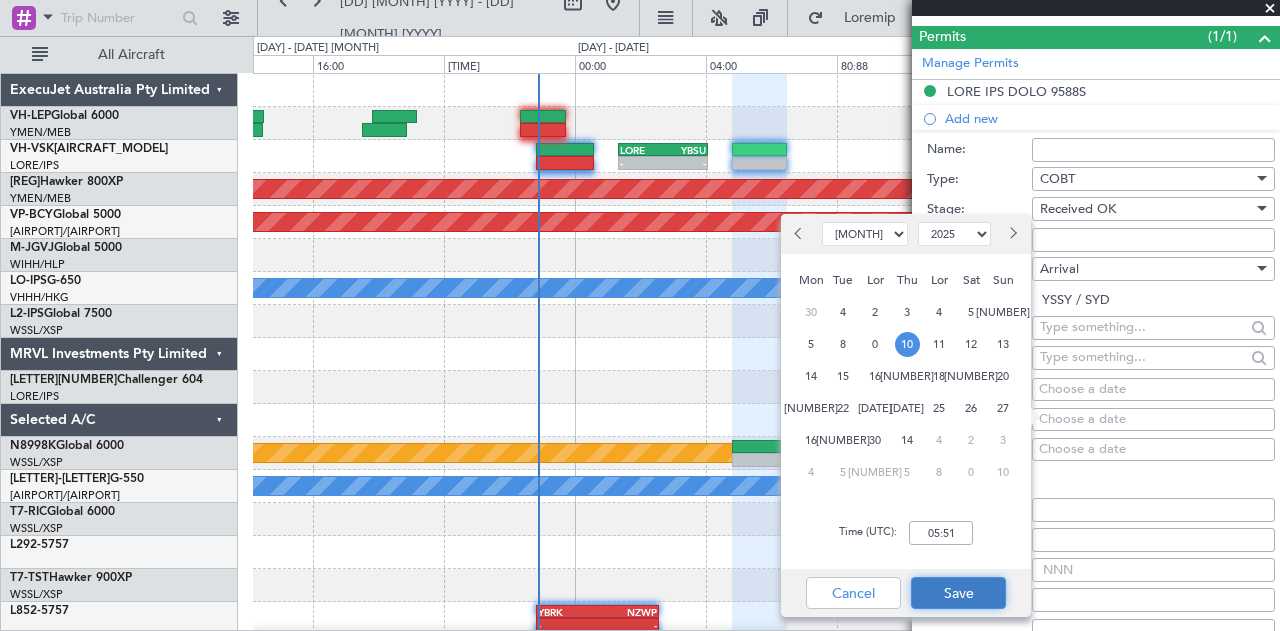 click on "Save" at bounding box center [958, 593] 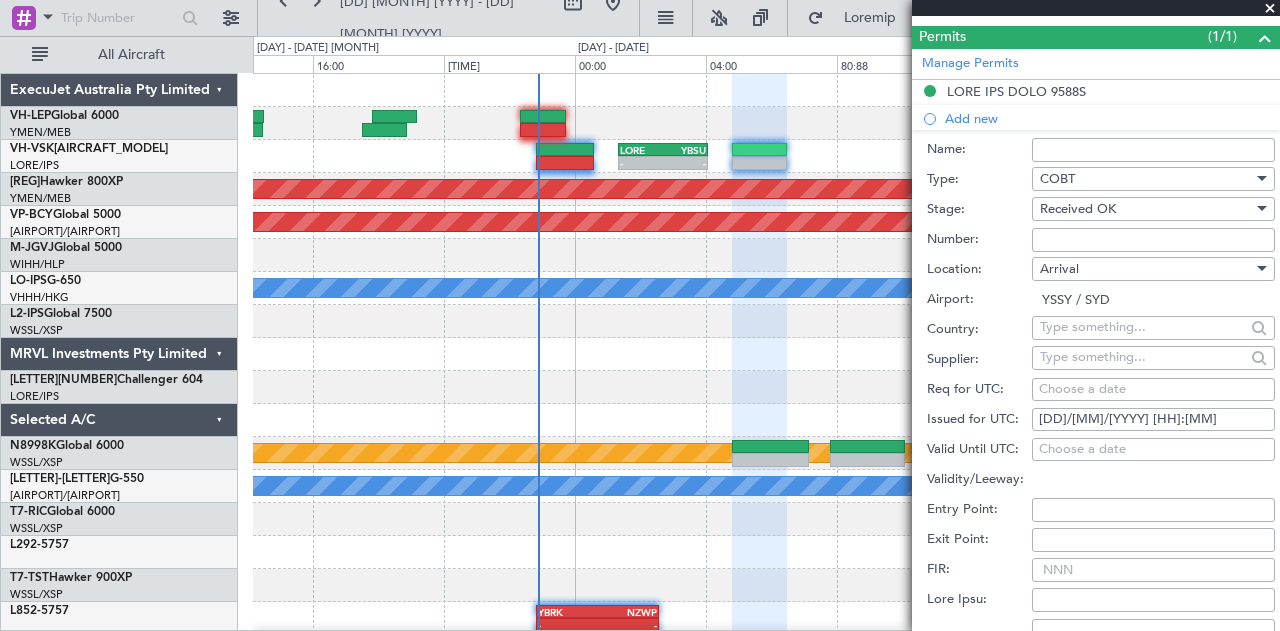 scroll, scrollTop: 889, scrollLeft: 0, axis: vertical 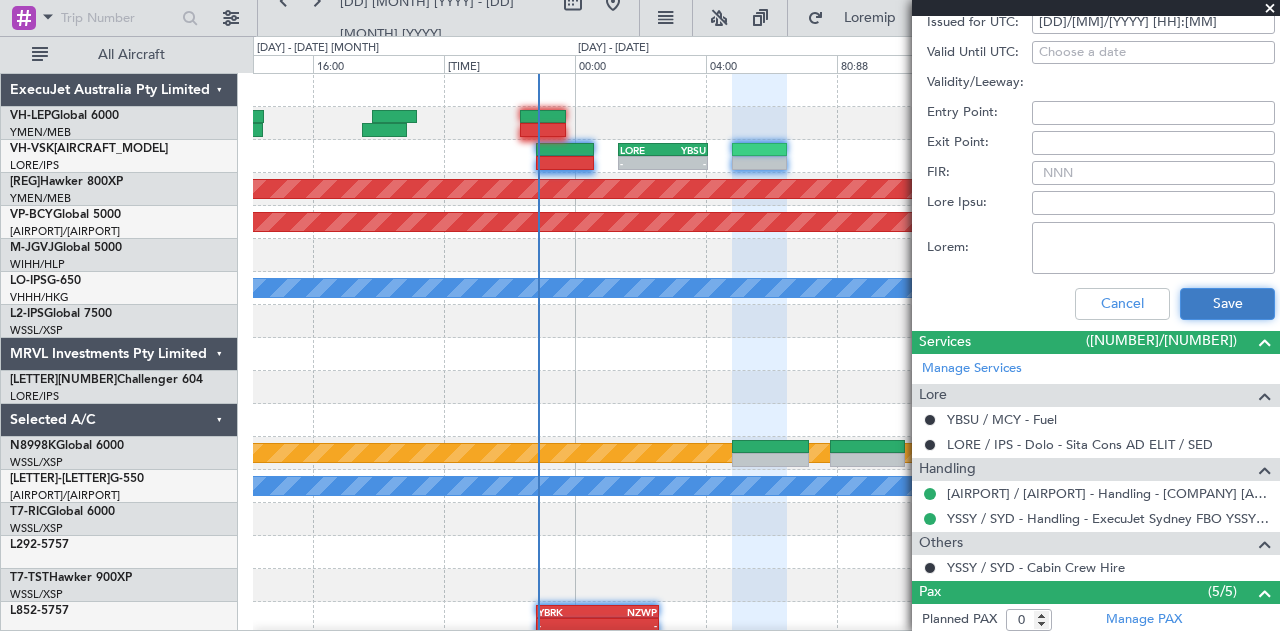 click on "Save" at bounding box center [1227, 304] 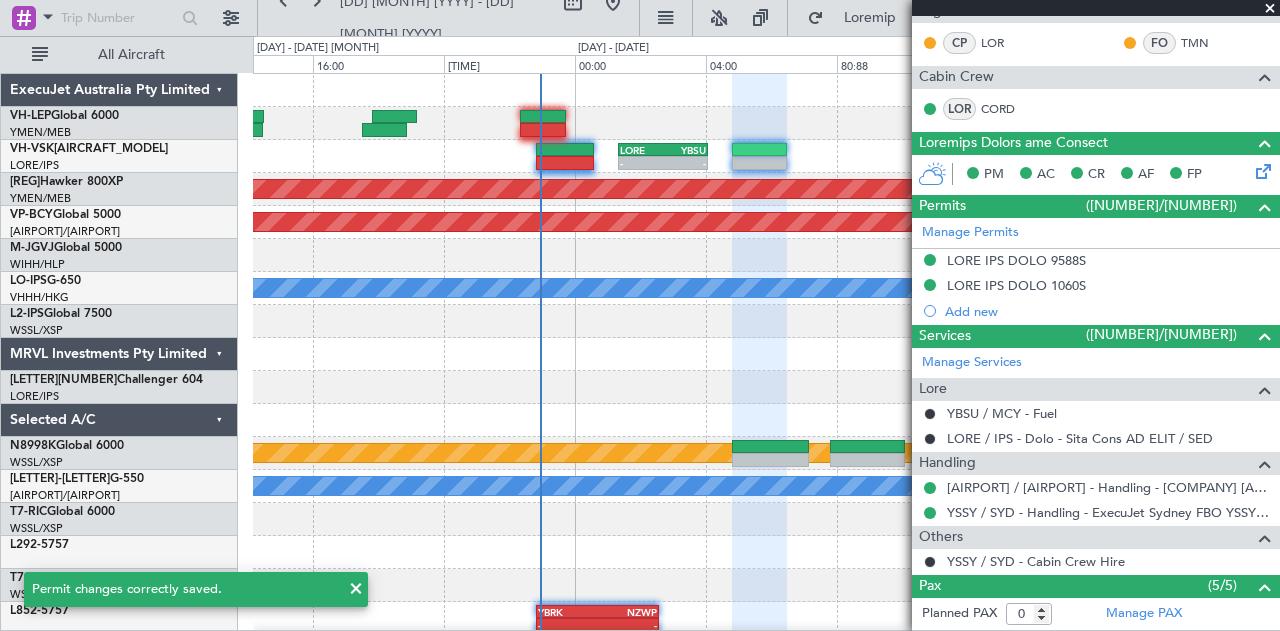 scroll, scrollTop: 317, scrollLeft: 0, axis: vertical 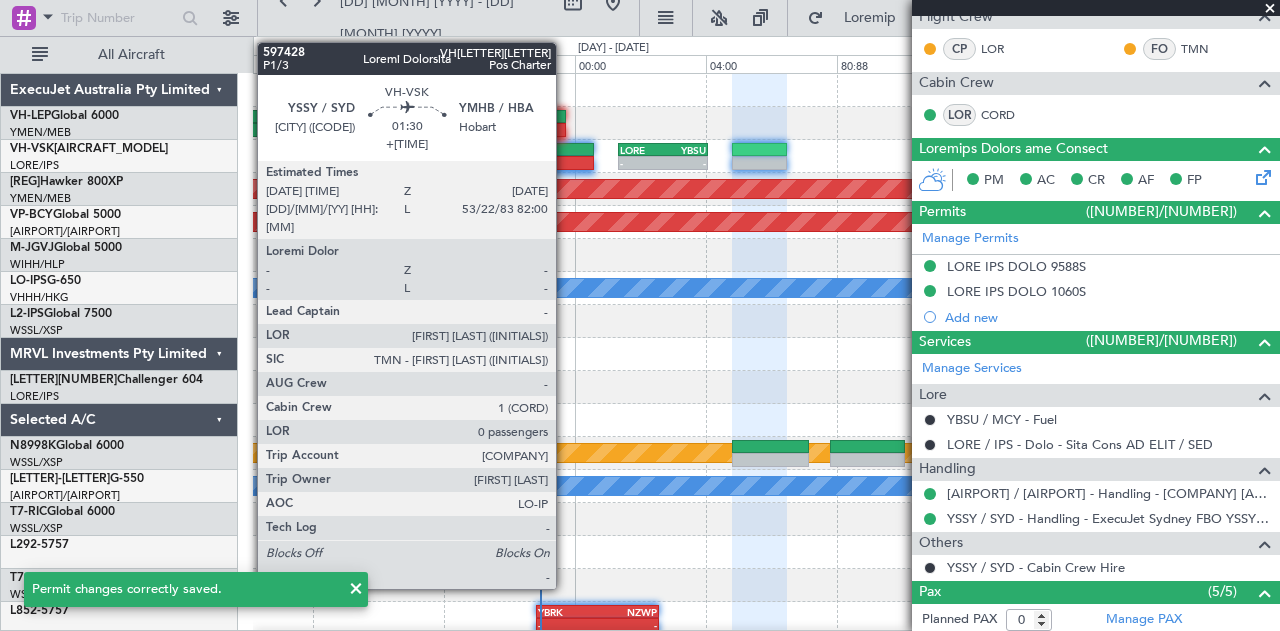 click at bounding box center [565, 150] 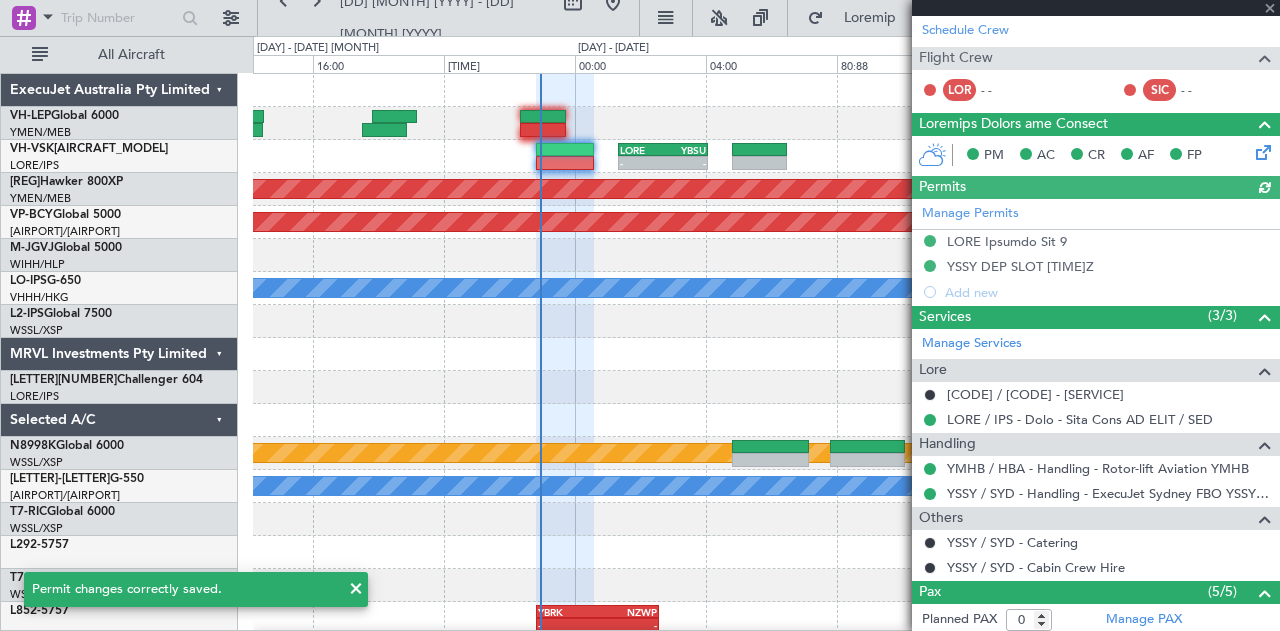 scroll, scrollTop: 342, scrollLeft: 0, axis: vertical 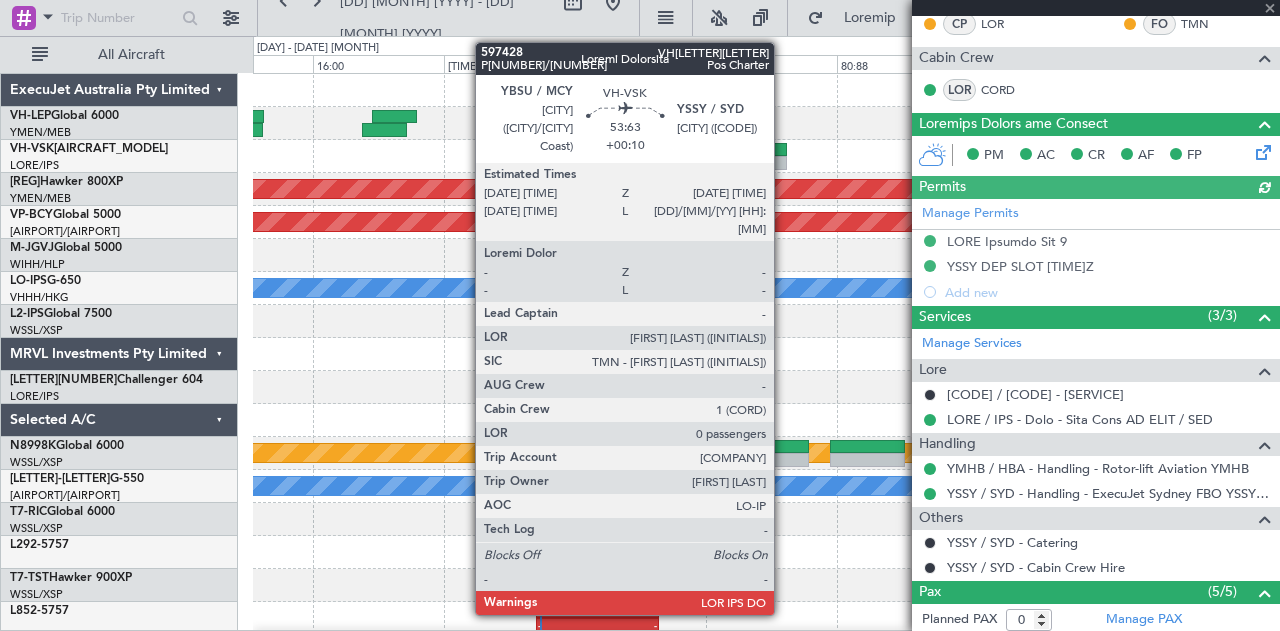 click at bounding box center [663, 163] 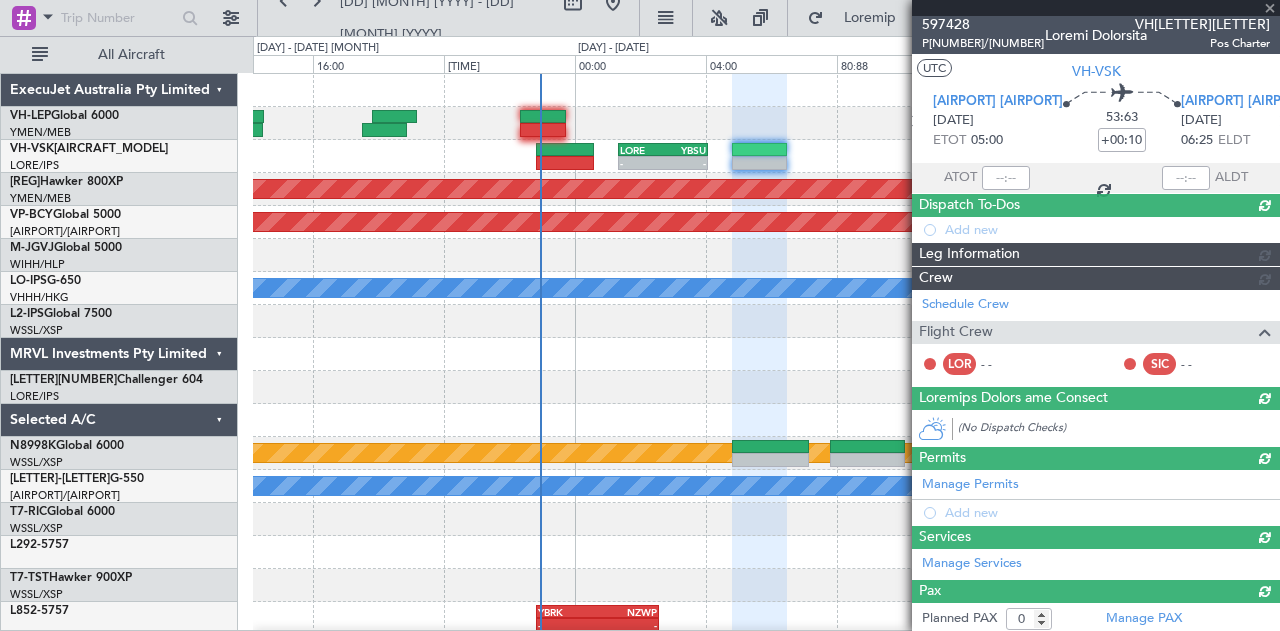scroll, scrollTop: 0, scrollLeft: 0, axis: both 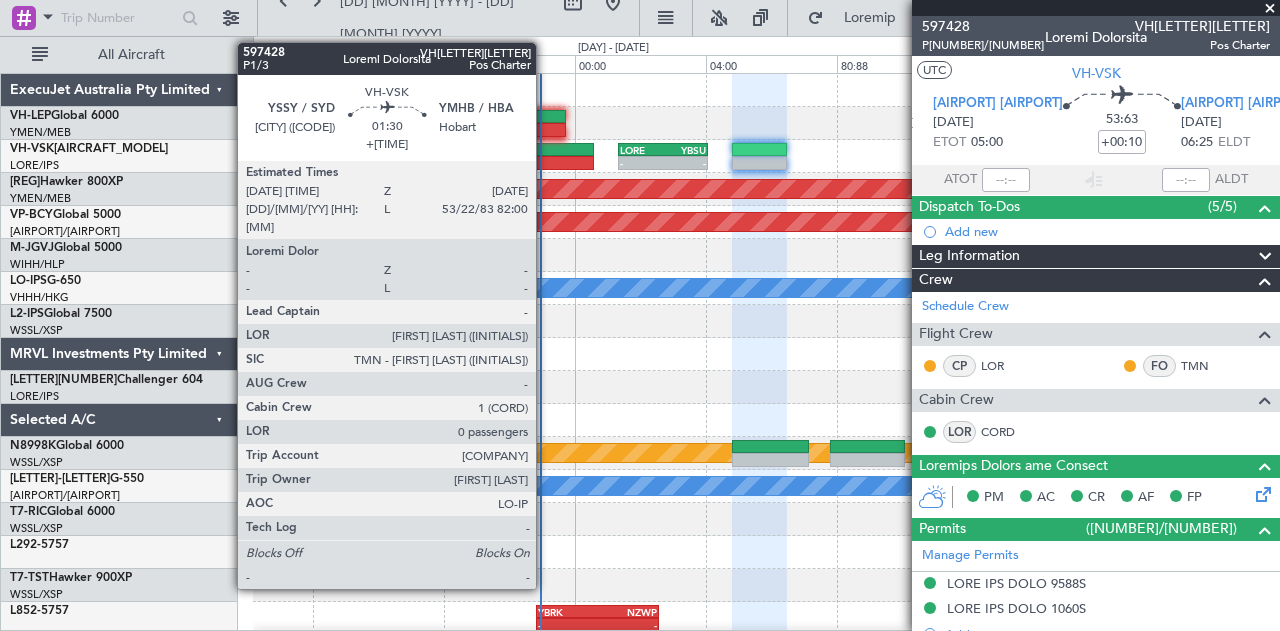 click at bounding box center (565, 163) 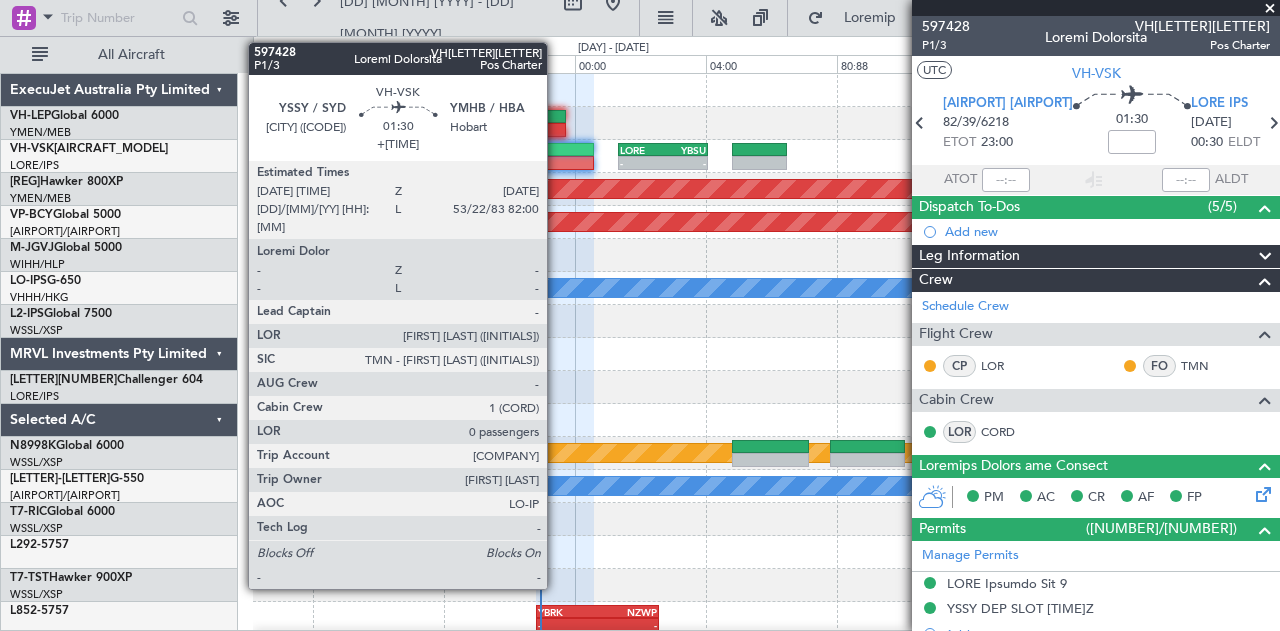 click at bounding box center (565, 163) 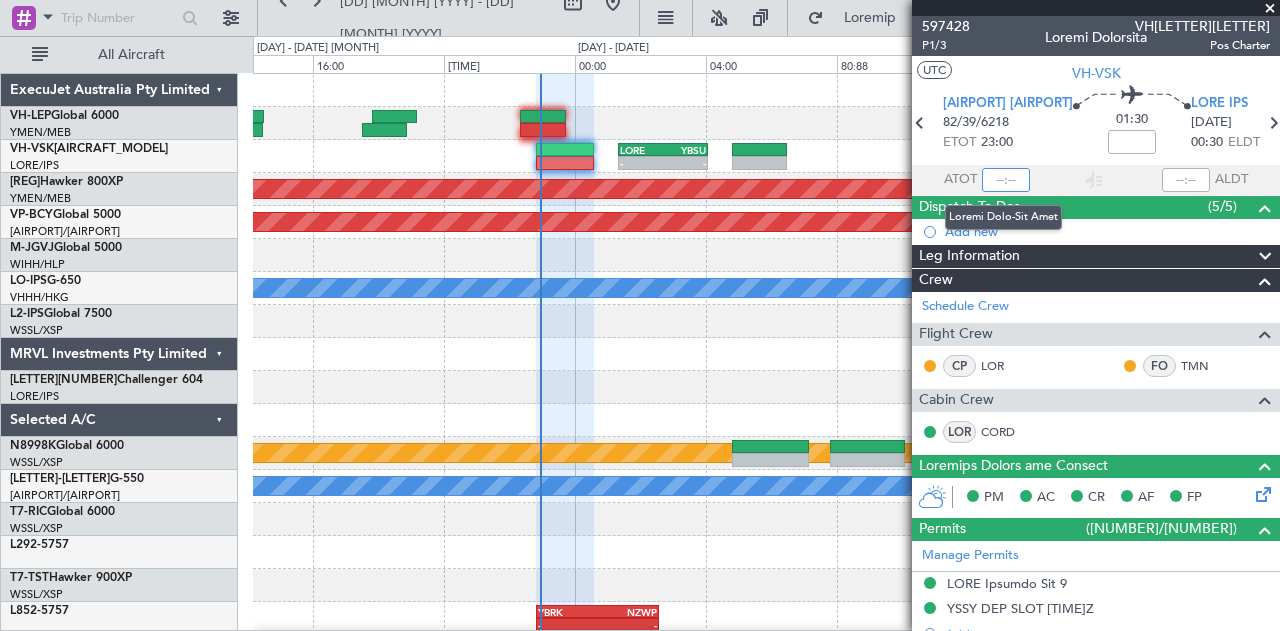 click at bounding box center (1006, 180) 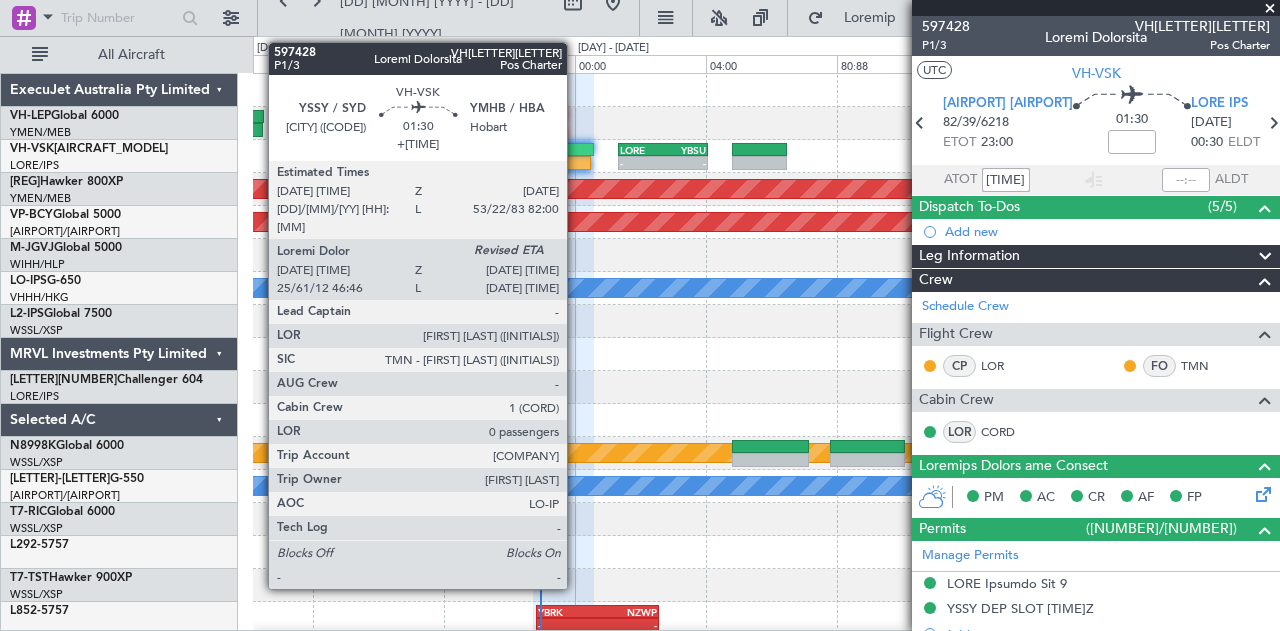 click at bounding box center (562, 163) 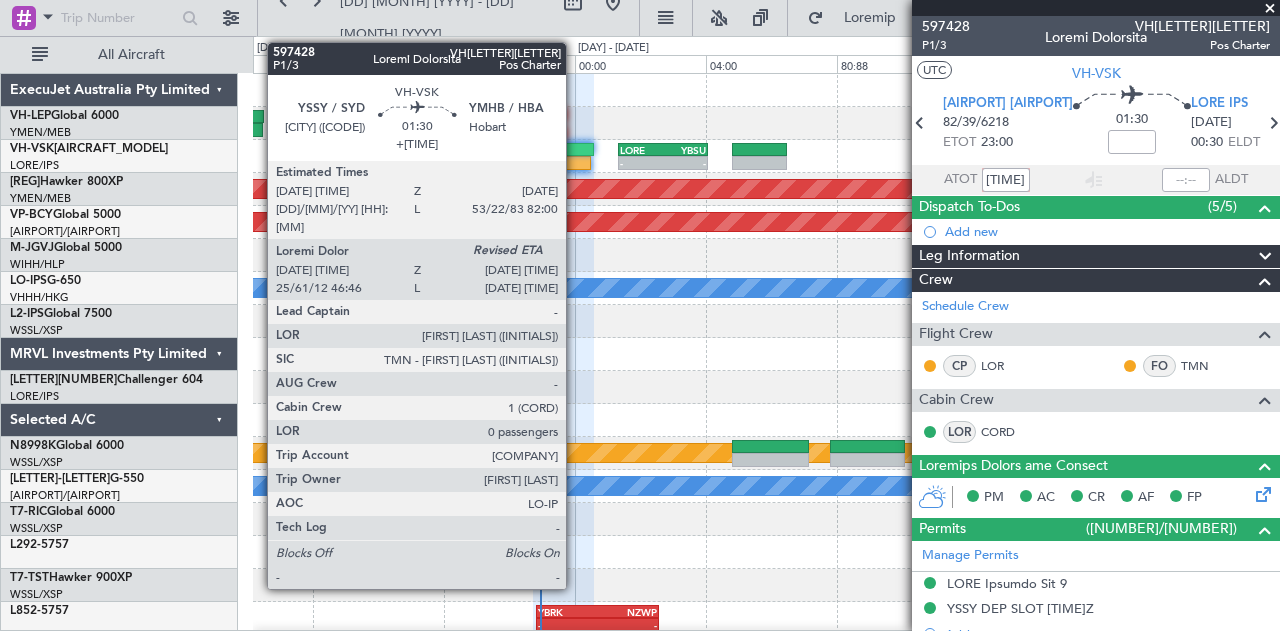 click at bounding box center [562, 163] 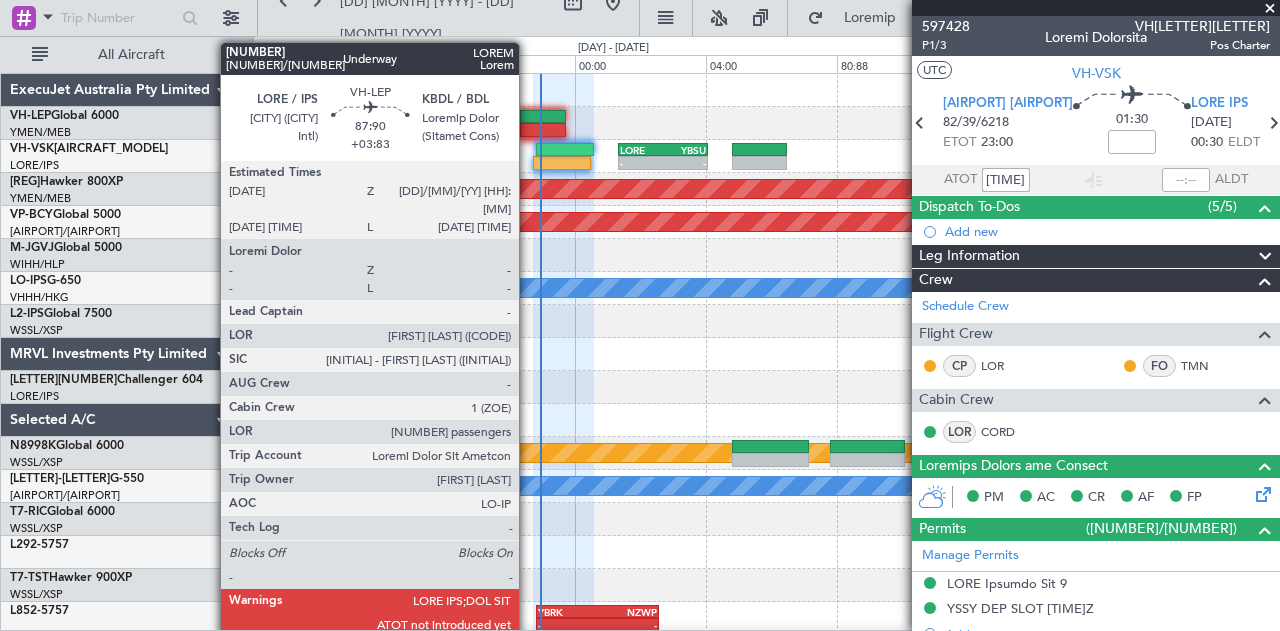 click at bounding box center [543, 117] 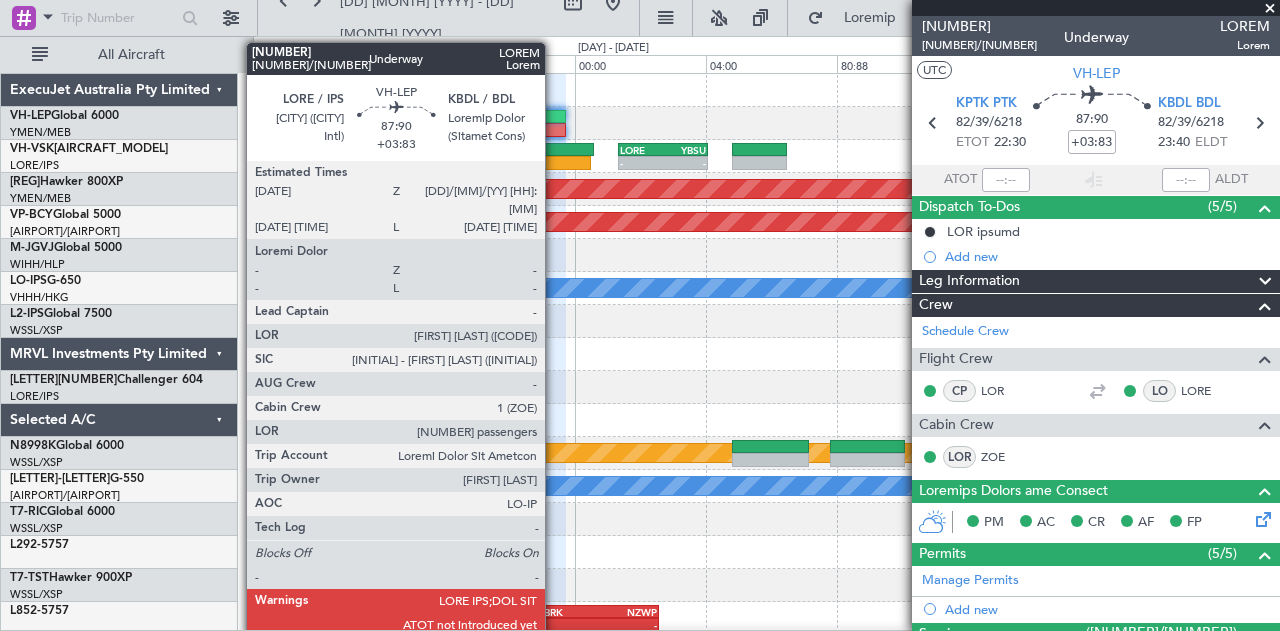 click at bounding box center (543, 130) 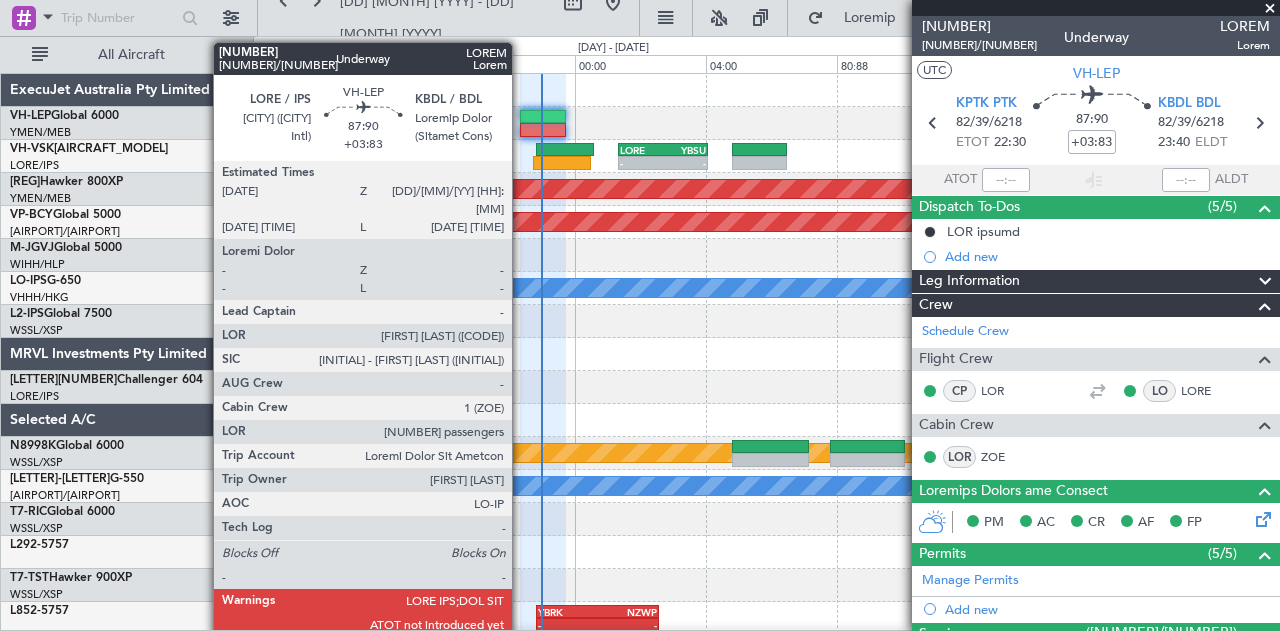 click at bounding box center [543, 117] 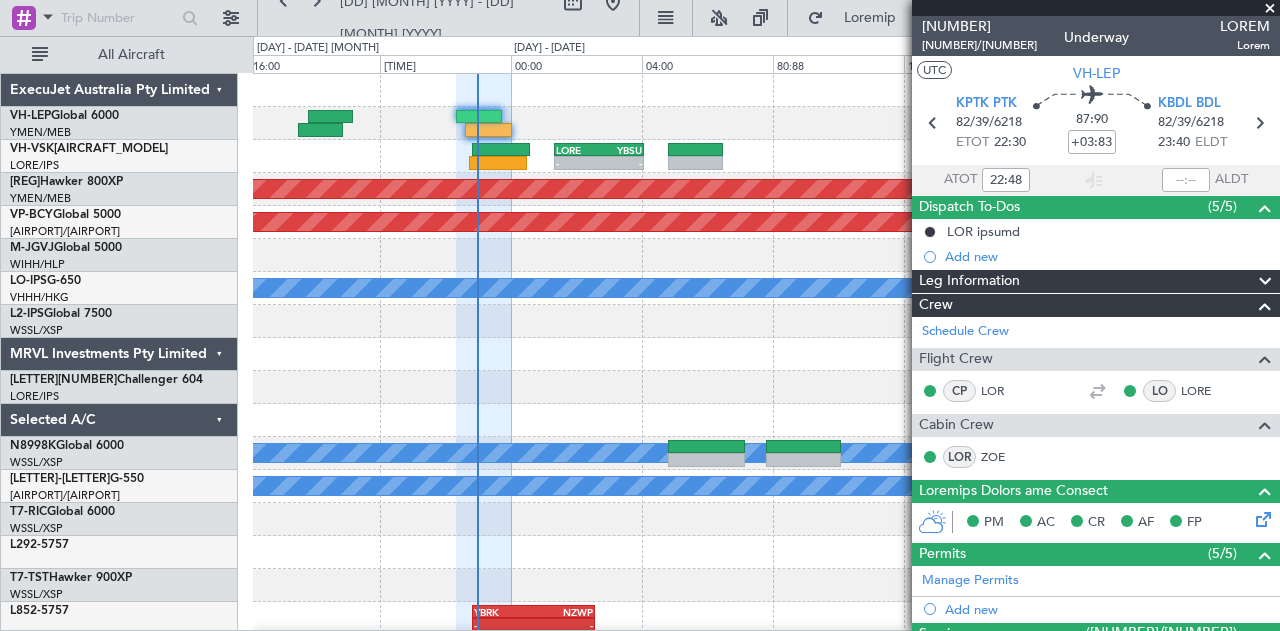 click at bounding box center [766, 255] 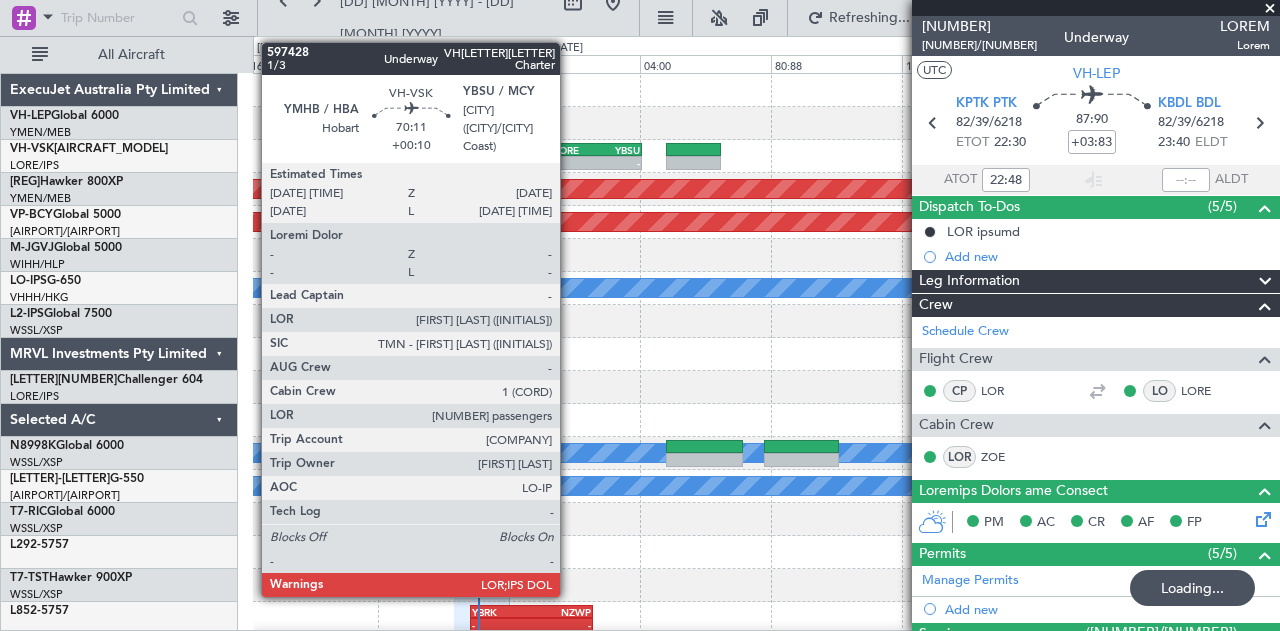 click on "-" at bounding box center (575, 163) 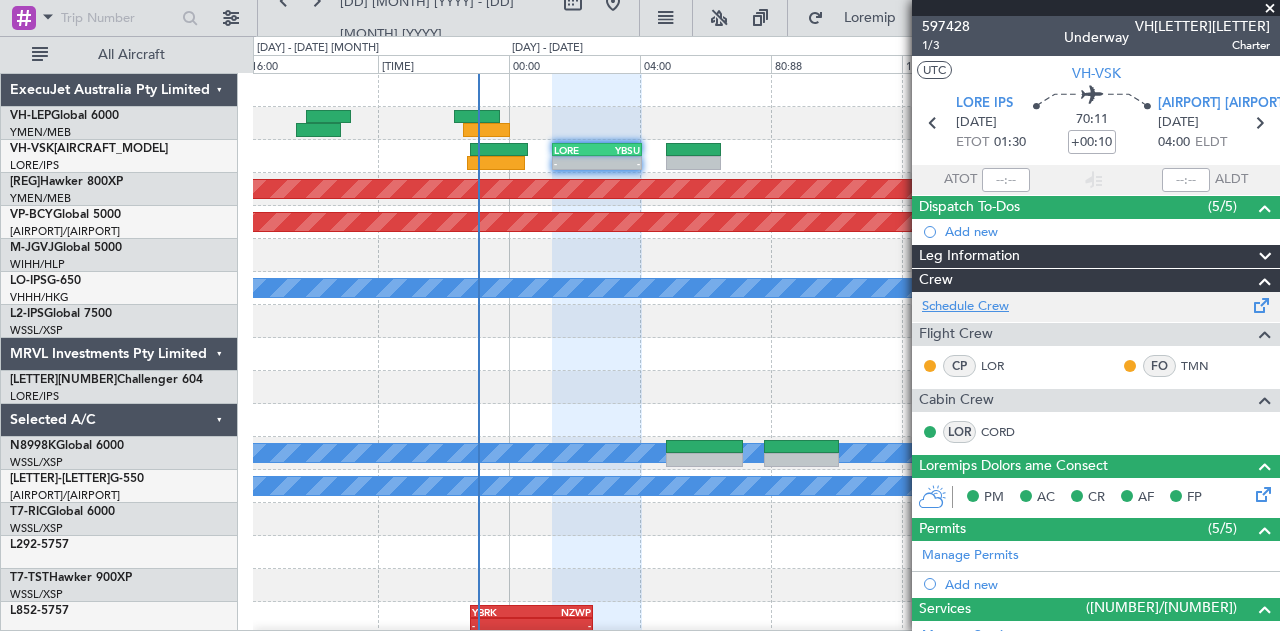 click on "Schedule Crew" at bounding box center (965, 307) 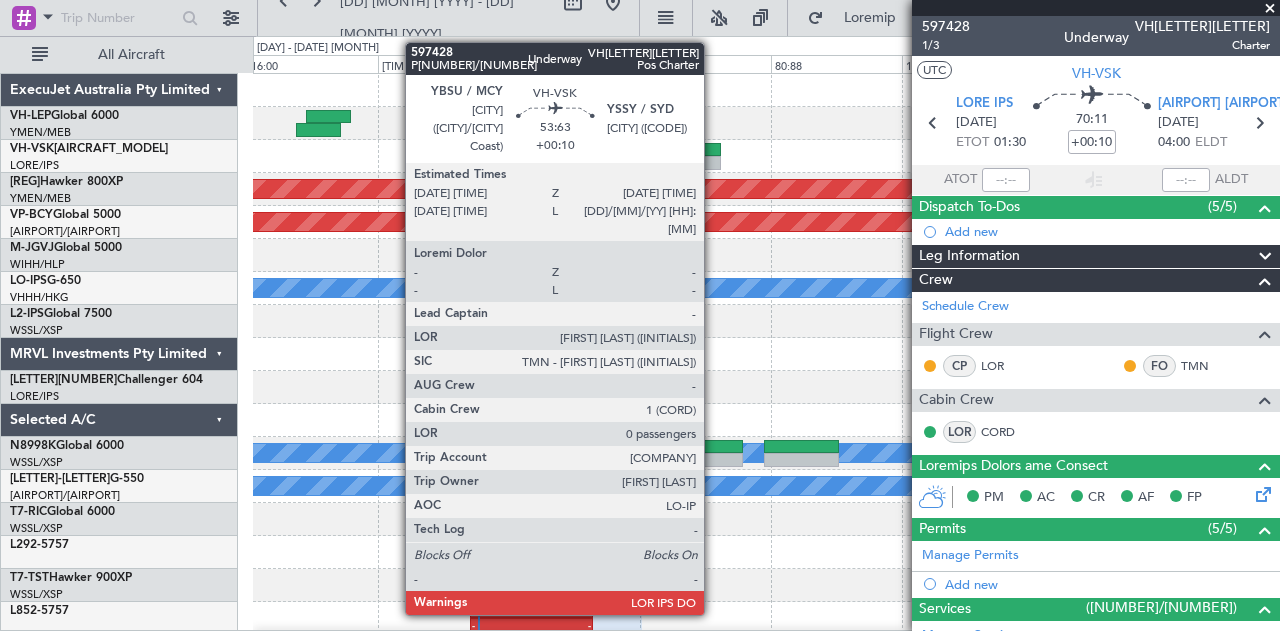 click at bounding box center [597, 163] 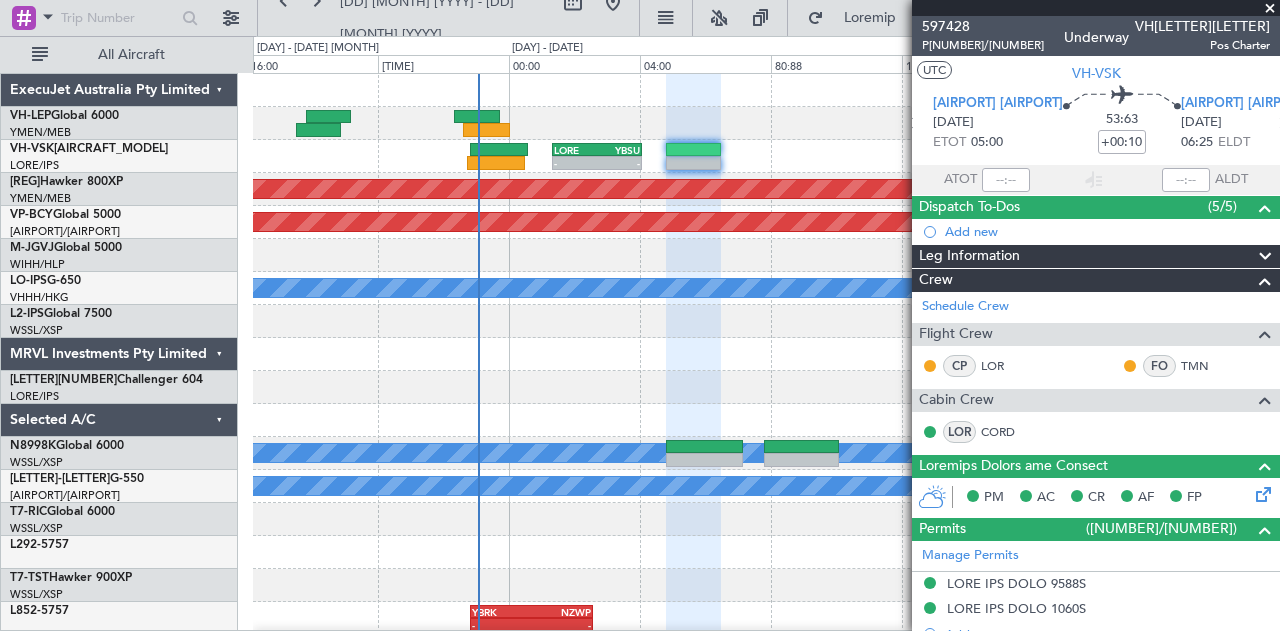 click at bounding box center (766, 255) 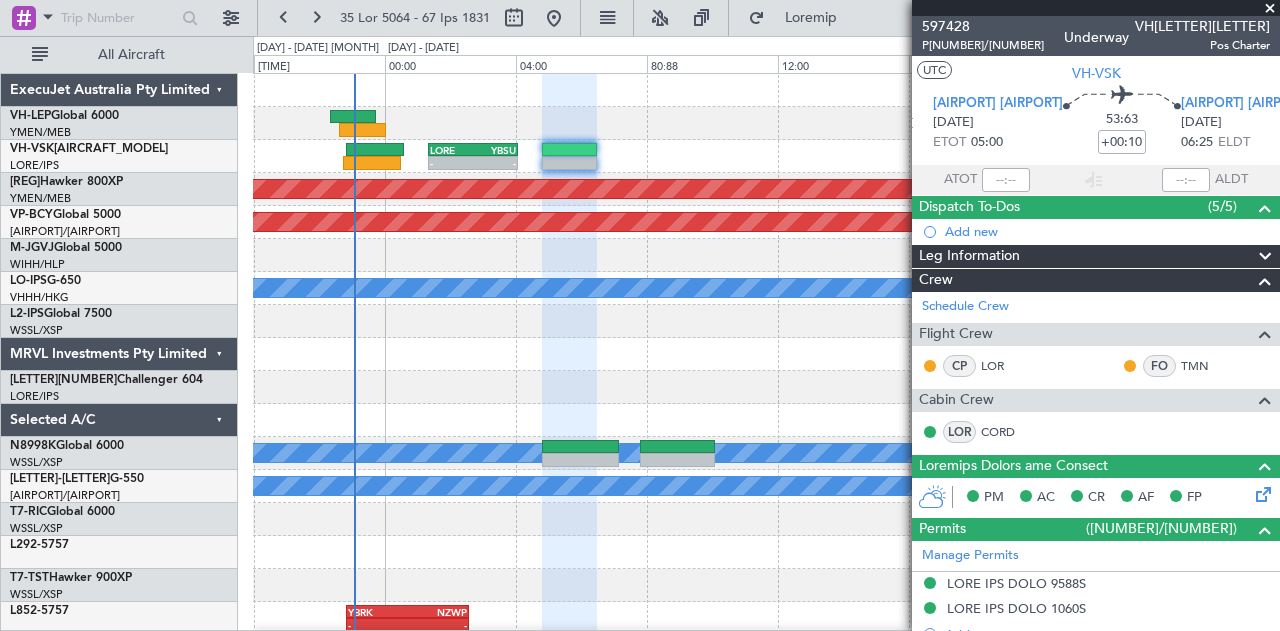 click at bounding box center [766, 255] 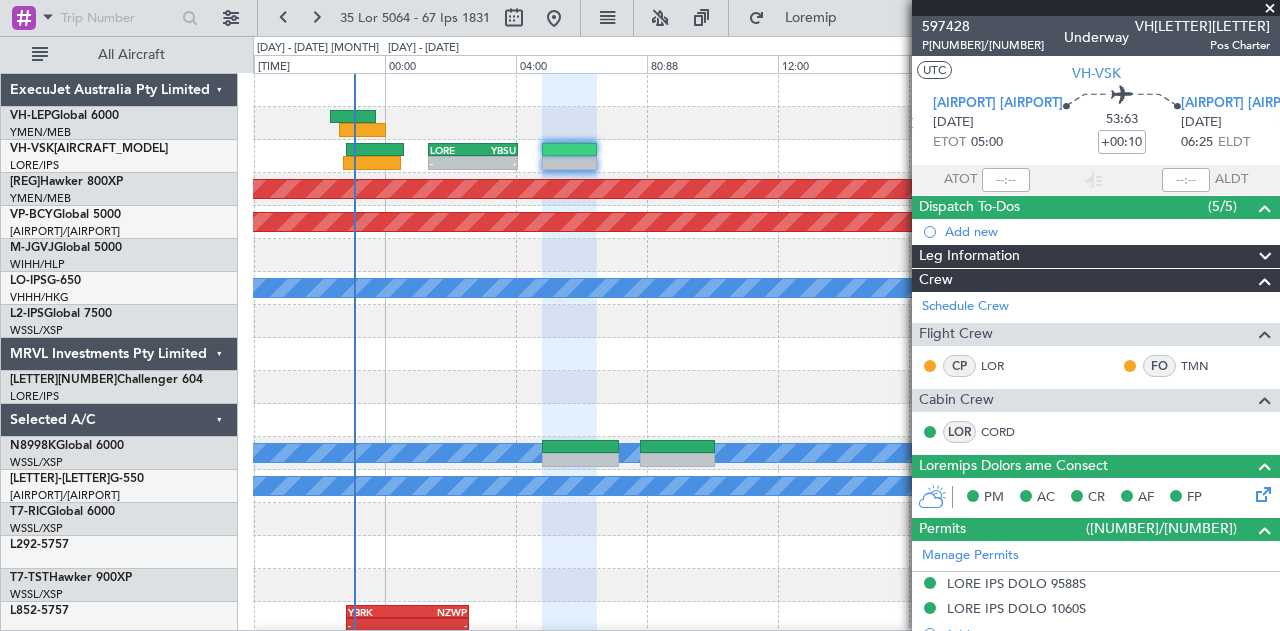 click at bounding box center [1270, 9] 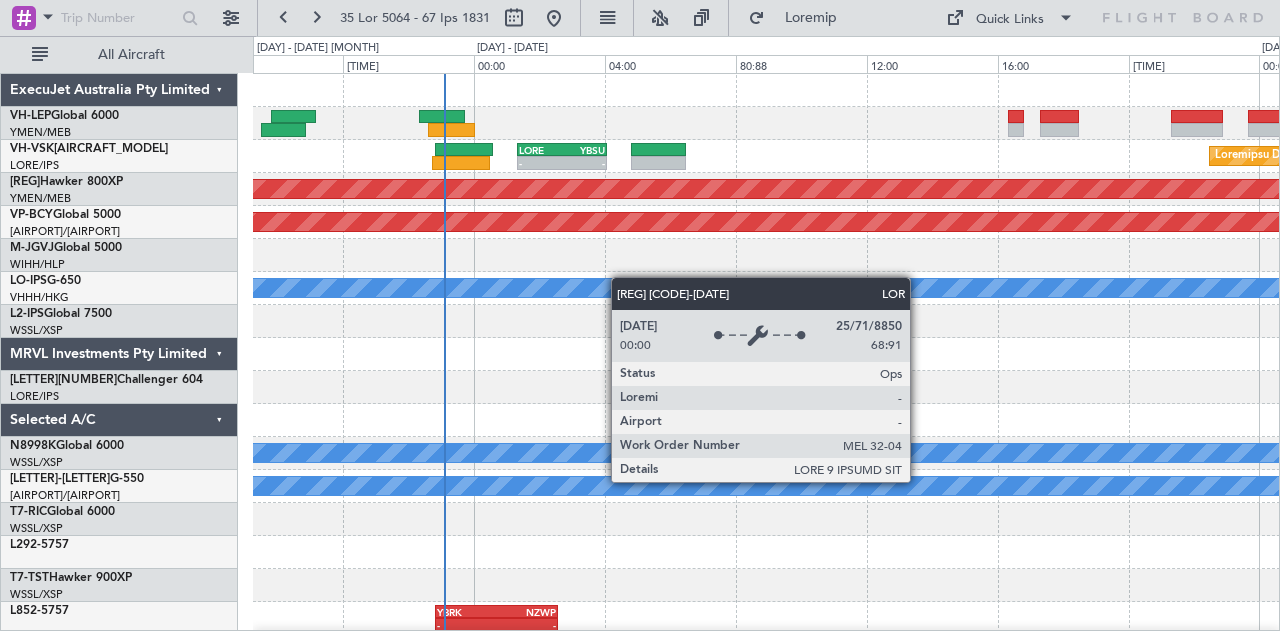 click on "Unplanned Maint [CITY] ([AIRPORT])
-
-
YMHB
01:20 Z
YBSU
04:05 Z
Planned Maint [CITY] ([AIRPORT])
Planned Maint [CITY] ([AIRPORT])
MEL
Planned Maint [CITY] ([AIRPORT])
MEL
Planned Maint
-
-
YBRK
22:50 Z
NZWP
02:35 Z
-
-
EGVN
06:50 Z
EPRZ
09:35 Z" at bounding box center (766, 585) 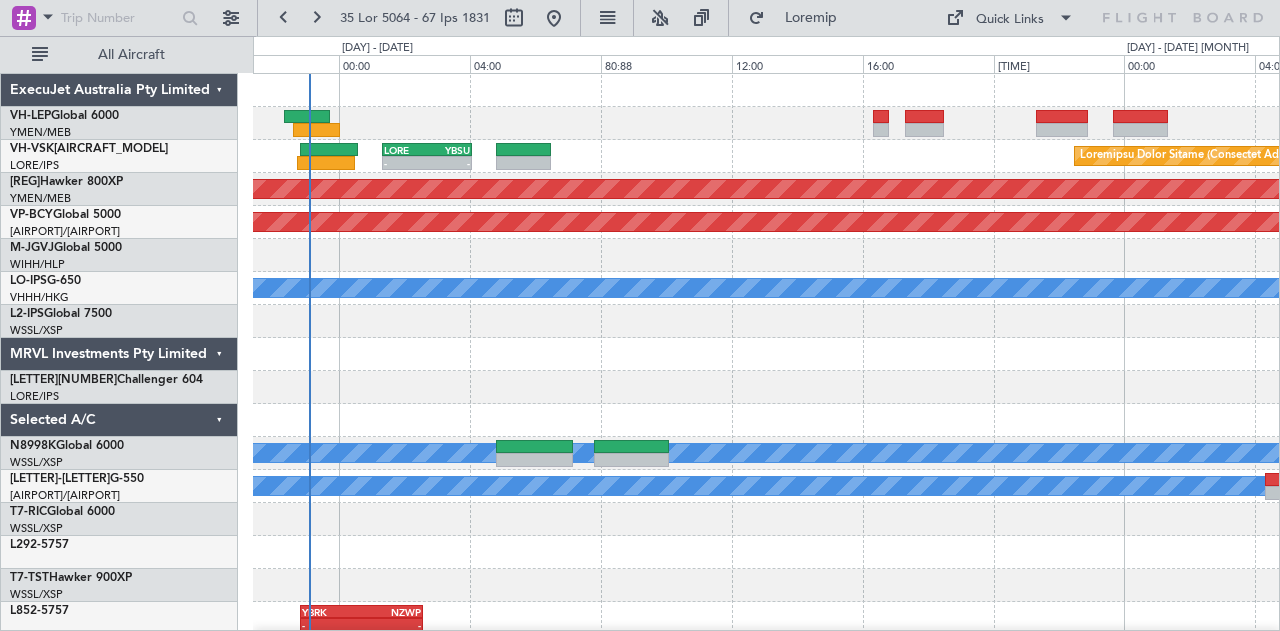 click at bounding box center [766, 255] 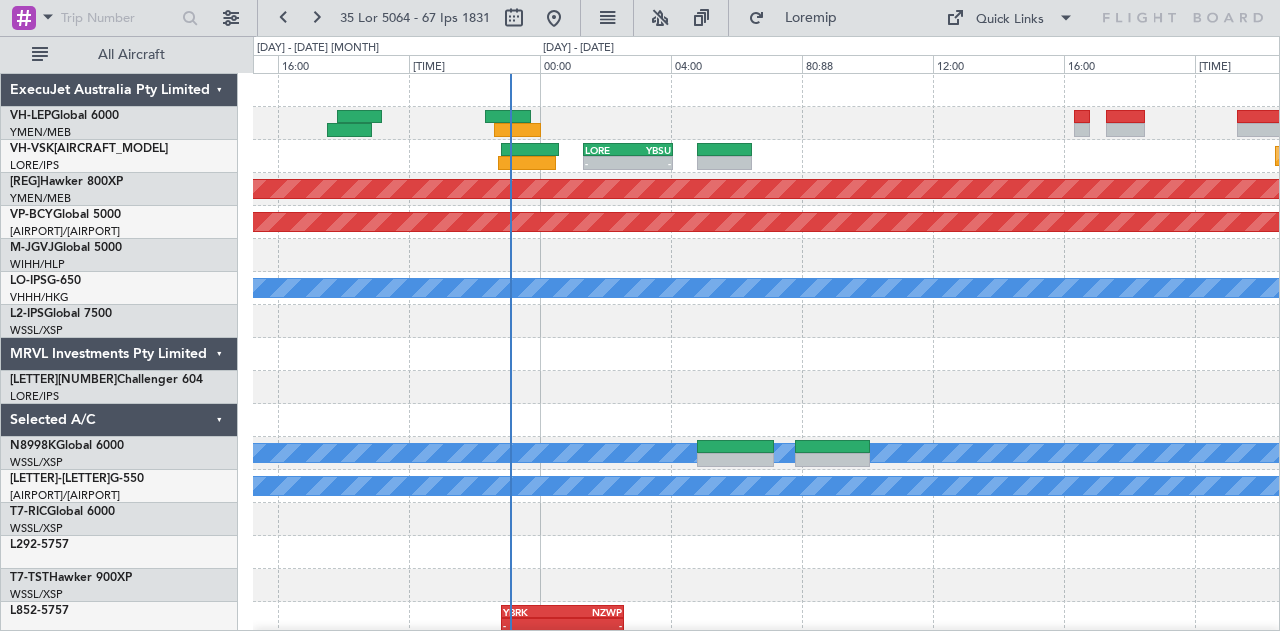 click at bounding box center [766, 255] 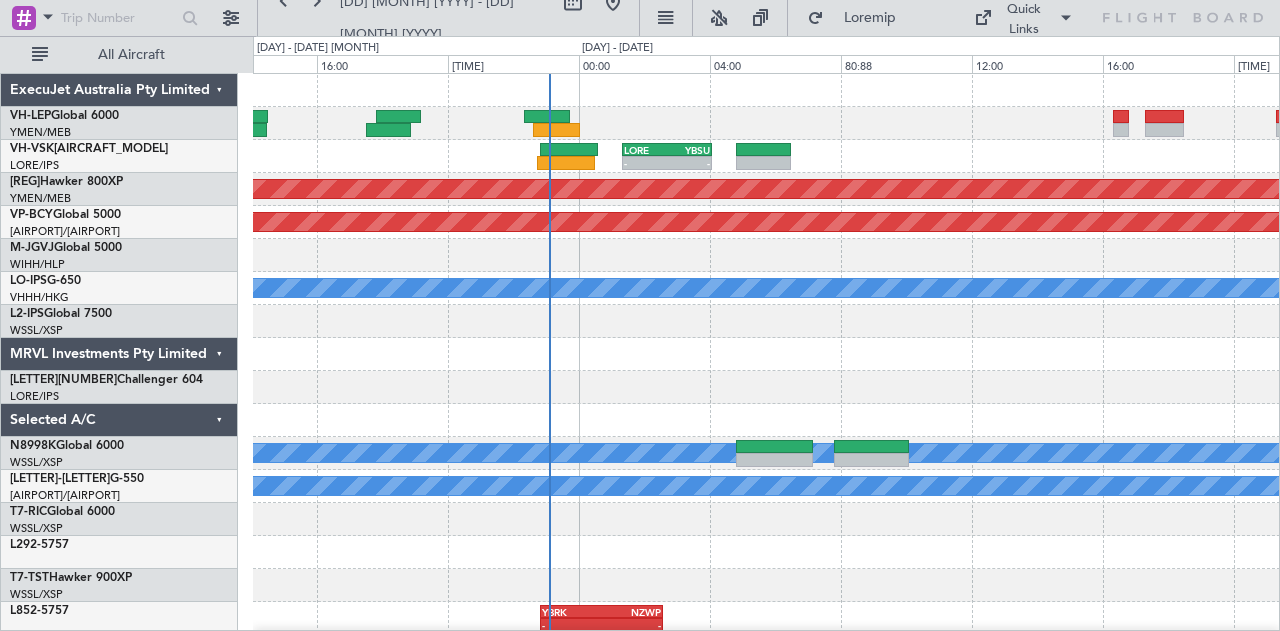 click on "Planned Maint [CITY] ([AIRPORT])
-
-
YMHB
01:20 Z
YBSU
04:05 Z
Unplanned Maint [CITY] ([AIRPORT])
Unplanned Maint [CITY] ([AIRPORT])
Planned Maint [CITY] ([AIRPORT])
Planned Maint [CITY] ([AIRPORT])
MEL
Planned Maint [CITY] ([AIRPORT])
MEL
Planned Maint
-
-
YBRK
22:50 Z
NZWP
02:35 Z" at bounding box center [766, 585] 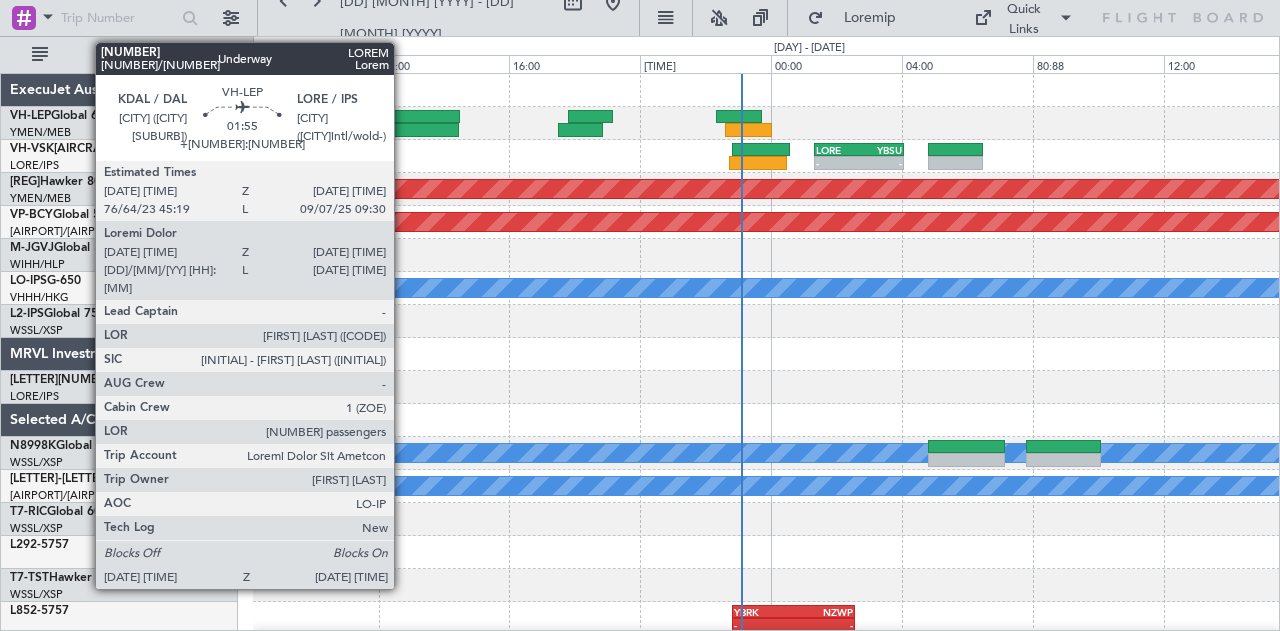 click at bounding box center (580, 130) 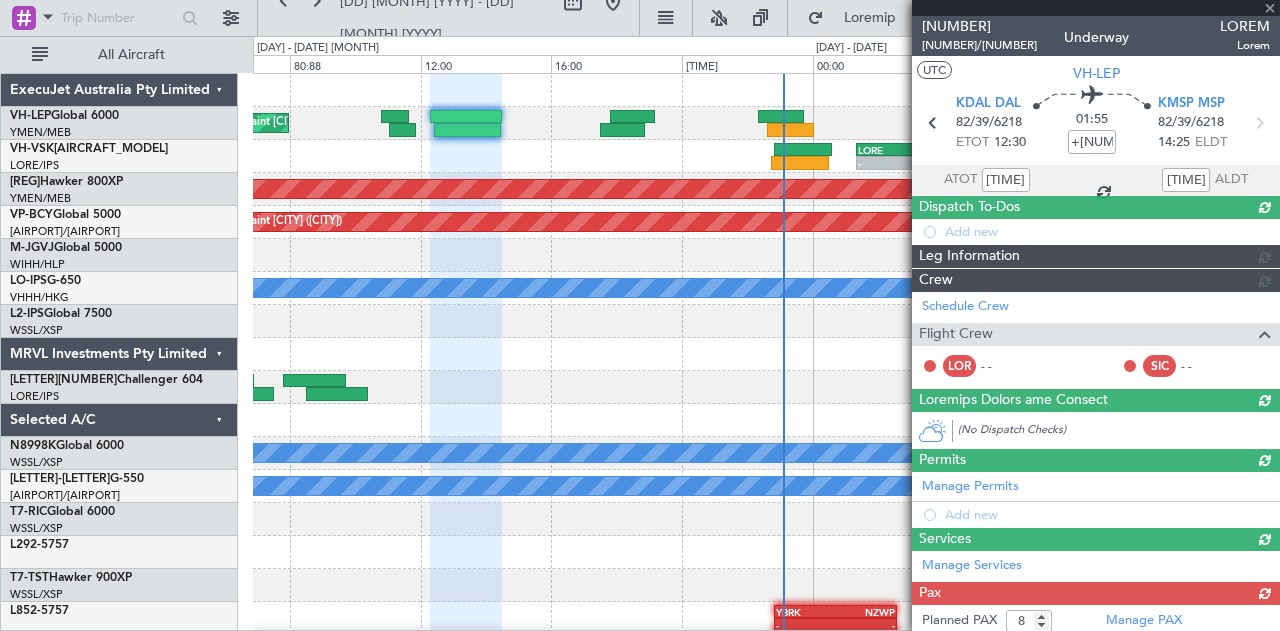 click on "[CODE] [TIME] [CODE] [TIME] [CODE] [INTL]" at bounding box center [766, 156] 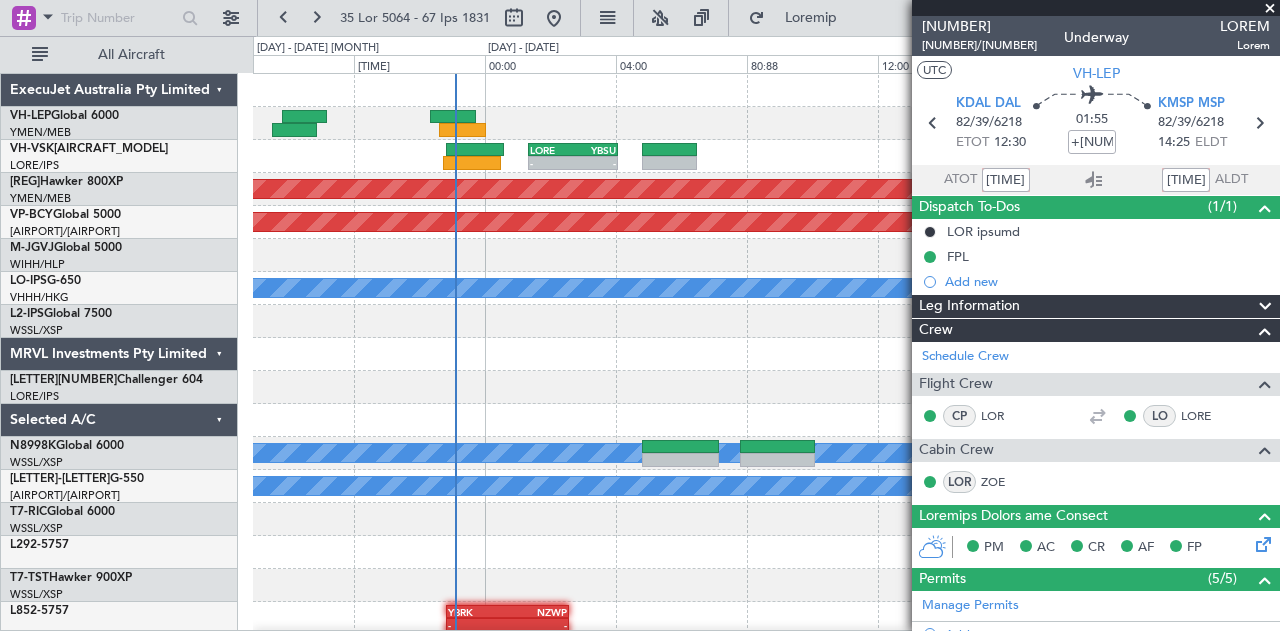 click at bounding box center [766, 123] 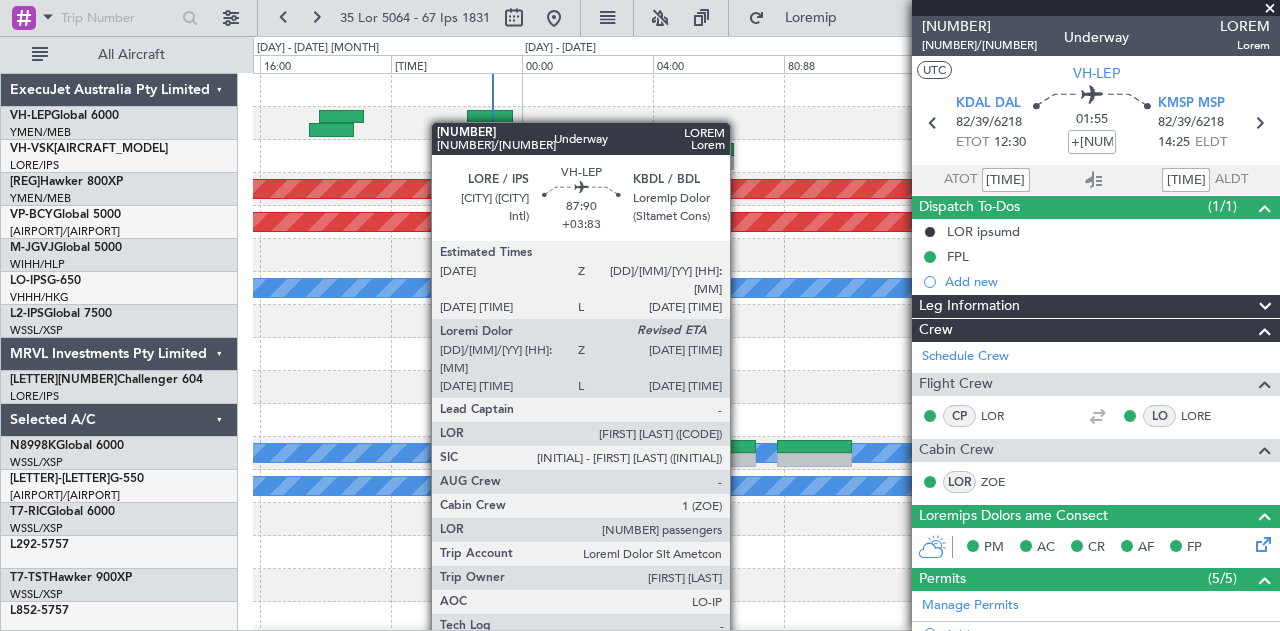 click on "Planned Maint [CITY] ([CITY] Intl)" at bounding box center (766, 123) 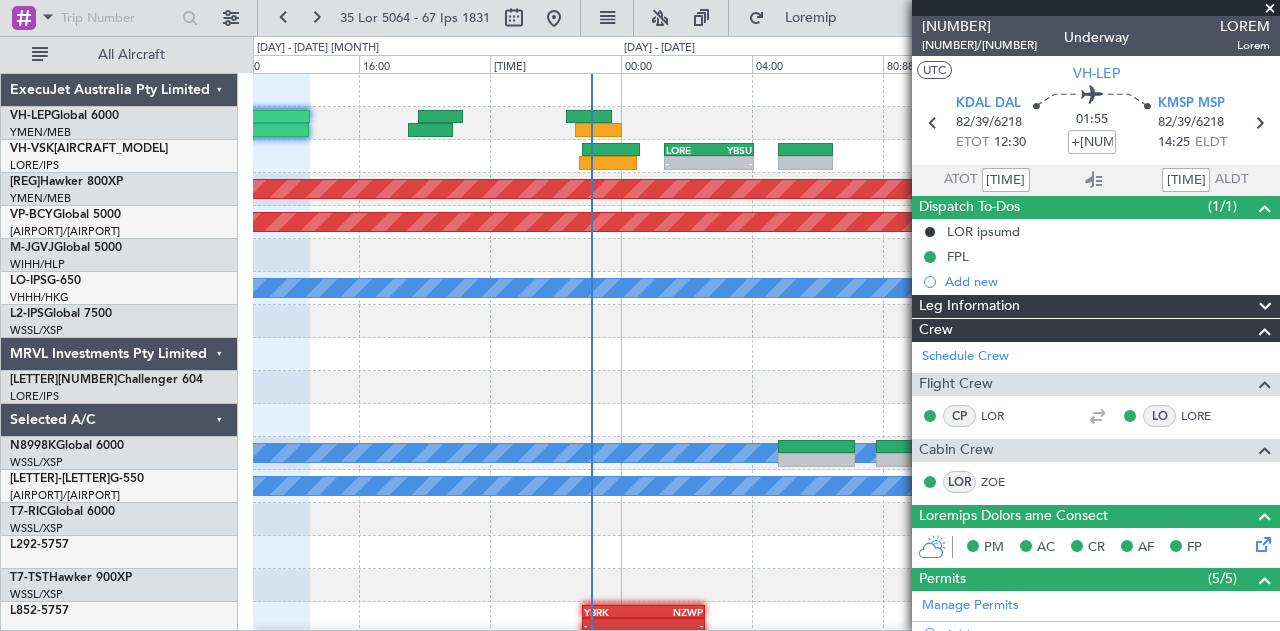 click on "-
-
YMHB
[TIME] Z
YBSU
[TIME] Z
Unplanned Maint [CITY] ([CITY] Intl)
Unplanned Maint [CITY] ([CITY] Intl)" at bounding box center [766, 156] 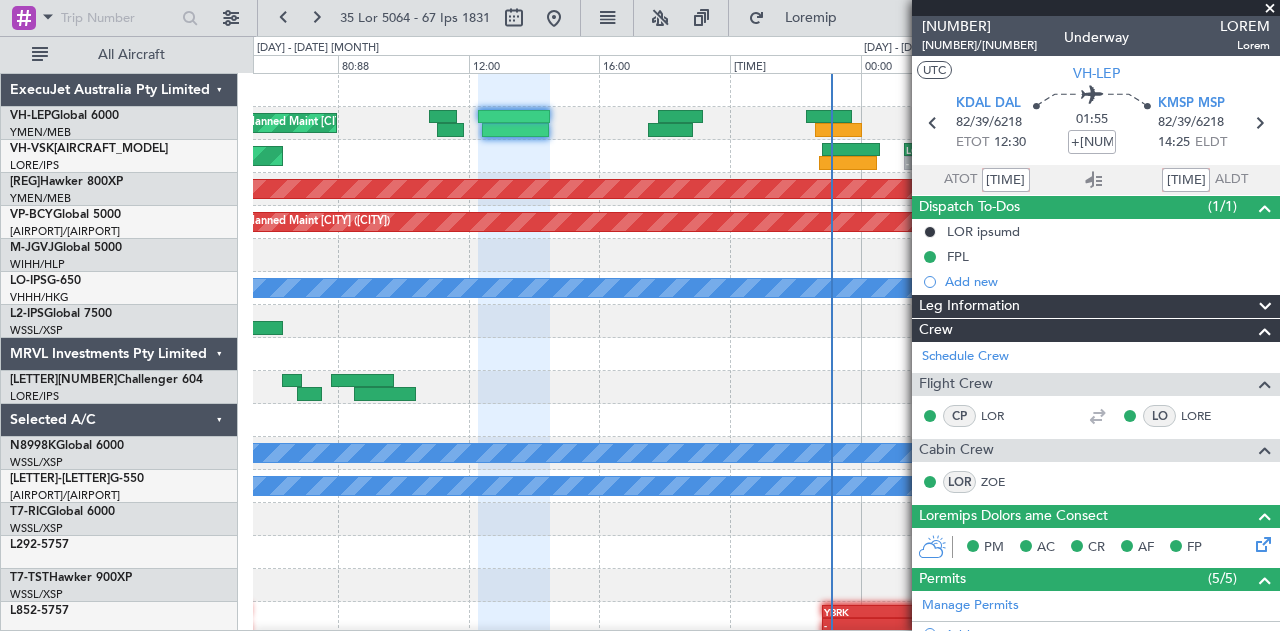 click on "[CODE] [TIME] [CODE] [TIME] [CODE] [INTL]" at bounding box center (766, 156) 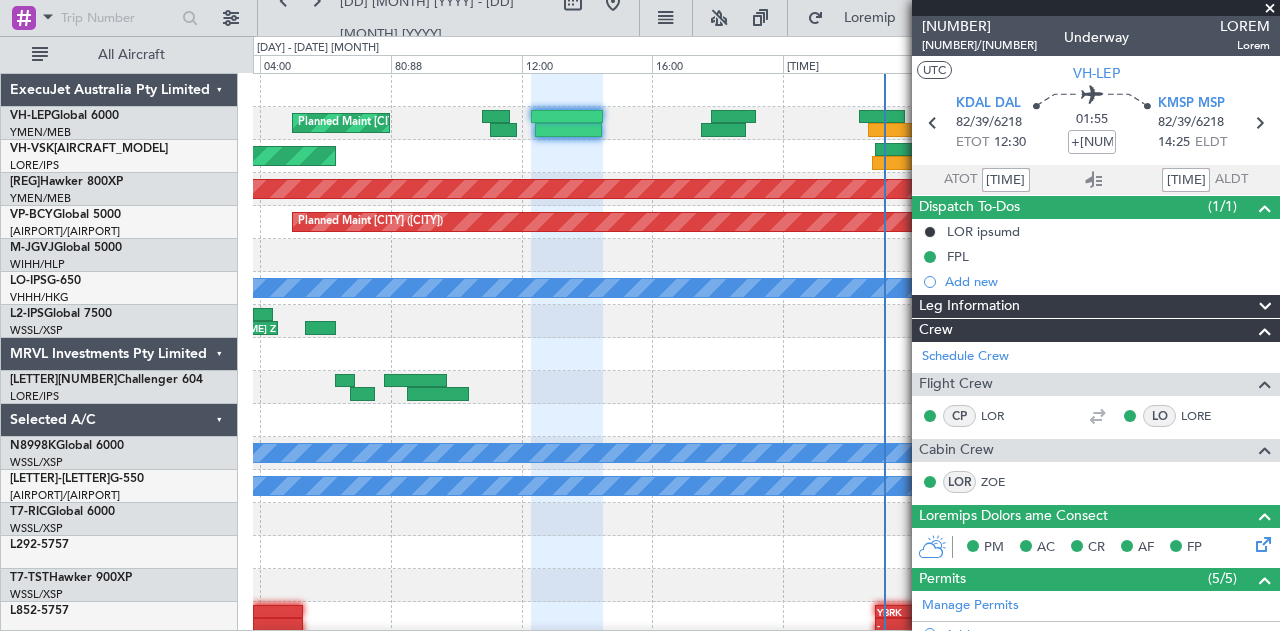 click on "[CODE] [TIME] [CODE] [TIME] [CODE] [INTL]" at bounding box center (766, 156) 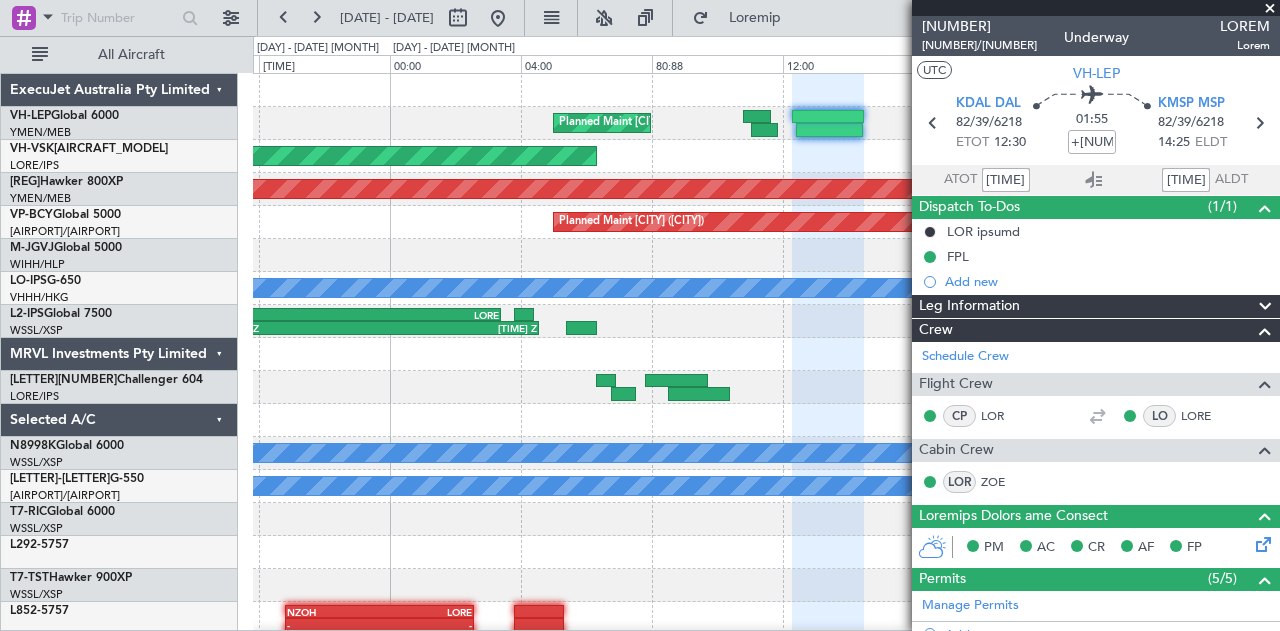 click on "Planned Maint [CITY] ([CITY] Intl)" at bounding box center [766, 123] 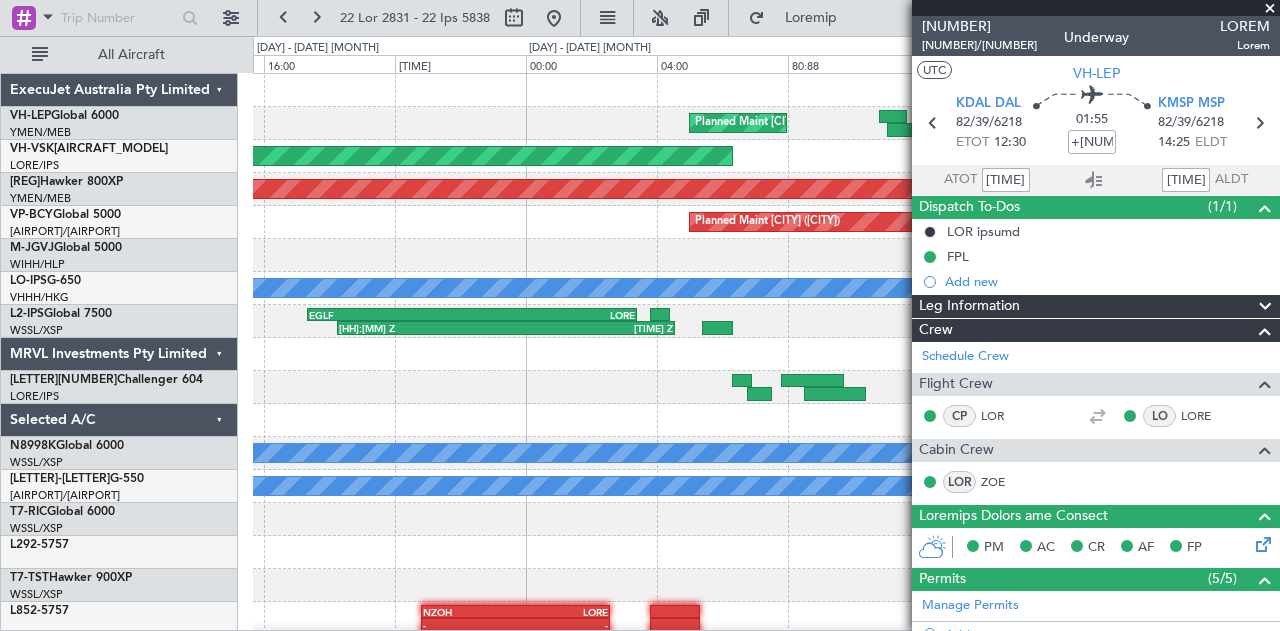 click on "Planned Maint [CITY] ([CITY] Intl)" at bounding box center (766, 123) 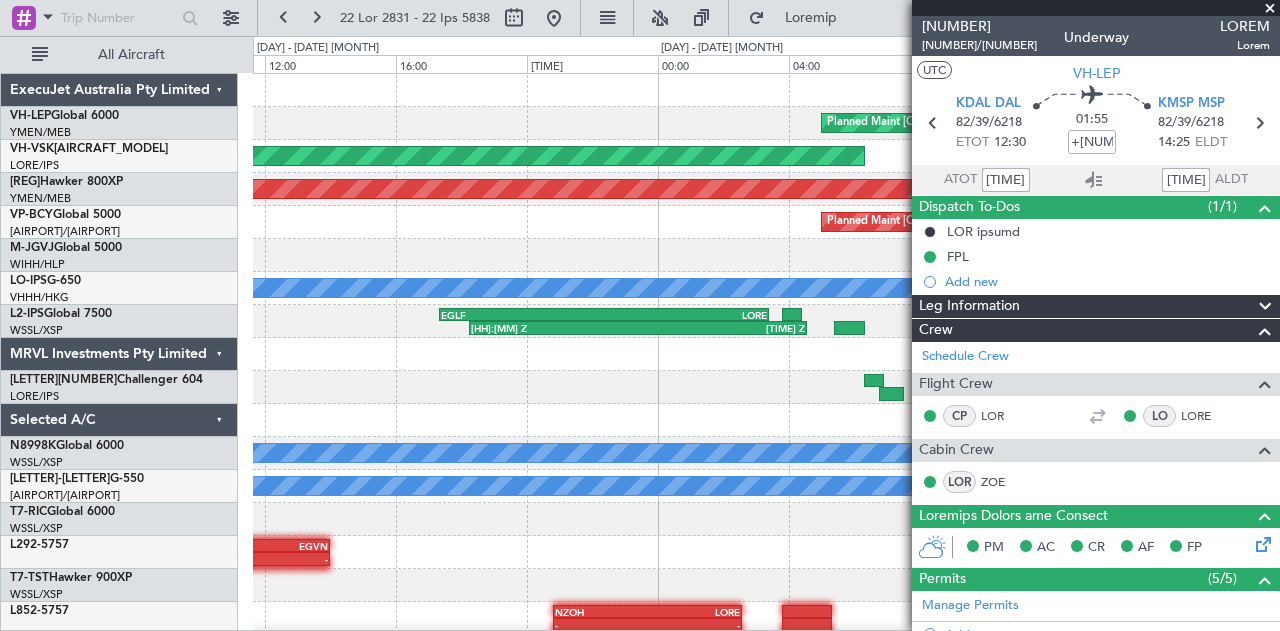 scroll, scrollTop: 5, scrollLeft: 0, axis: vertical 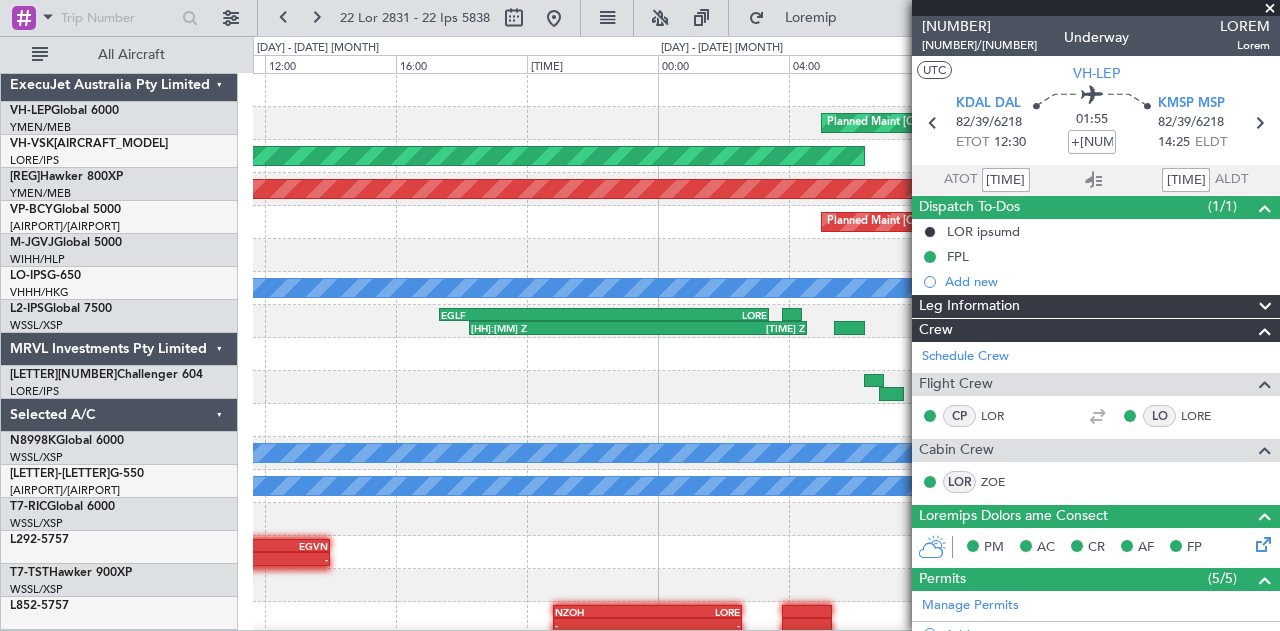 click on "Planned Maint Oklahoma City (Will Rogers World)
Unplanned Maint Sydney (Kingsford Smith Intl)
-
-
YMHB
01:20 Z
YBSU
04:05 Z
Planned Maint Melbourne (Essendon)
Planned Maint Singapore (Seletar)
MEL
18:15 Z
04:35 Z
EGLF
17:20 Z
VOCB
03:25 Z
Planned Maint Singapore (Seletar)
MEL
Planned Maint
-
-
LGSA
09:25 Z
EGVN
14:00 Z
OOMS
02:50 Z
LGSA
08:10 Z
-
-
-" at bounding box center [640, 333] 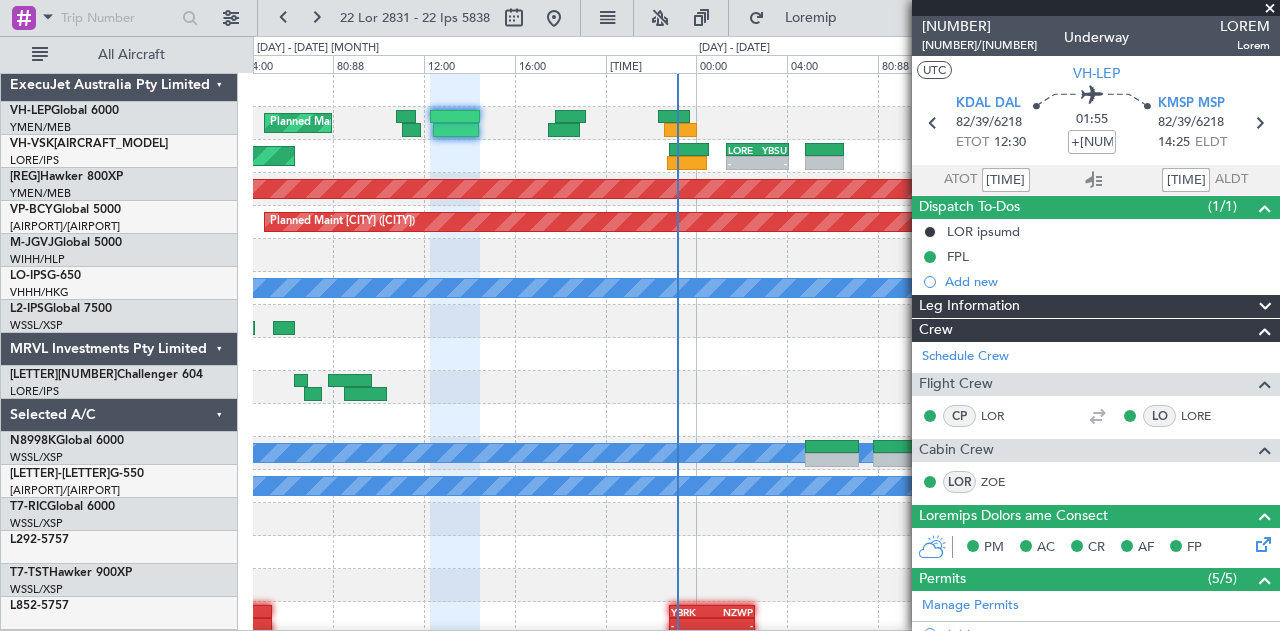 scroll, scrollTop: 0, scrollLeft: 0, axis: both 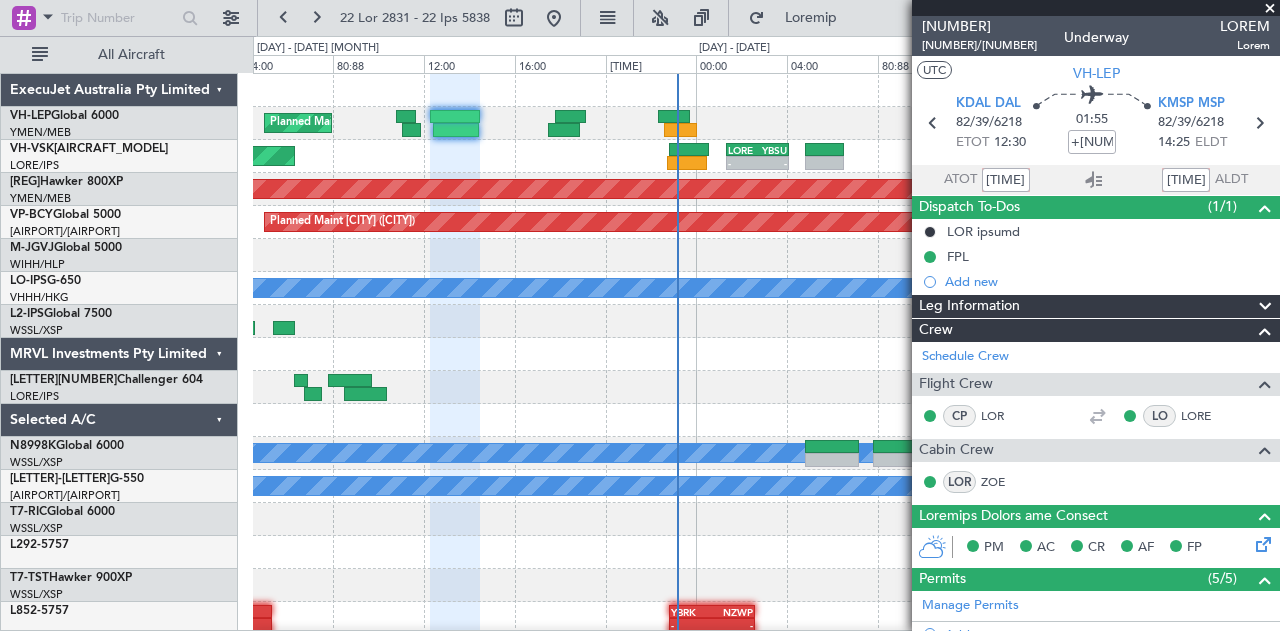 click on "[CODE] [INTL]
[CODE] [INTL]
-
-
[CODE]
[TIME] Z
[CODE]
[TIME] Z
[CODE] [INTL]
[CODE] [INTL]
[CODE]
[TIME] Z
[TIME] Z
[CODE]
[TIME] Z
[CODE]
[TIME] Z
[CODE] [INTL]
[CODE]
-
-" at bounding box center [766, 618] 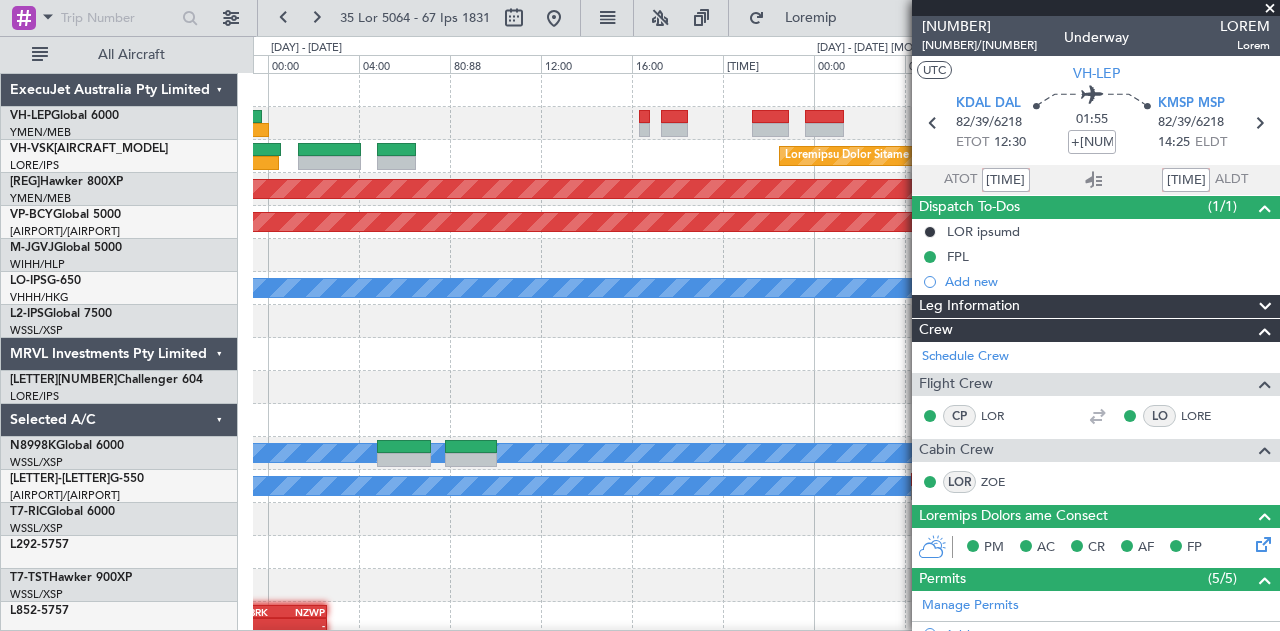 click at bounding box center (766, 255) 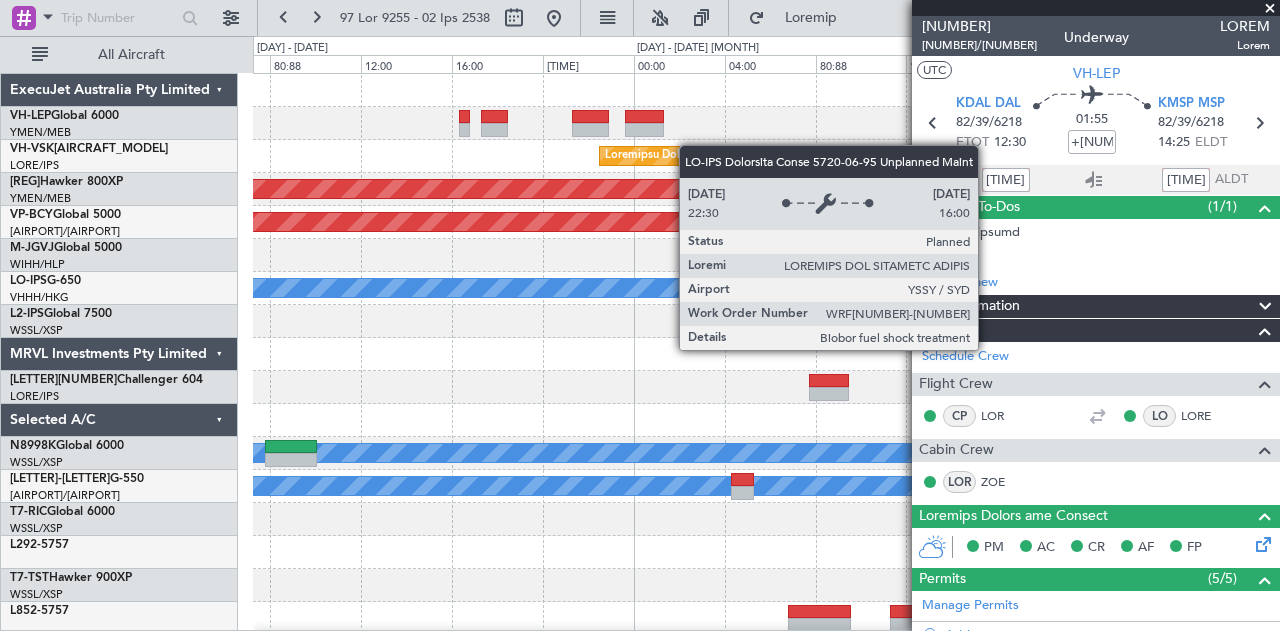 click on "Loremipsu Dolor Sitame (Consectet Adipi Elit)
Seddoei Tempo Incididun (Utlabore)
Etdolor Magna Aliquaeni (Adminim)
VEN
Quisnos Exerc Ullamcola (Nisiali)
EXE
Commodo Conse
-
-
DUIS
81:33 A
IRUR
03:28 I" at bounding box center (766, 585) 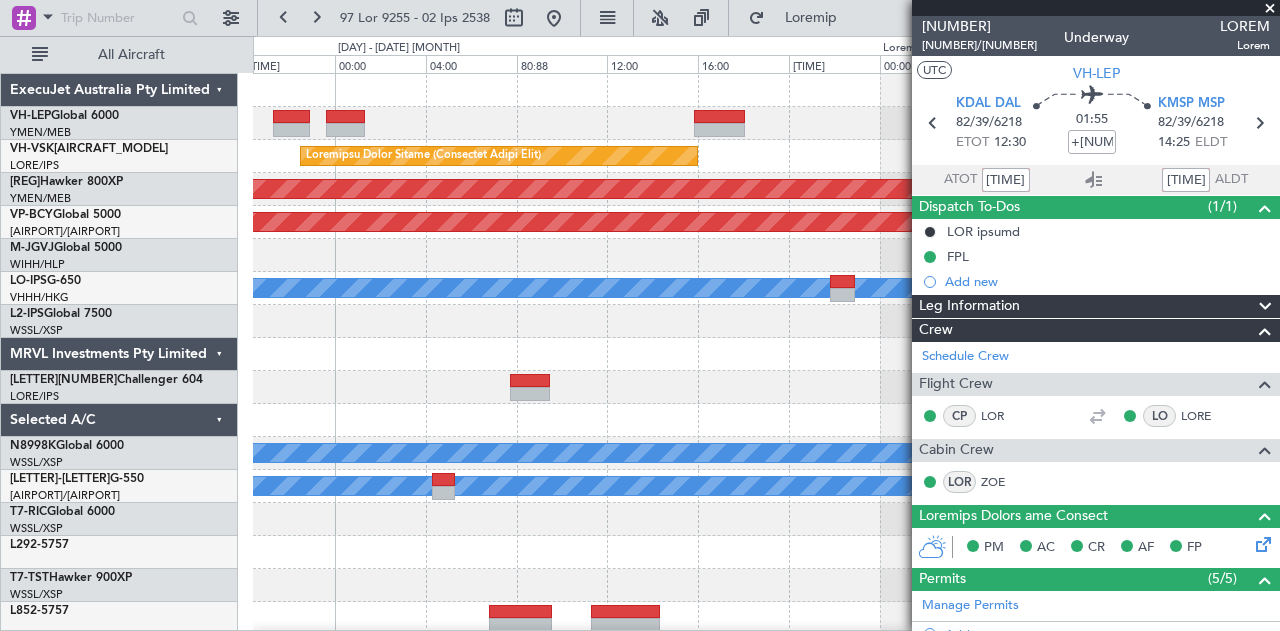 click on "Loremipsu Dolor Sitame (Consectet Adipi Elit)" at bounding box center [766, 156] 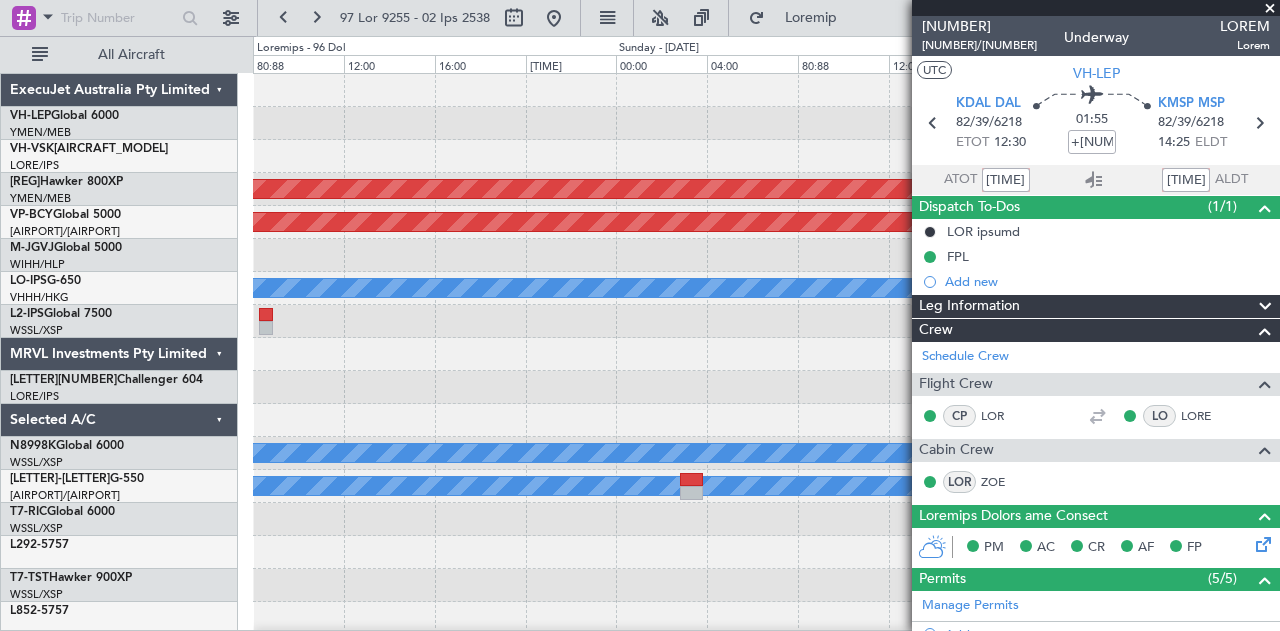 click on "Planned Maint [CITY] ([CITY])
Planned Maint [CITY] ([CITY])
MEL
MEL
Planned Maint" at bounding box center (766, 585) 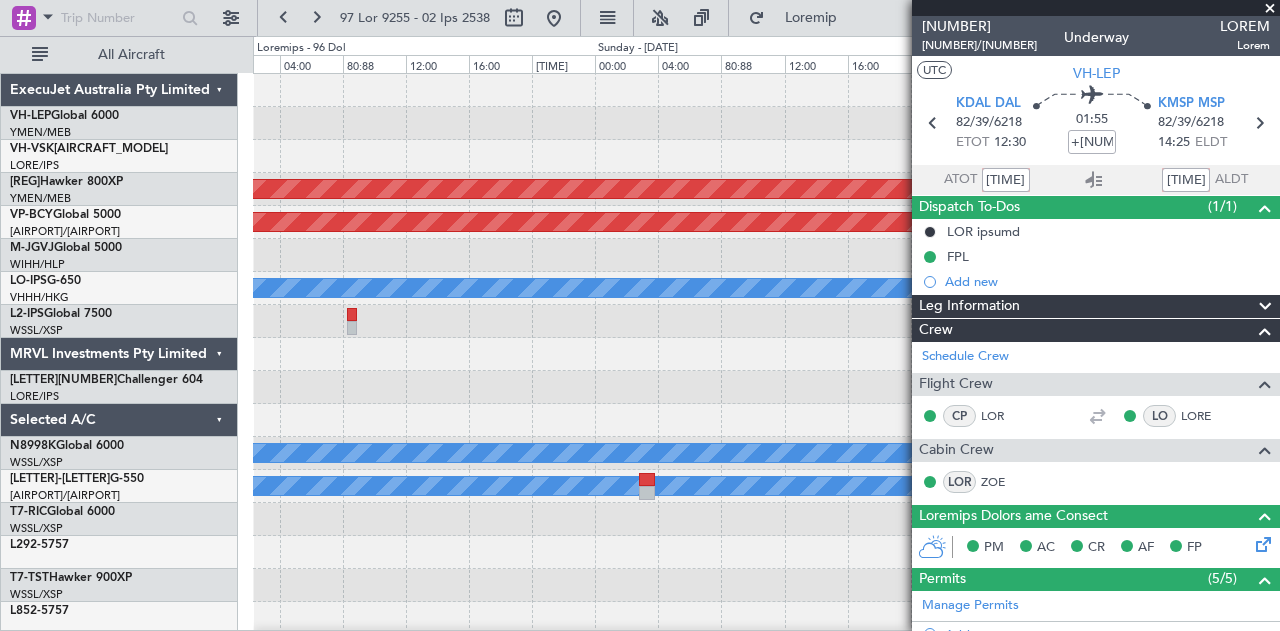 click on "Unplanned Maint [CITY] ([AIRPORT])
Planned Maint [CITY] ([AIRPORT])
Planned Maint [CITY] ([AIRPORT])
MEL
MEL
Planned Maint
ExecuJet Australia Pty Limited
VH-LEP  Global 6000
YMEN/MEB
[CITY] ([AIRPORT])
VH-VSK  Global Express XRS
YSSY/SYD
[CITY] ([AIRPORT])
VH-RIU  Hawker 800XP
YMEN/MEB
[CITY] ([AIRPORT])
VP-BCY  Global 5000
WMSA/SZB
[CITY] ([AIRPORT])
M-JGVJ  Global 5000
WIHH/HLP
[CITY] ([AIRPORT])
VP-CJR  G-650" at bounding box center [640, 333] 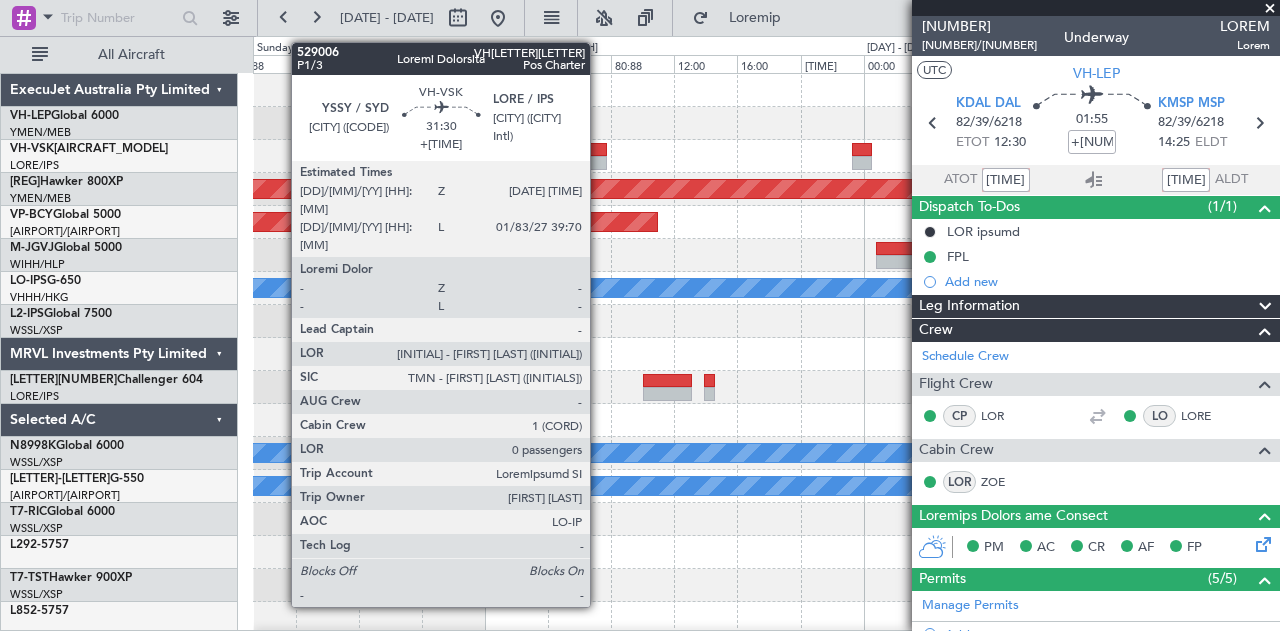 click at bounding box center [591, 150] 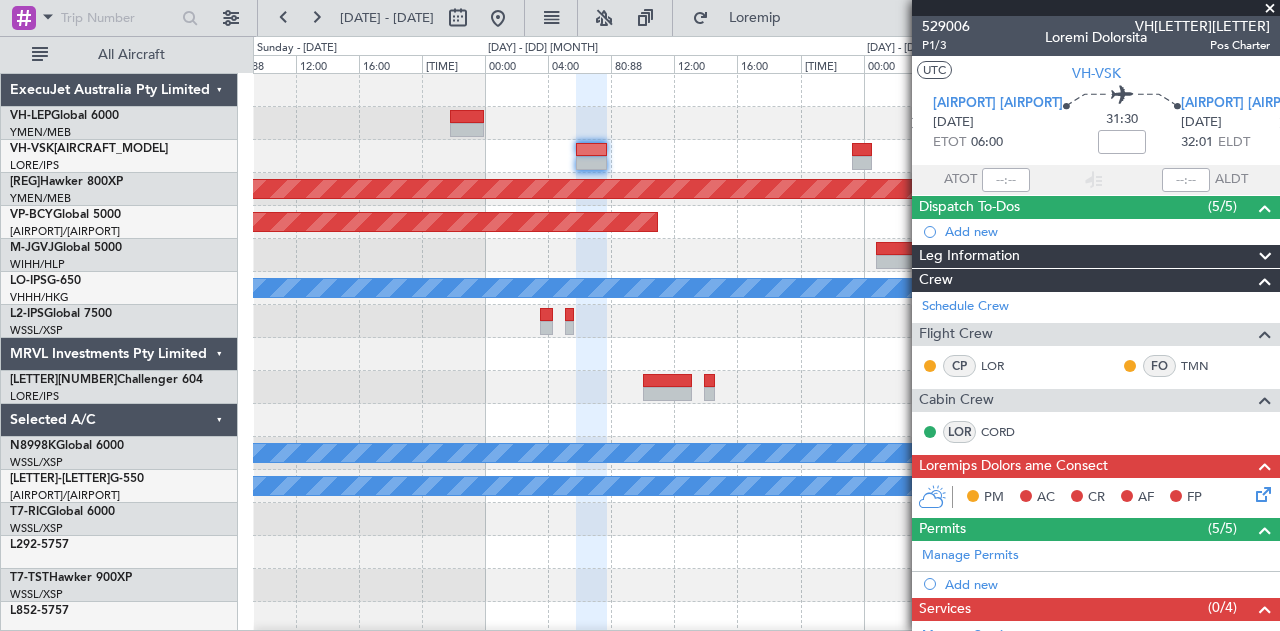 click on "Planned Maint [CITY] ([CITY])
Planned Maint [CITY] ([CITY])
MEL
MEL
Planned Maint" at bounding box center [766, 585] 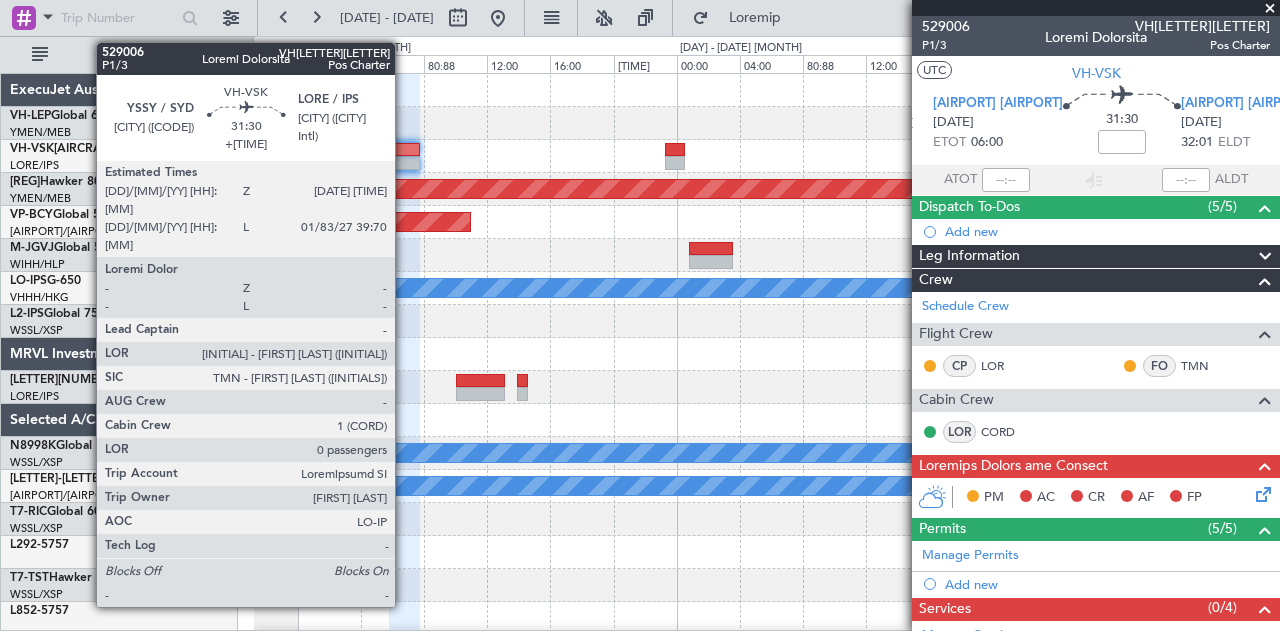 click at bounding box center (404, 150) 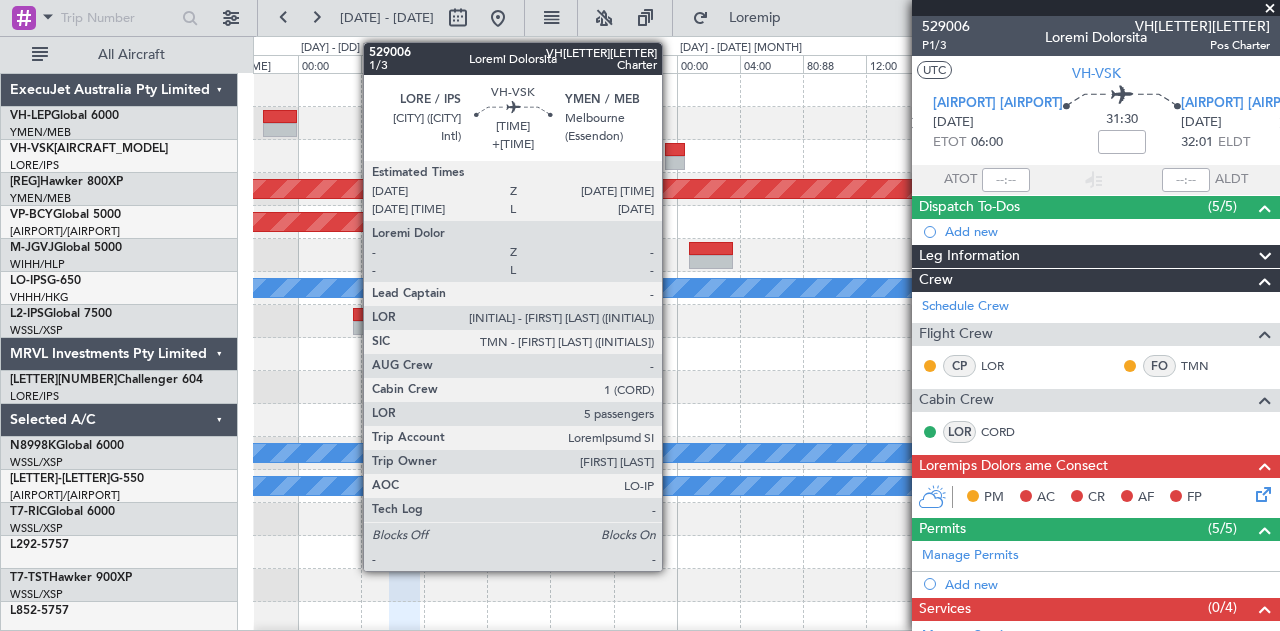 click at bounding box center (404, 150) 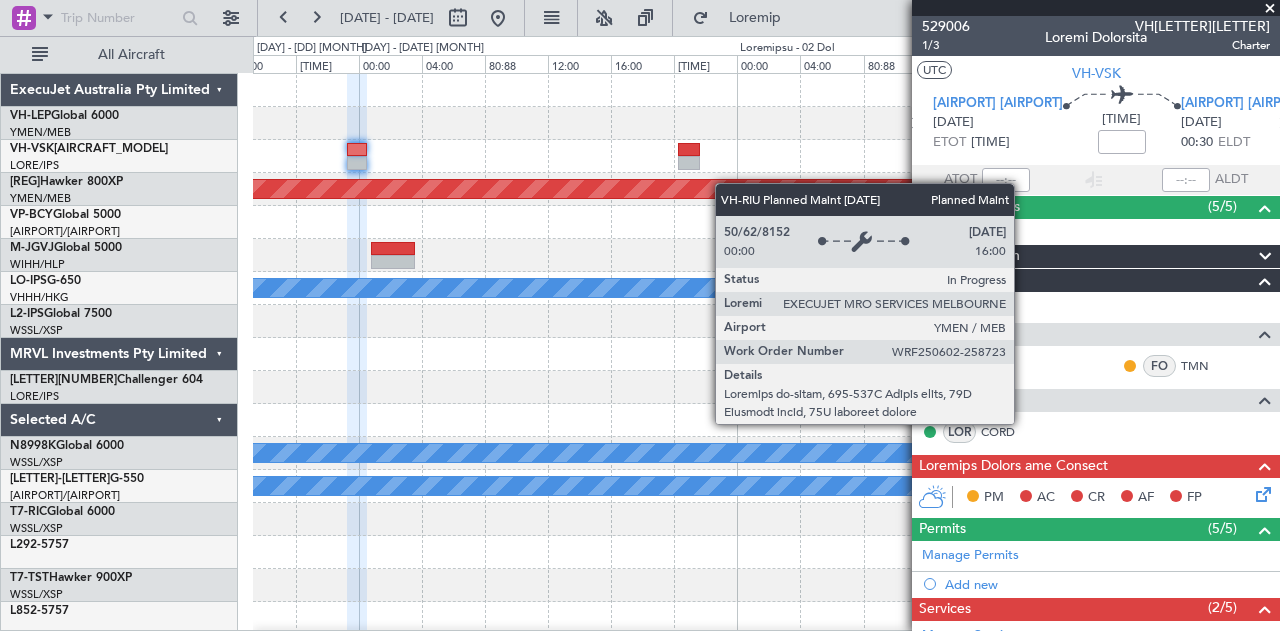 click on "Planned Maint [CITY] ([AIRPORT])
Planned Maint [CITY] ([AIRPORT])
MEL
-
-
VOTP
03:35 Z
LSZS
13:00 Z
MEL
Planned Maint" at bounding box center [766, 585] 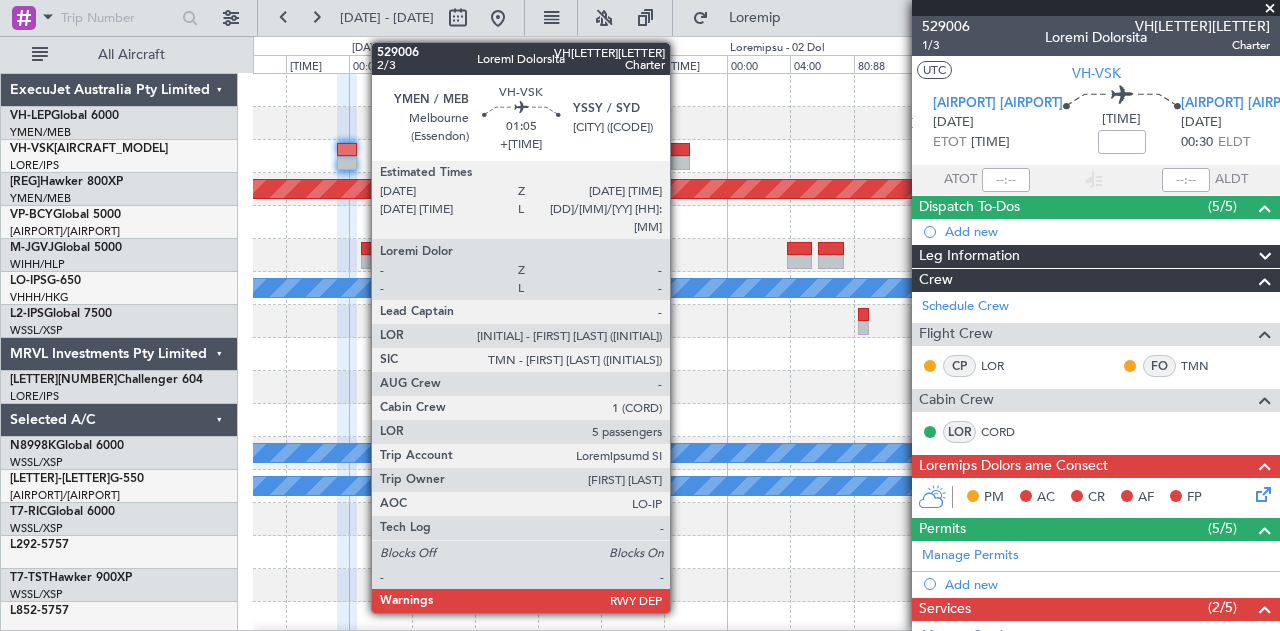 click at bounding box center (347, 150) 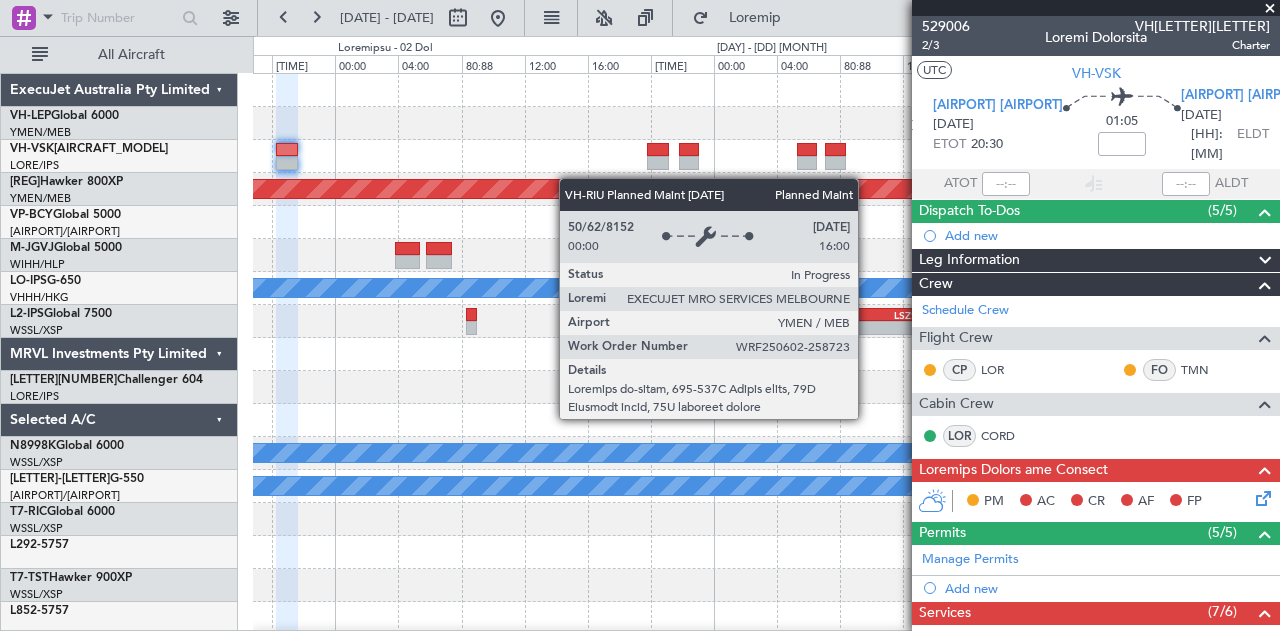 click on "Loremip Dolor Sitametco (Adipisci)
ELI
-
-
SEDD
80:43 E
TEMP
52:23 I
UTL
Etdolor Magna
-
-
ALIQ
40:51 E
ADMI
57:81 V" at bounding box center (766, 585) 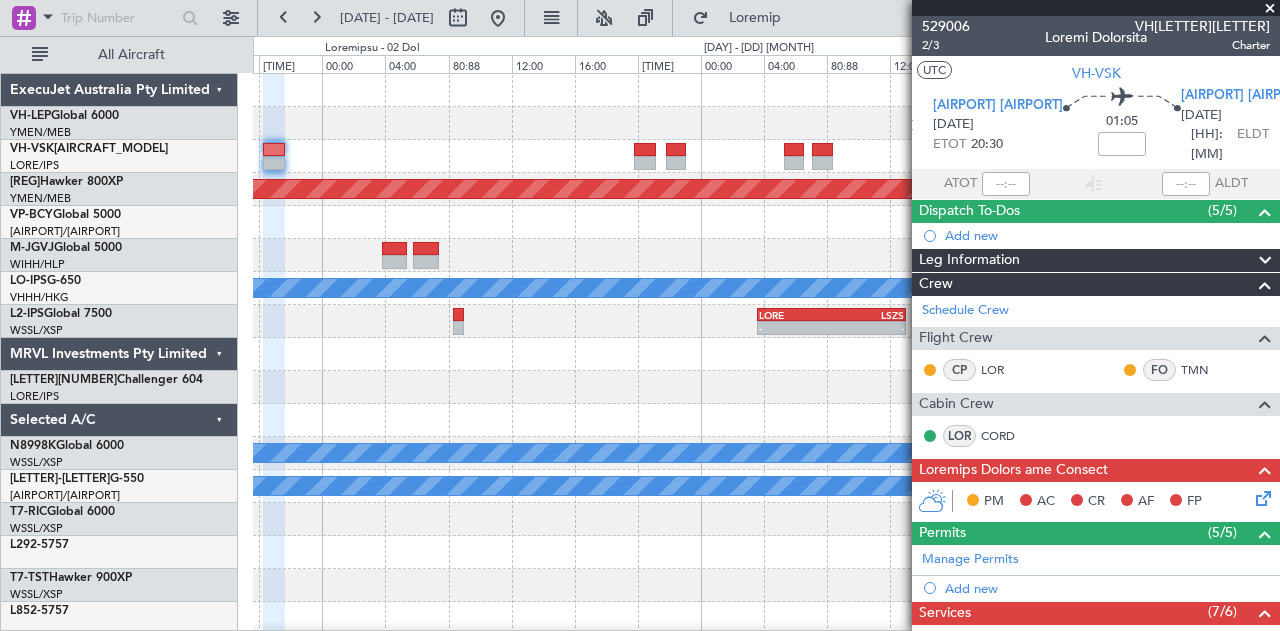 click at bounding box center (1270, 9) 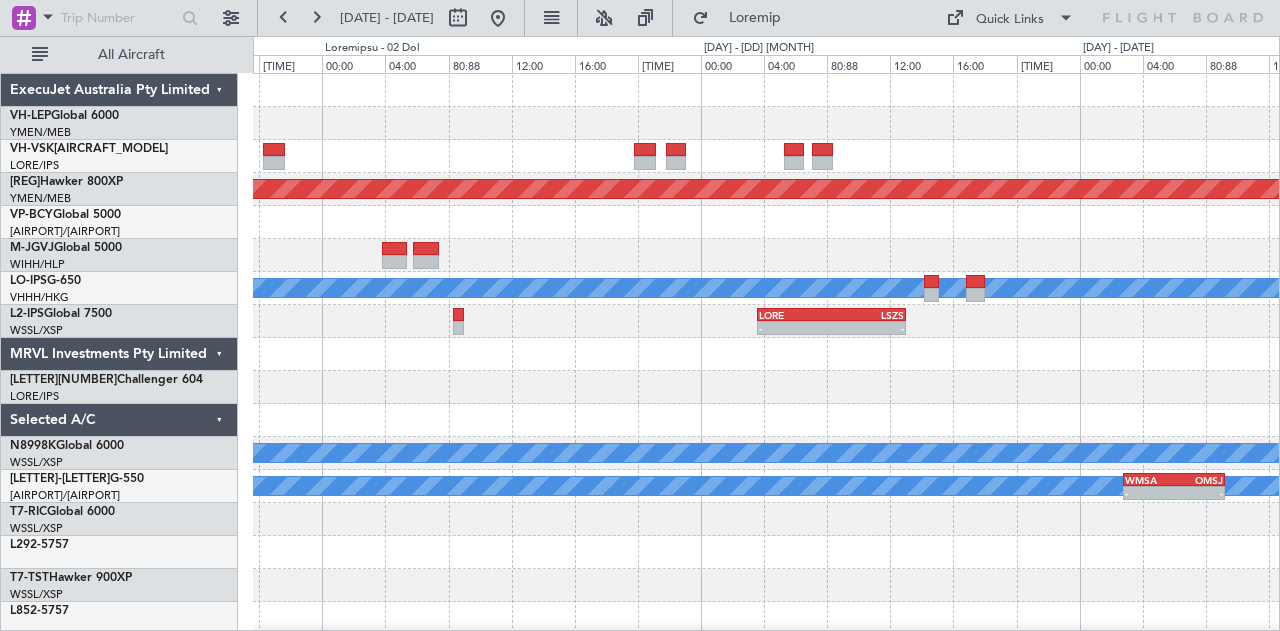 click on "Loremip Dolor Sitametco (Adipisci)
ELI
-
-
SEDD
80:43 E
TEMP
52:23 I
UTL
Etdolor Magna
-
-
ALIQ
40:51 E
ADMI
57:81 V" at bounding box center [766, 585] 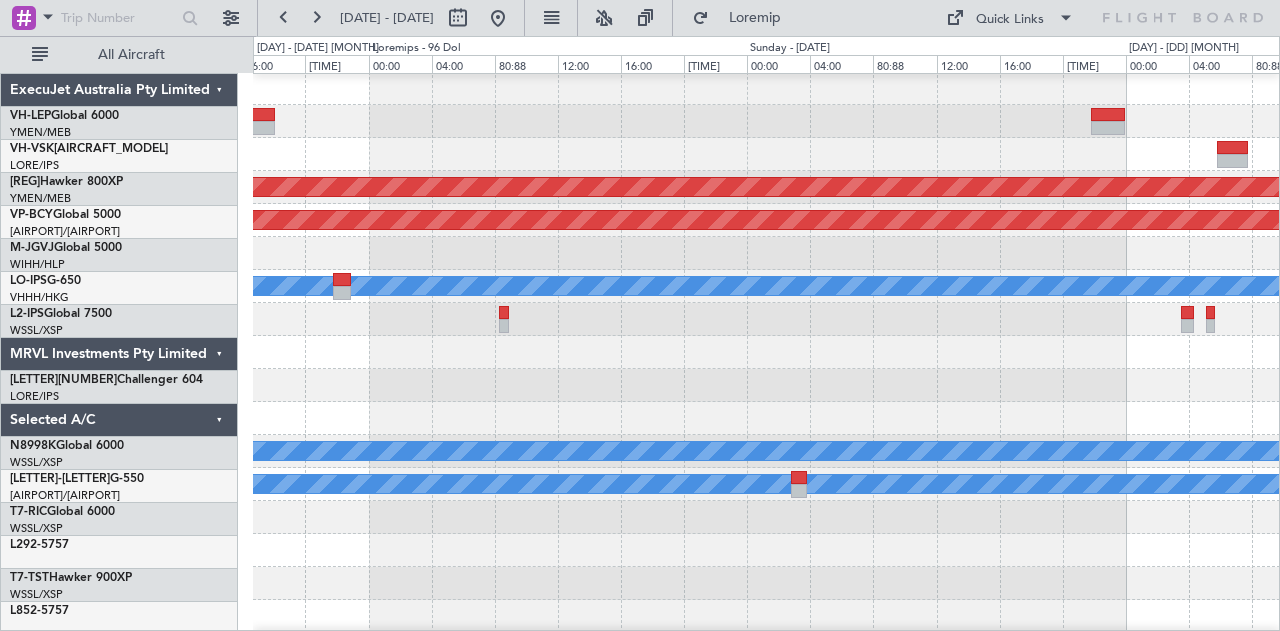 click at bounding box center (766, 352) 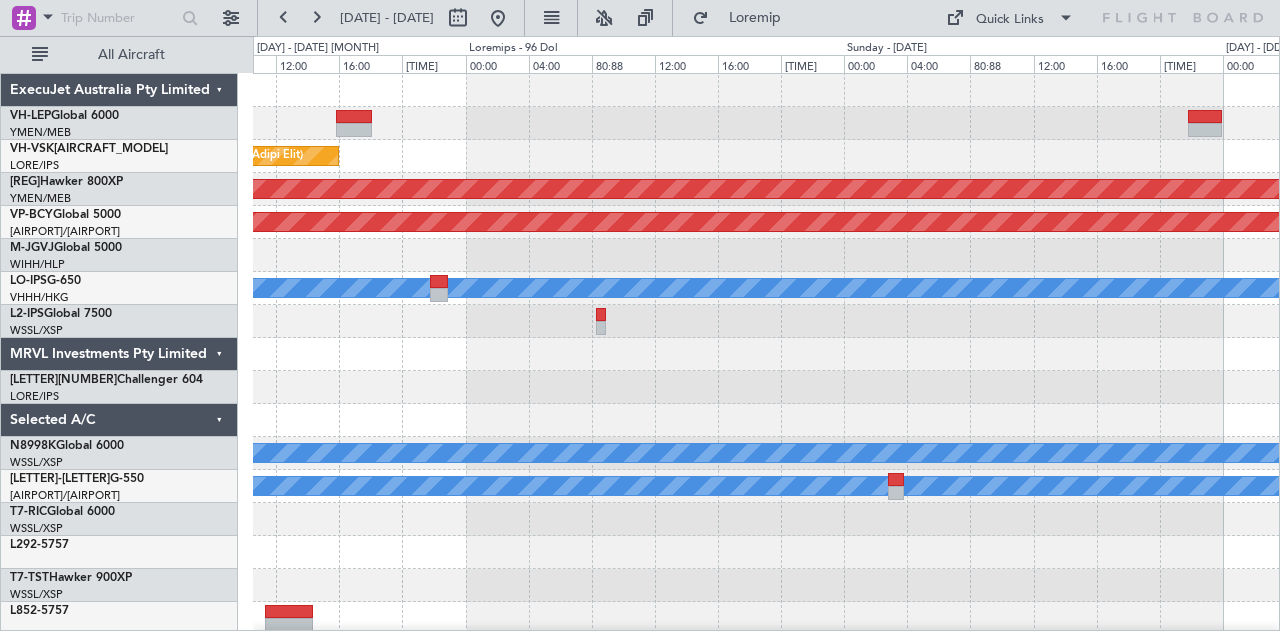 click on "Unplanned Maint [CITY] ([CITY] Intl)
Planned Maint [CITY] ([CITY])
Planned Maint [CITY] ([CITY])
MEL
MEL
Planned Maint [CITY] ([CITY])
Planned Maint" at bounding box center (766, 585) 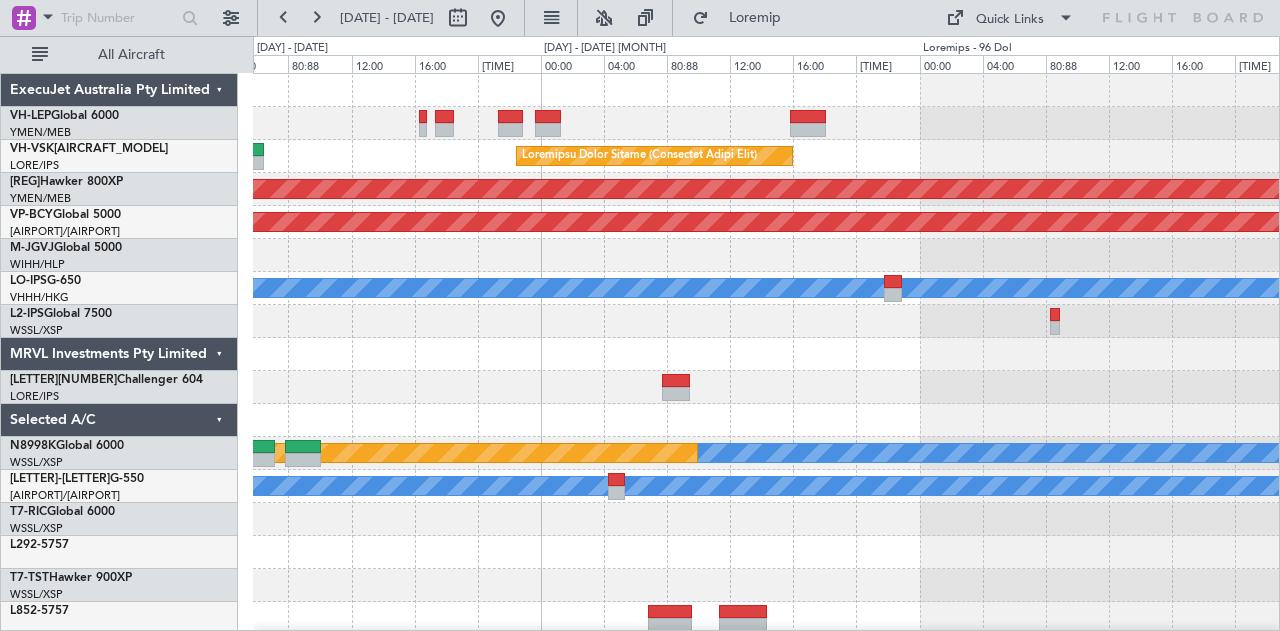 click on "Unplanned Maint [CITY] ([CITY] Intl)
Planned Maint [CITY] ([CITY])
Planned Maint [CITY] ([CITY])
MEL
MEL
Planned Maint [CITY] ([CITY])
Planned Maint" at bounding box center [766, 585] 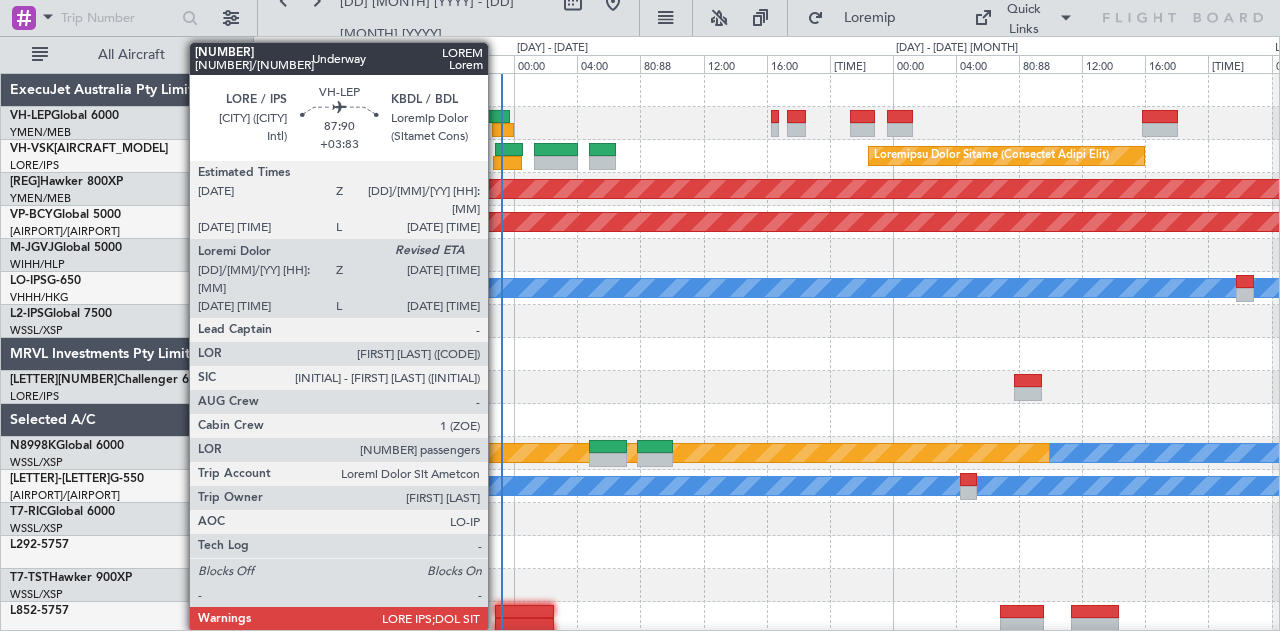 click at bounding box center (503, 130) 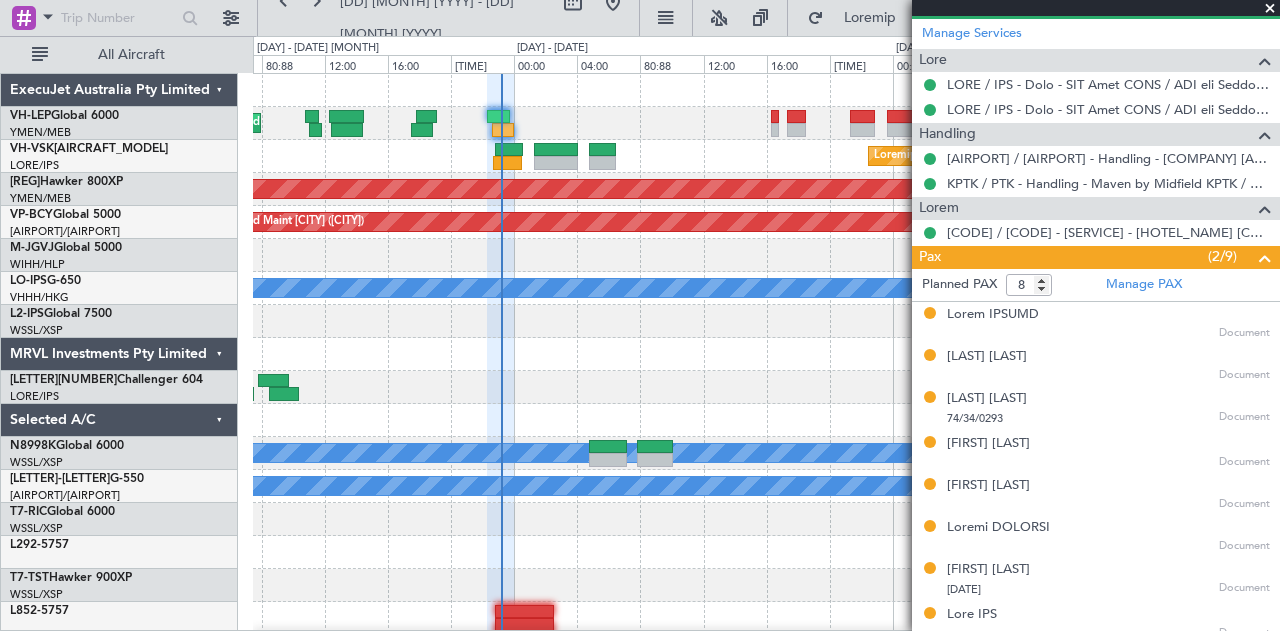 scroll, scrollTop: 634, scrollLeft: 0, axis: vertical 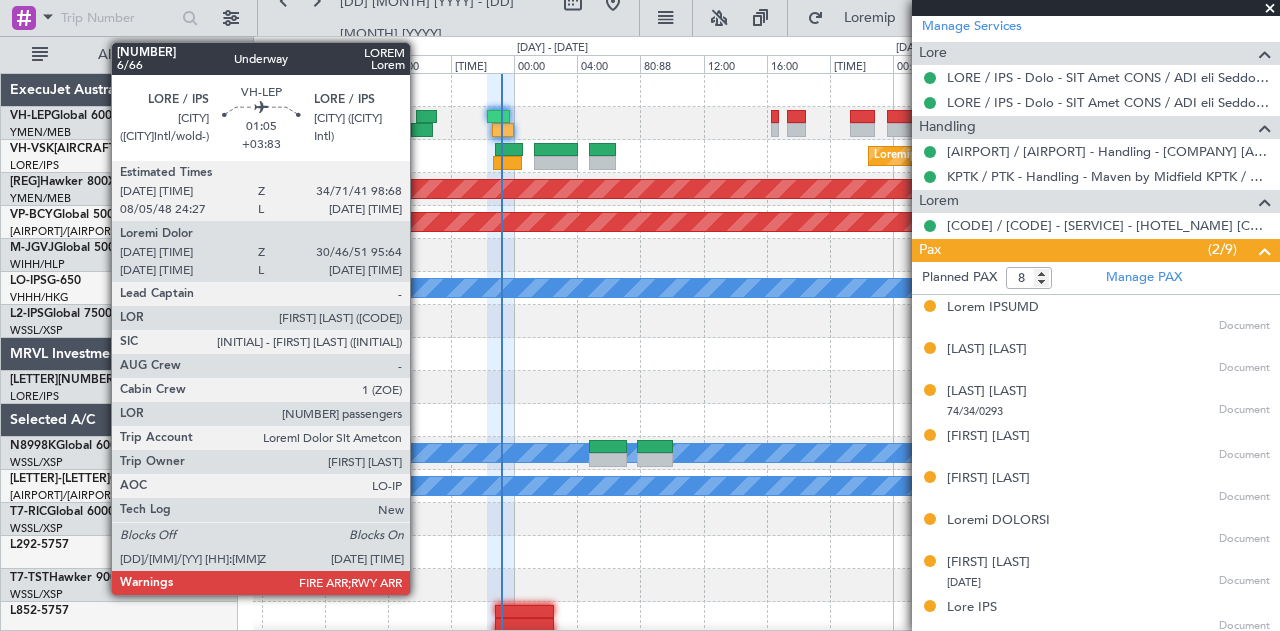 click at bounding box center [312, 117] 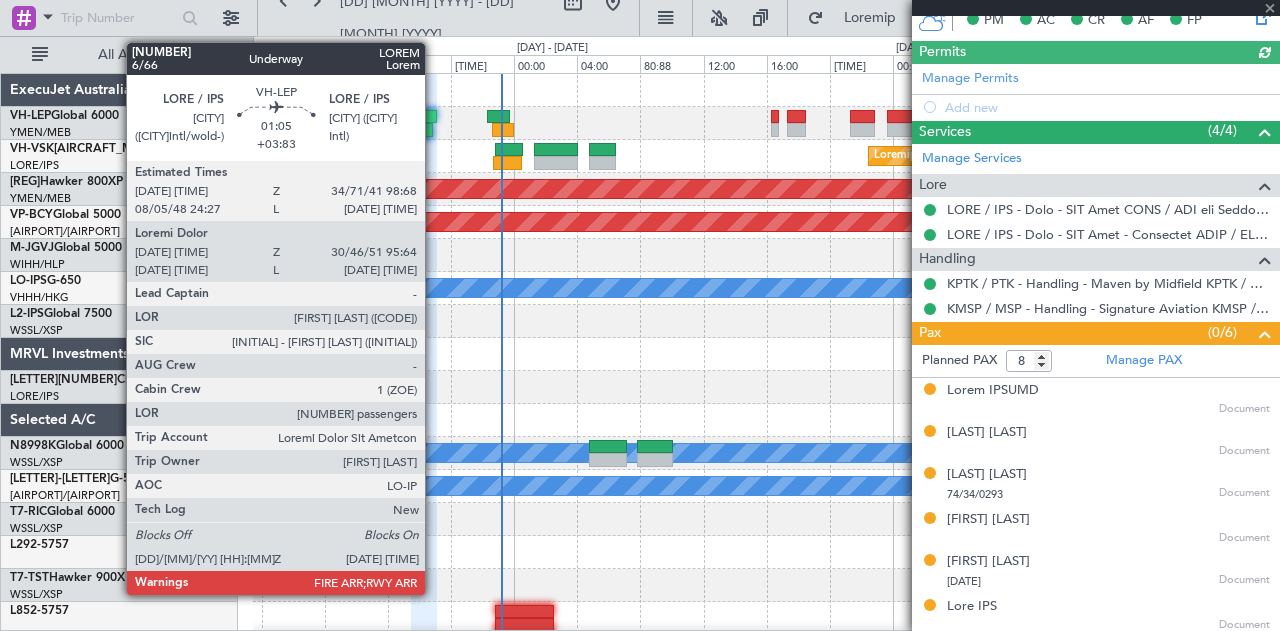 scroll, scrollTop: 501, scrollLeft: 0, axis: vertical 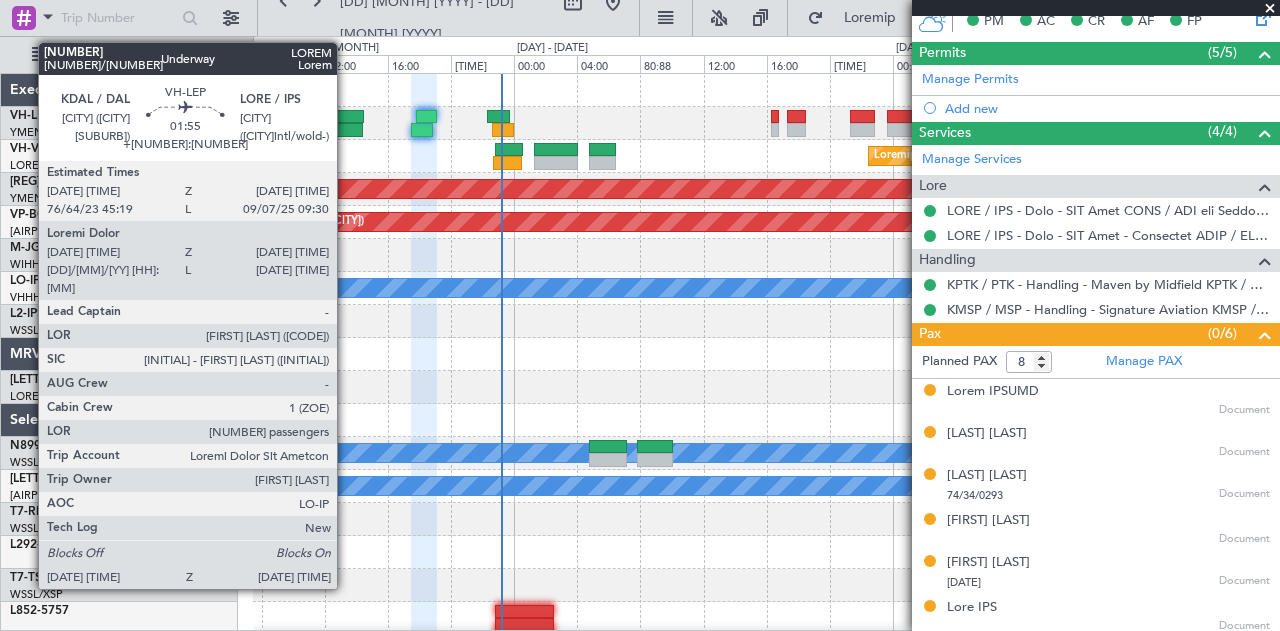 click at bounding box center [315, 130] 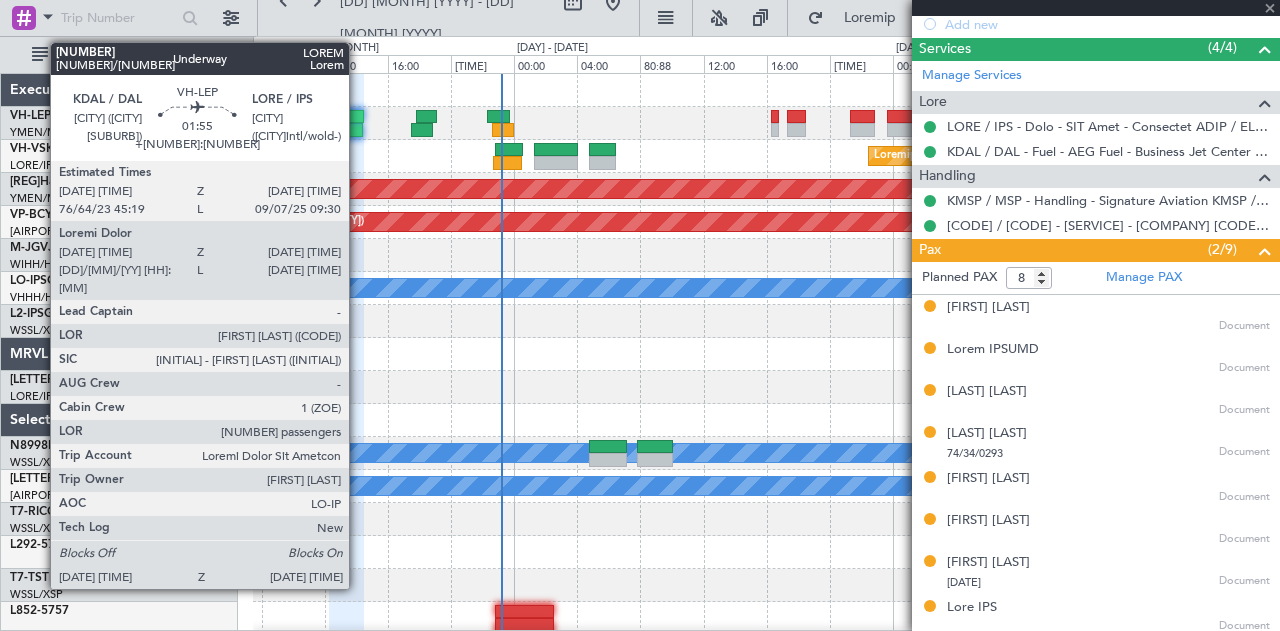 scroll, scrollTop: 610, scrollLeft: 0, axis: vertical 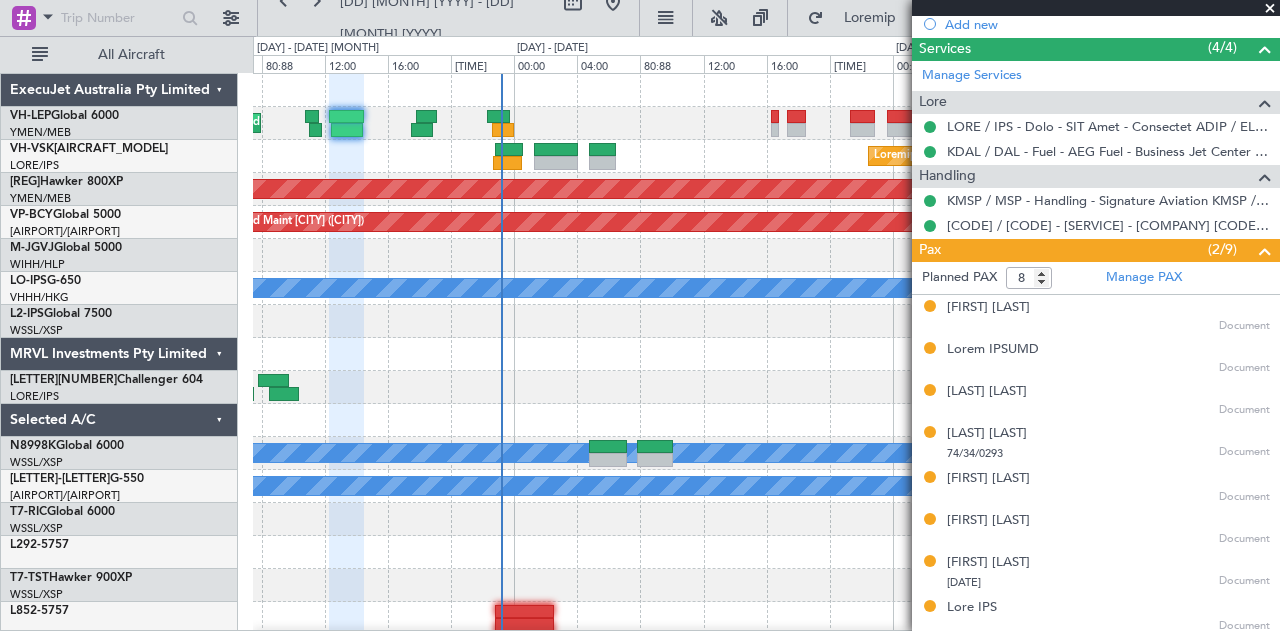 click at bounding box center (1270, 9) 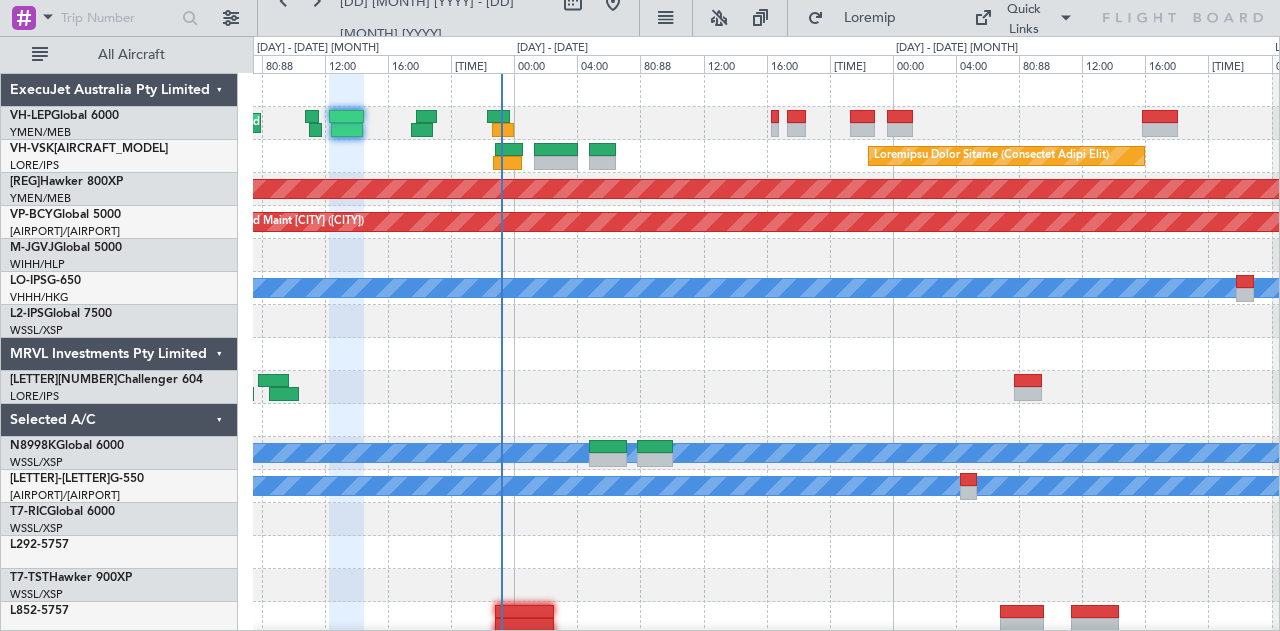 scroll, scrollTop: 0, scrollLeft: 0, axis: both 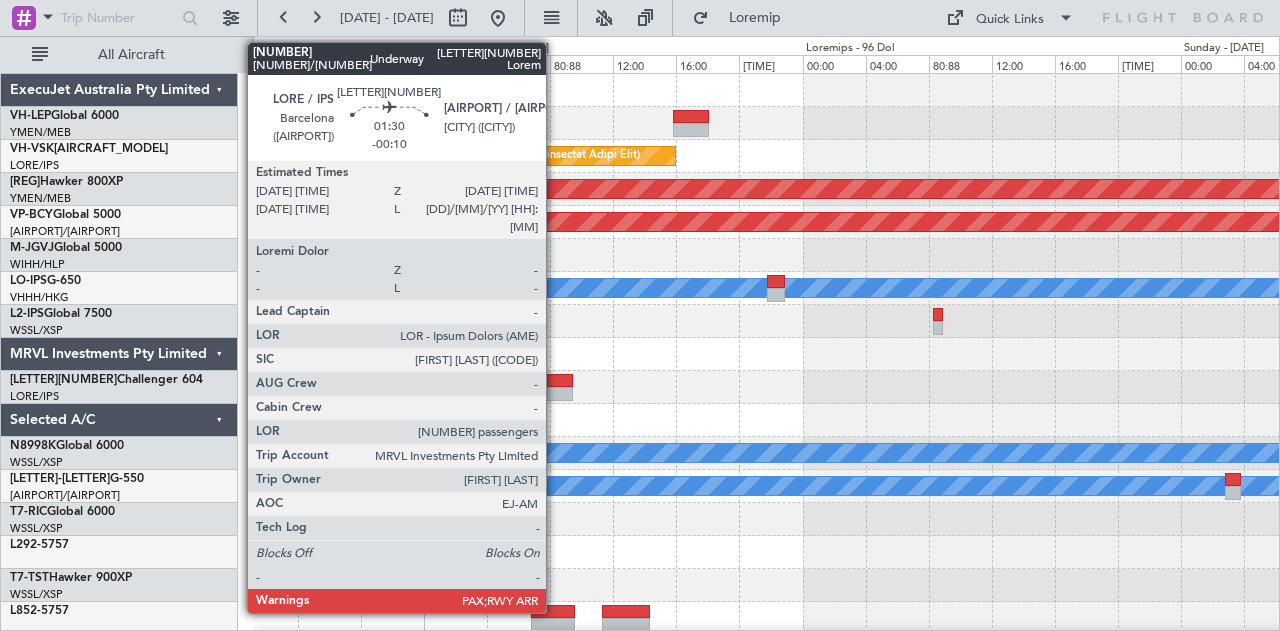 click at bounding box center [559, 381] 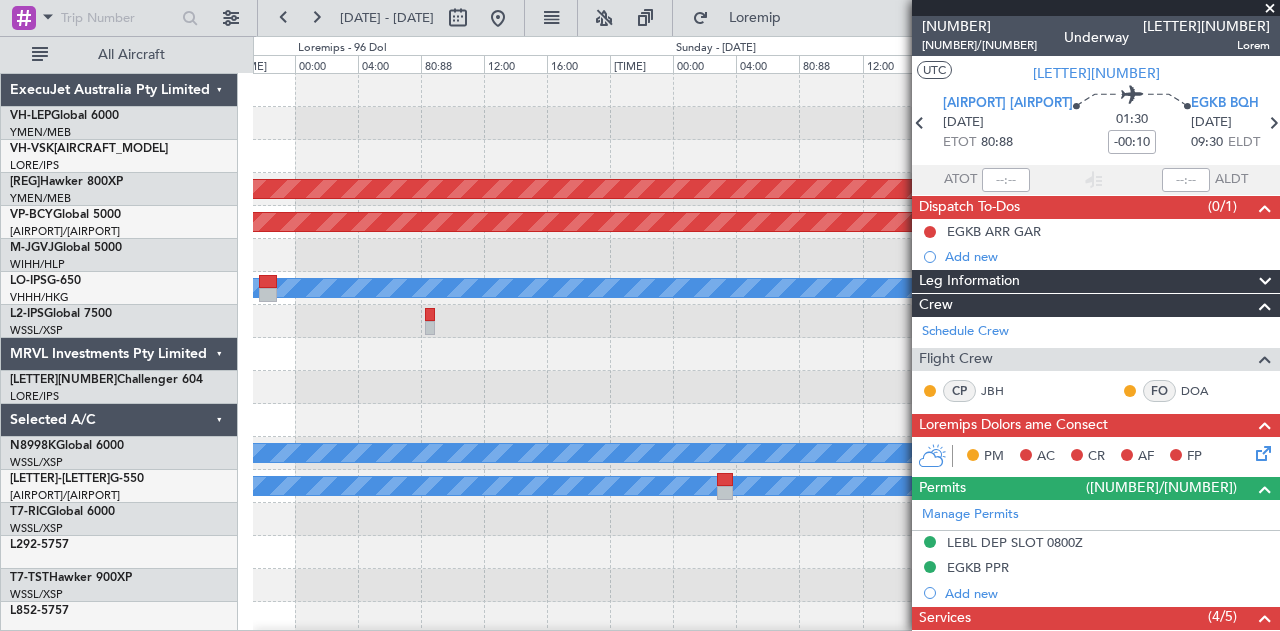 click on "[CODE] [INTL]
[CODE] [INTL]
[CODE] [INTL]
[CODE] [INTL]
[CODE]
[CODE]
[CODE] [INTL]
[CODE] [INTL]
[CODE]
[CODE]
[CODE]
ExecuJet Australia Pty Limited
[REG]  [AIRCRAFT_MODEL]
[CODE]/[CODE]
[CITY] ([CODE])
[REG]  [AIRCRAFT_MODEL]
[CODE]/[CODE]
[CITY] ([CODE])
[REG]  [AIRCRAFT_MODEL]
[CODE]/[CODE]
[CITY] ([CODE])
[REG]  [AIRCRAFT_MODEL]
[CODE]/[CODE]
[CITY] ([CODE])" at bounding box center (640, 333) 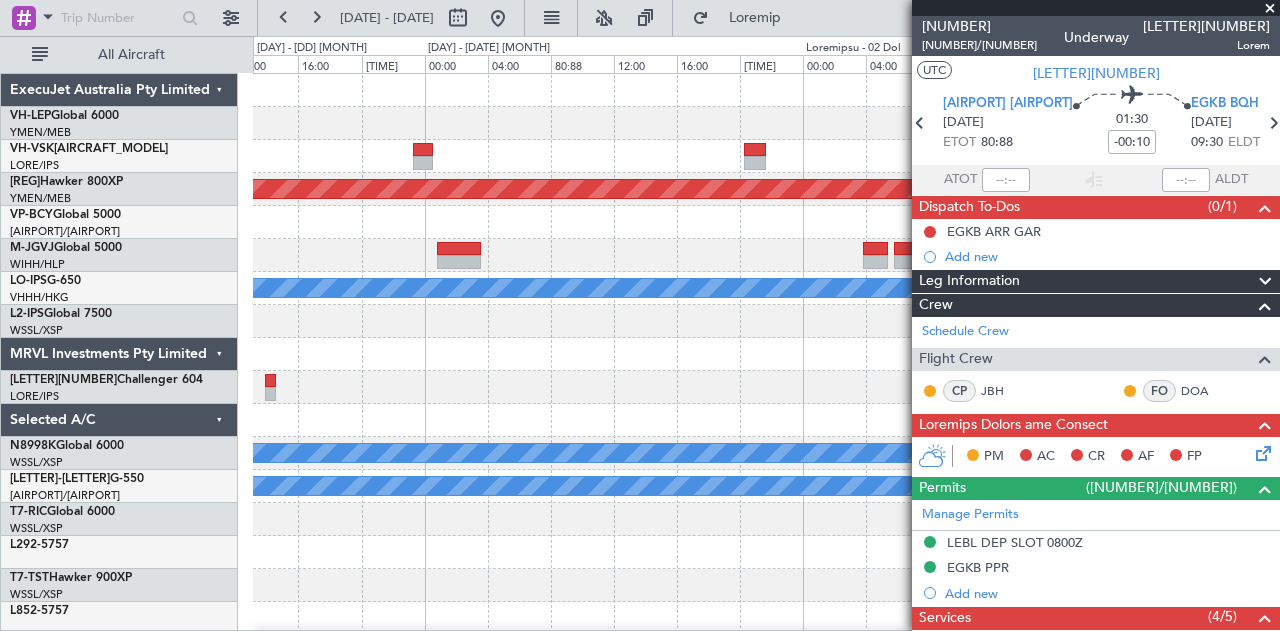 click on "Planned Maint Melbourne (Essendon)
Planned Maint Singapore (Seletar)
MEL
-
-
VOTP
03:35 Z
LSZS
13:00 Z
MEL
Planned Maint
ExecuJet Australia Pty Limited
VH-LEP  Global 6000
YMEN/MEB
Melbourne (Essendon)
VH-VSK  Global Express XRS
YSSY/SYD
Sydney (Kingsford Smith Intl)
VH-RIU  Hawker 800XP
YMEN/MEB
Melbourne (Essendon)
VP-BCY  Global 5000
WMSA/SZB
Kuala Lumpur (Sultan Abdul Aziz Shah - Subang)
M-JGVJ  Global 5000
WIHH/HLP
0" at bounding box center [640, 333] 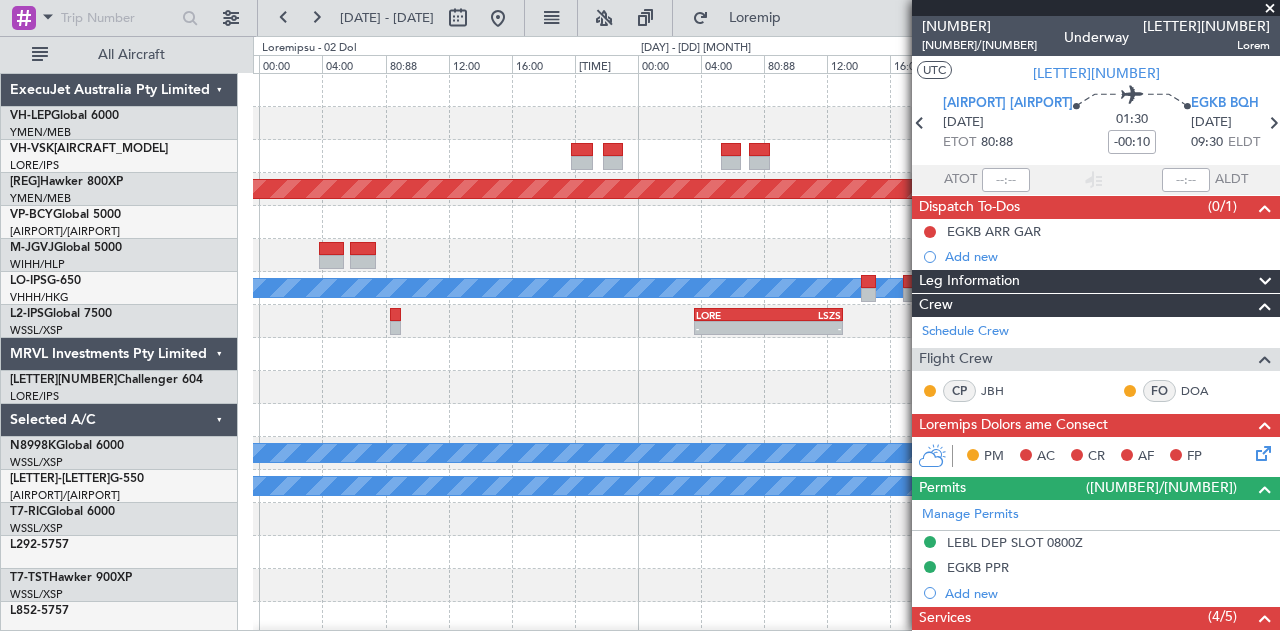 click on "Planned Maint [CITY] ([AIRPORT])
Planned Maint [CITY] ([AIRPORT])
MEL
-
-
VOTP
03:35 Z
LSZS
13:00 Z
MEL
Planned Maint
-
-
LGKR
07:20 Z
OOMS
13:05 Z
MEL
Planned Maint
-
-
WMSA
02:50 Z
OMSJ
09:15 Z
ExecuJet Australia Pty Limited
VH-LEP  Global 6000
YMEN/MEB
[CITY] ([AIRPORT])
VH-VSK  Global Express XRS
YSSY/SYD
[CITY] ([AIRPORT])
VH-RIU  Hawker 800XP
YMEN/MEB
[CITY] ([AIRPORT])" at bounding box center (640, 333) 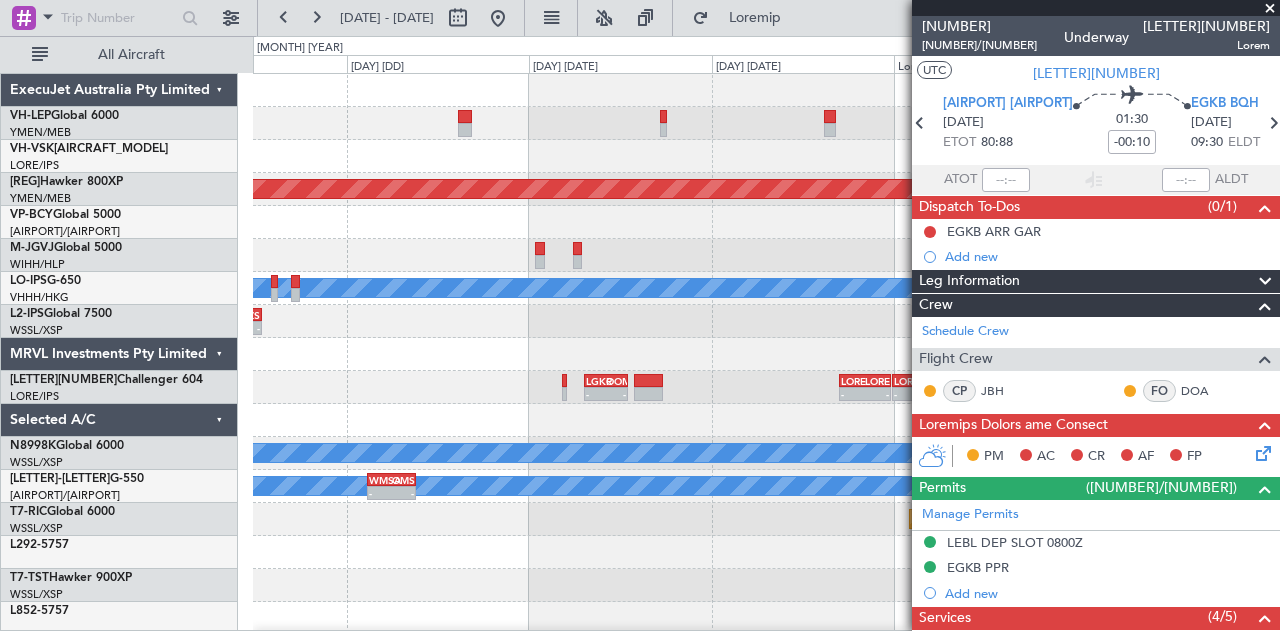 click at bounding box center (766, 420) 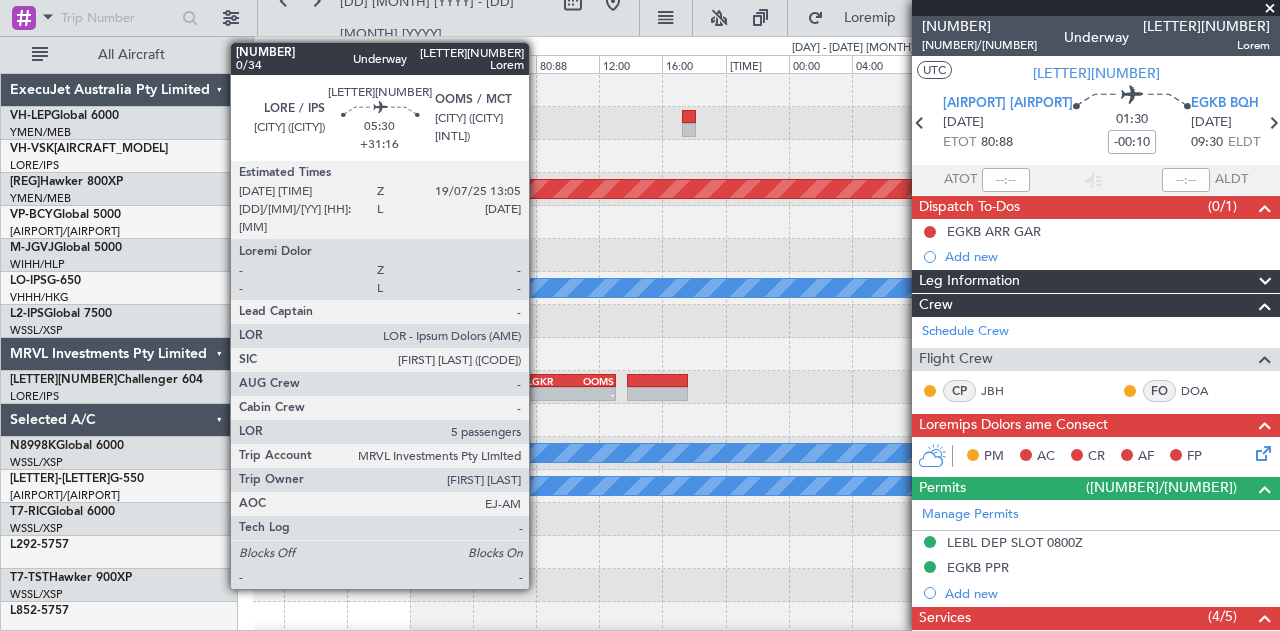 click on "-
-" at bounding box center [484, 394] 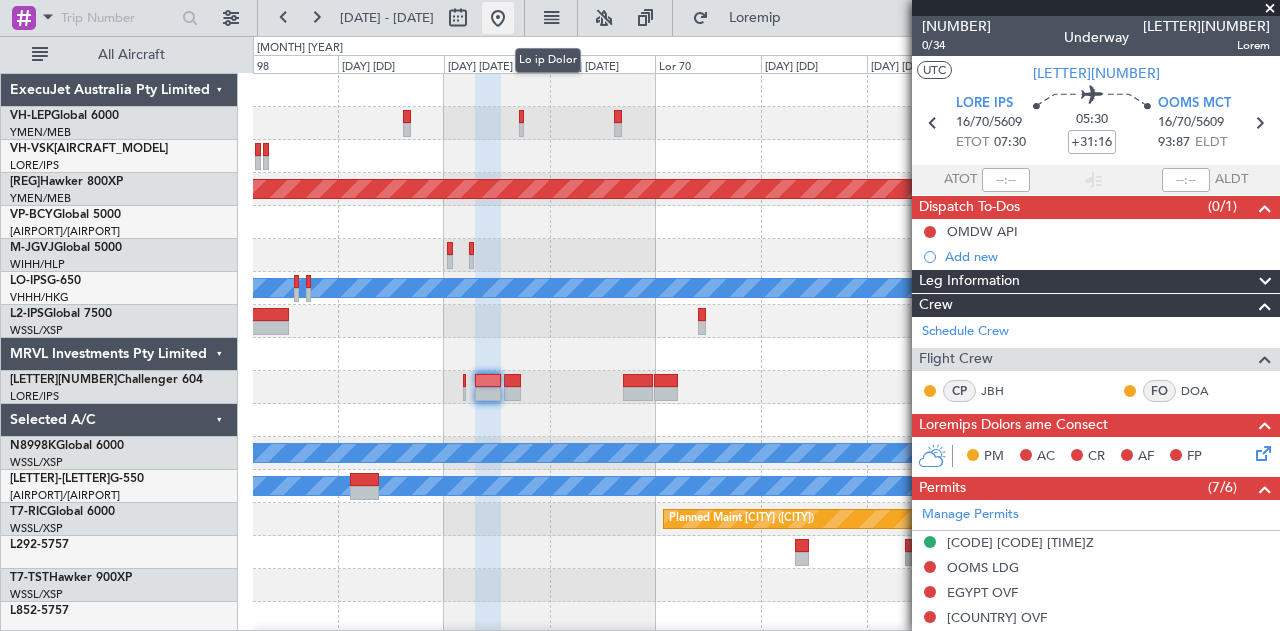 click at bounding box center [498, 18] 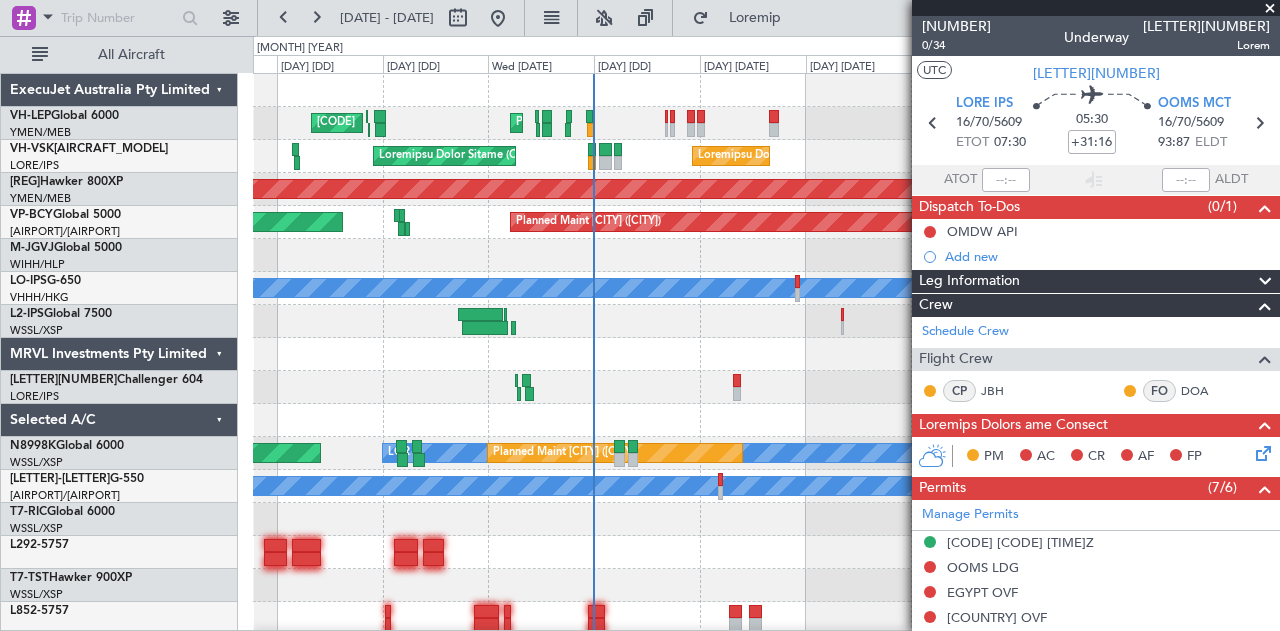 click on "Planned Maint [CITY] ([CITY]
Planned Maint [CITY]
Unplanned Maint [CITY] ([CITY] Intl)
Unplanned Maint [CITY] ([CITY] Intl)
Planned Maint [CITY] ([CITY])
Planned Maint [CITY] ([CITY])
Planned Maint [CITY] ([CITY] Intl)
Planned Maint" at bounding box center [766, 635] 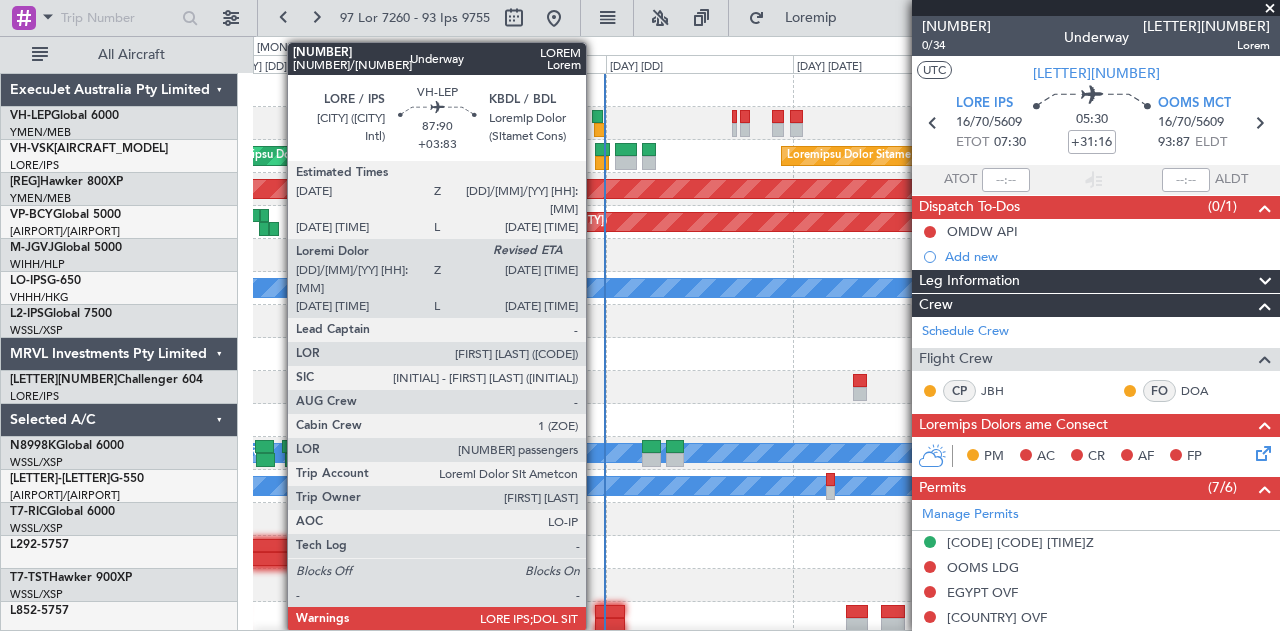 click at bounding box center (505, 117) 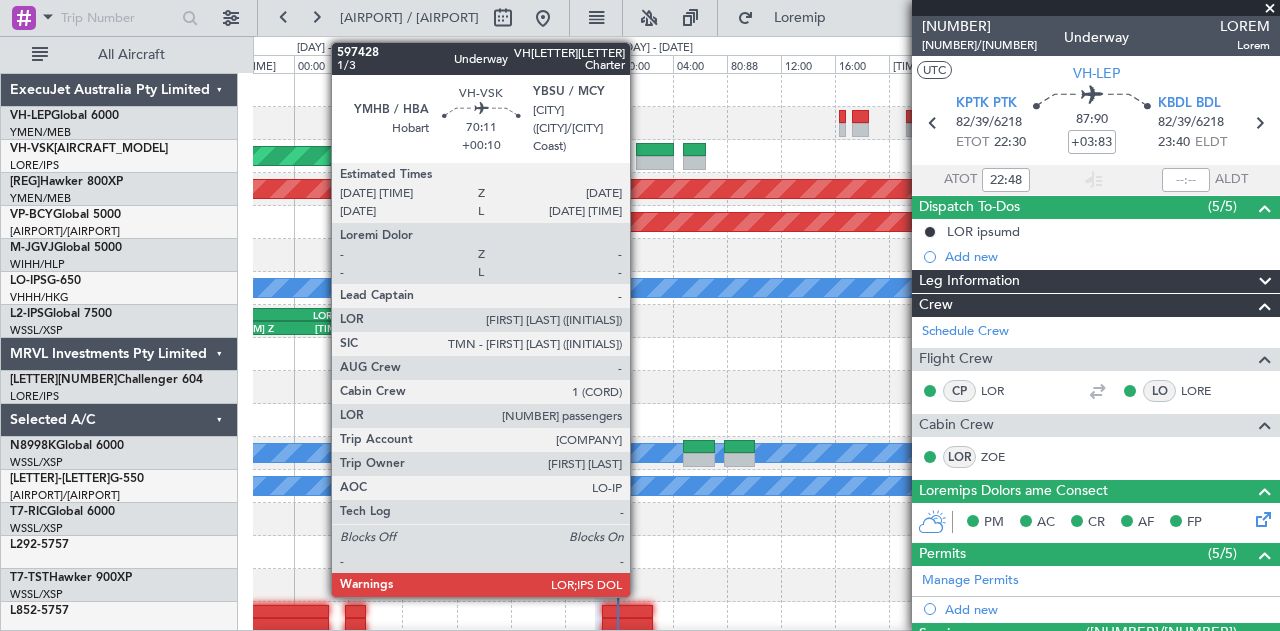 click at bounding box center [614, 150] 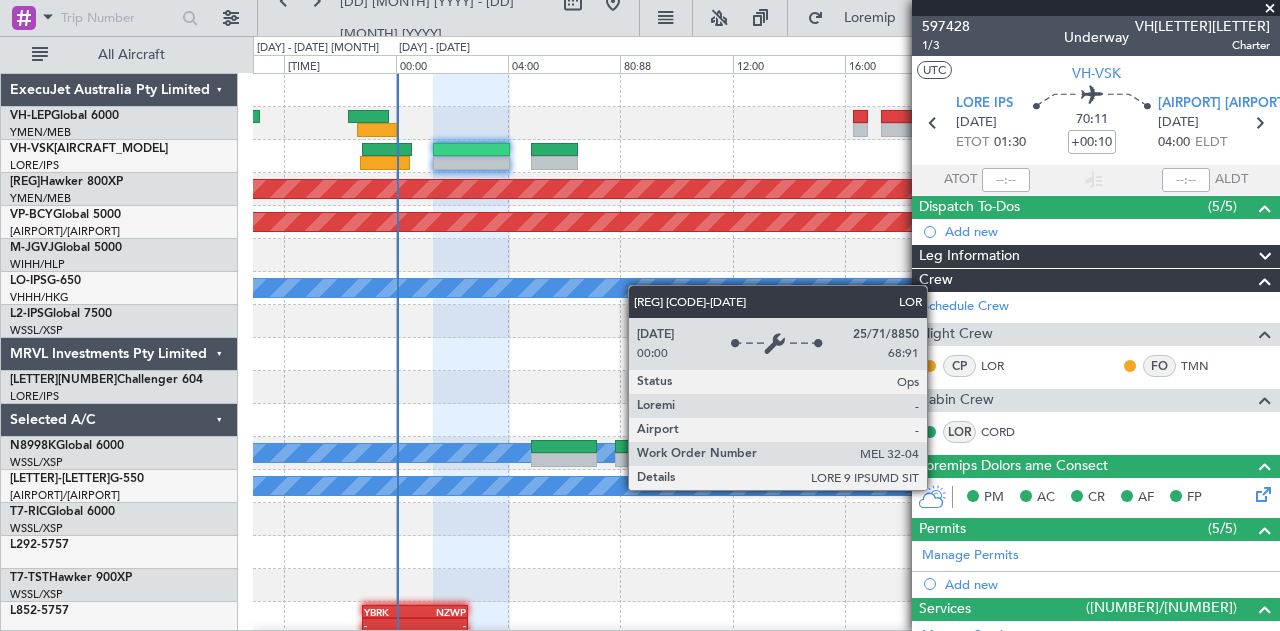 click on "Unplanned Maint Sydney (Kingsford Smith Intl)
Planned Maint Melbourne (Essendon)
Planned Maint Singapore (Seletar)
MEL
Planned Maint Singapore (Seletar)
MEL
Planned Maint
-
-
YBRK
22:50 Z
NZWP
02:35 Z
-
-
EPRZ
11:20 Z
EGVN
14:20 Z" at bounding box center [766, 585] 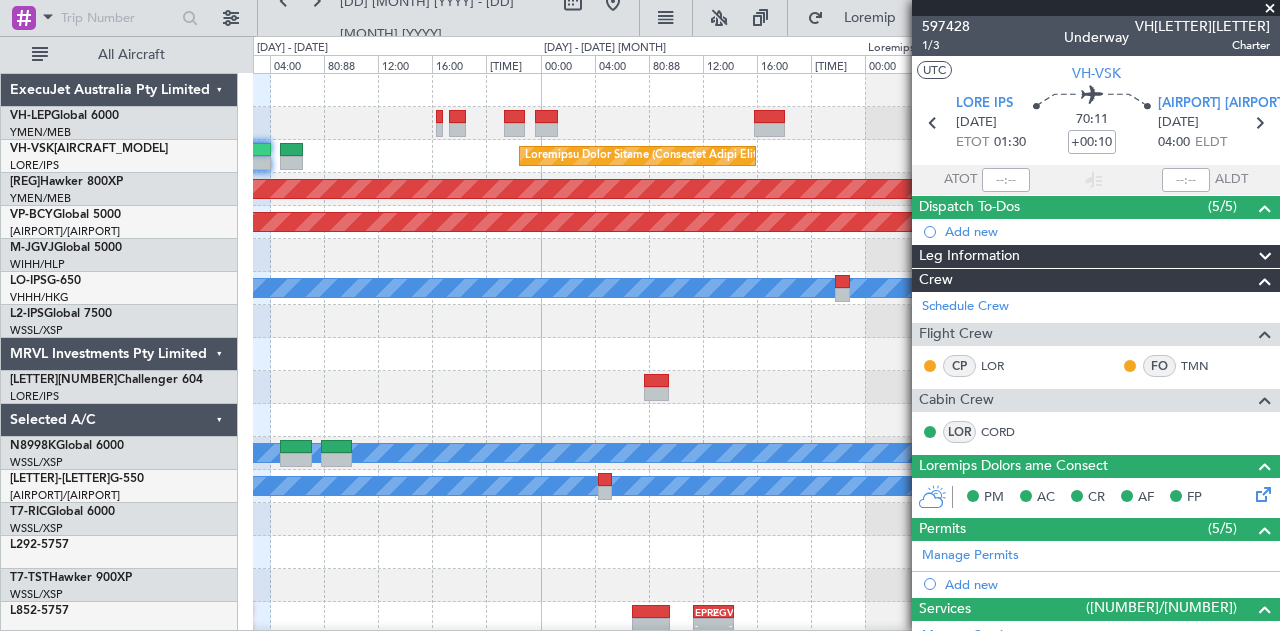 click on "Loremip Dolor Sitametc Adip (Elit Seddoe Tempo)
Incididun Utlab Etdolo (Magnaaliq Enima Mini)
Veniamq Nostr Exercitat (Ullamcol)
Nisiali Exeac Consequat (Duisaut)
IRU
Inrepre Volup Velitesse (Cillumf)
NUL
Pariatu Excep
-
-
SINT
78:02 O
CUPI
59:99 N
-
-
PROI
65:58 S
CULP
11:91 Q" at bounding box center (766, 585) 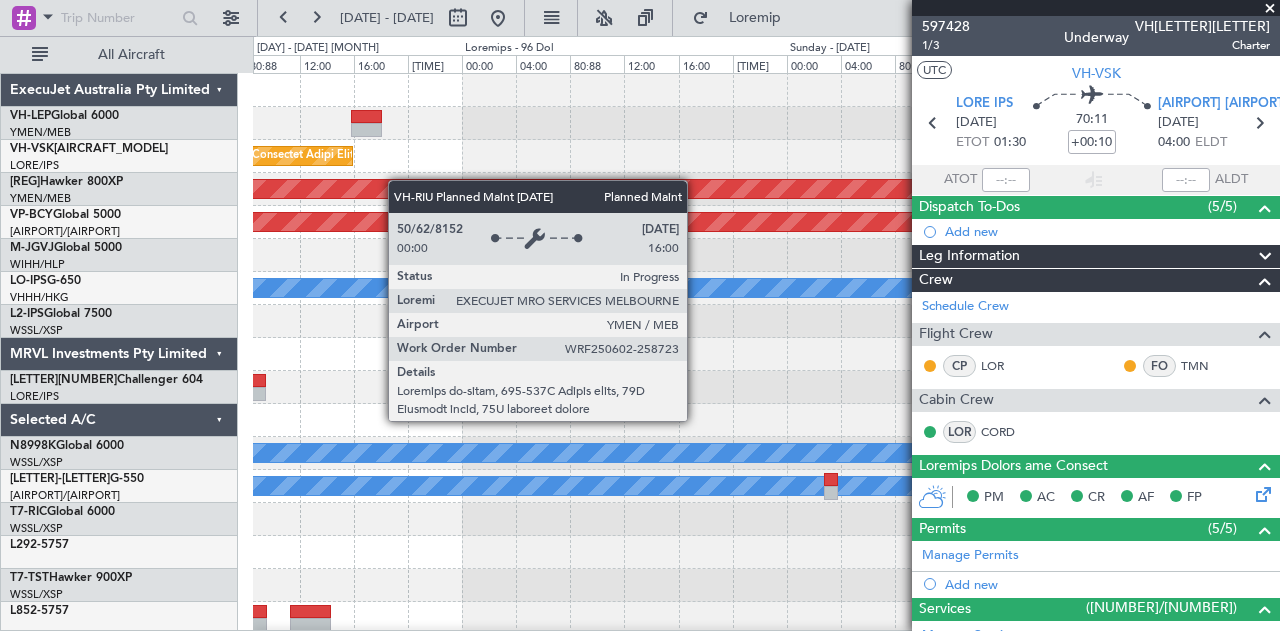 click on "Loremipsu Dolor Sitame (Consectet Adipi Elit)
Seddoei Tempo Incididun (Utlabore)
Etdolor Magna Aliquaeni (Adminim)
VEN
Quisnos Exerc Ullamcola (Nisiali)
EXE
Commodo Conse" at bounding box center [766, 618] 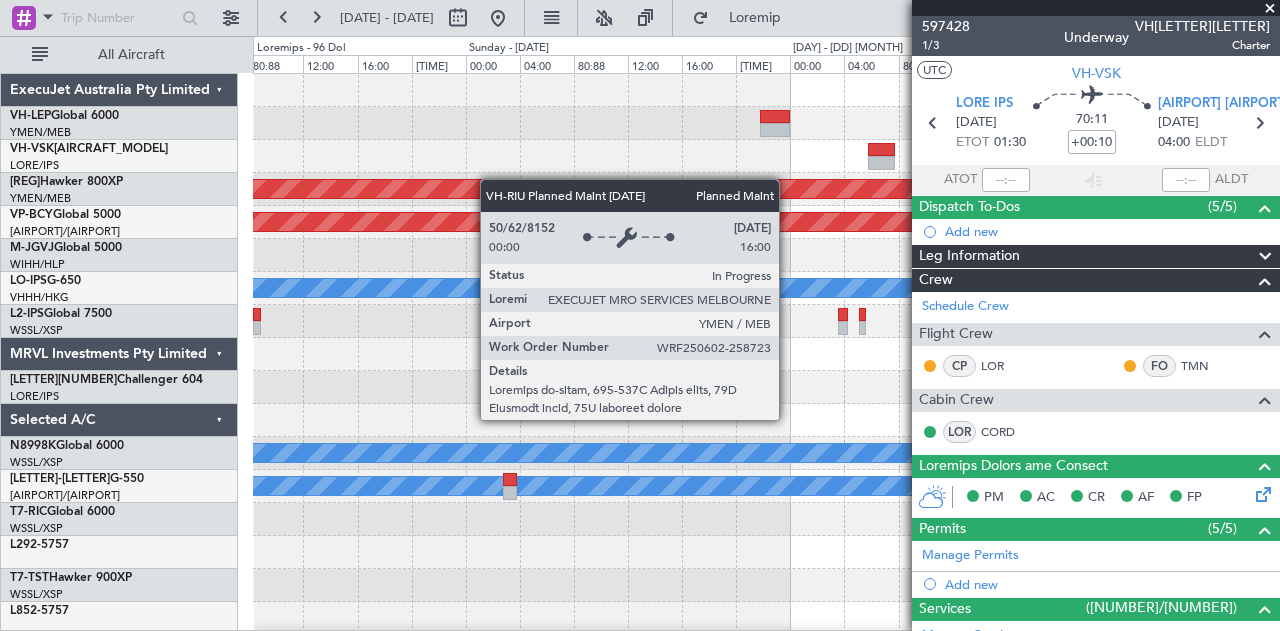 click on "[CODE] [INTL]
[CODE] [INTL]
[CODE] [INTL]
[CODE]
[CODE]
[CODE]" at bounding box center (766, 618) 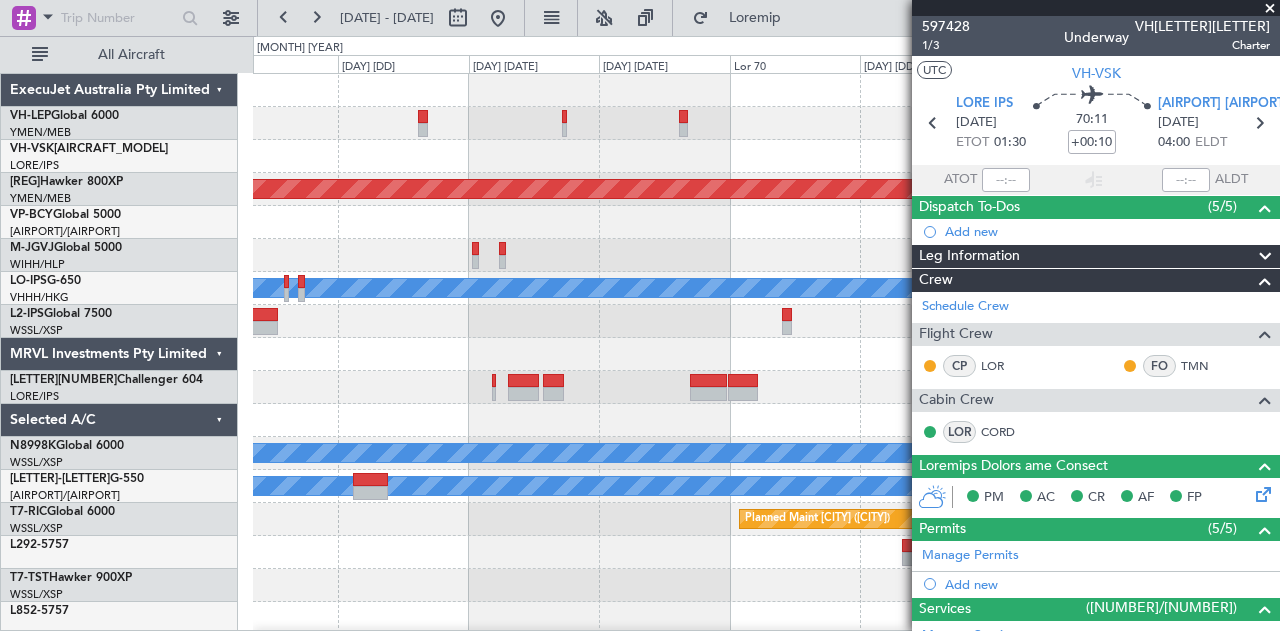 click at bounding box center (766, 156) 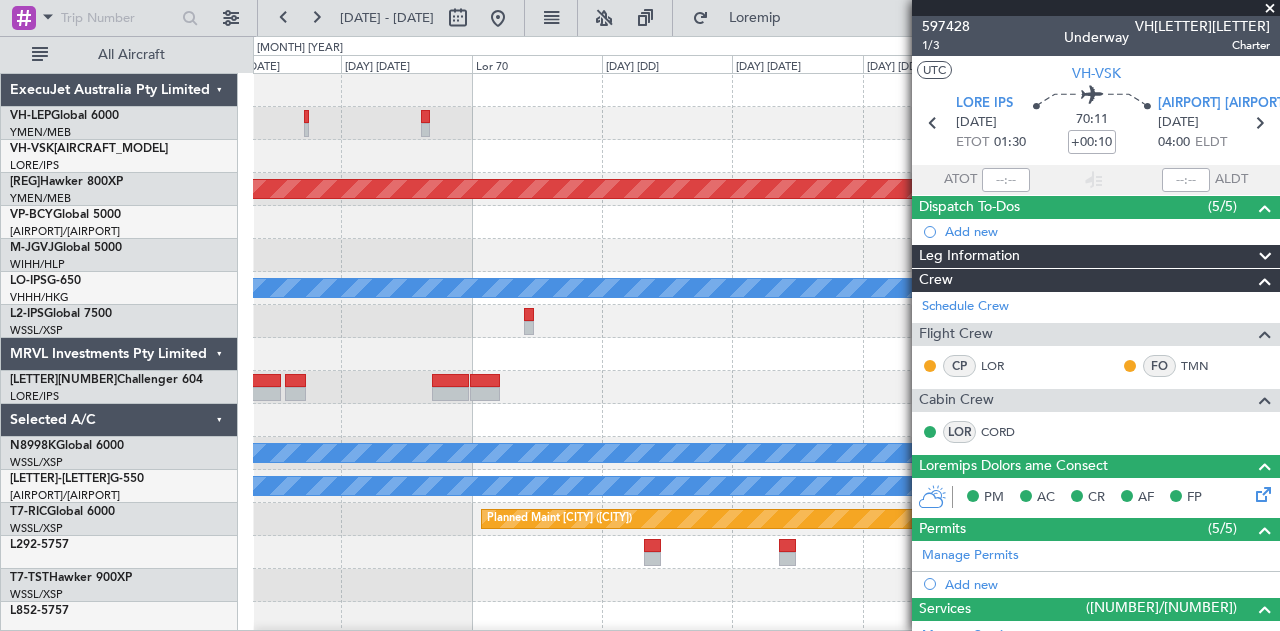 click on "Loremip Dolor Sitametco (Adipisci)
ELI
SED
Doeiusm Tempo
Incidid Utlab Etdolorem (Aliquae)" at bounding box center (766, 585) 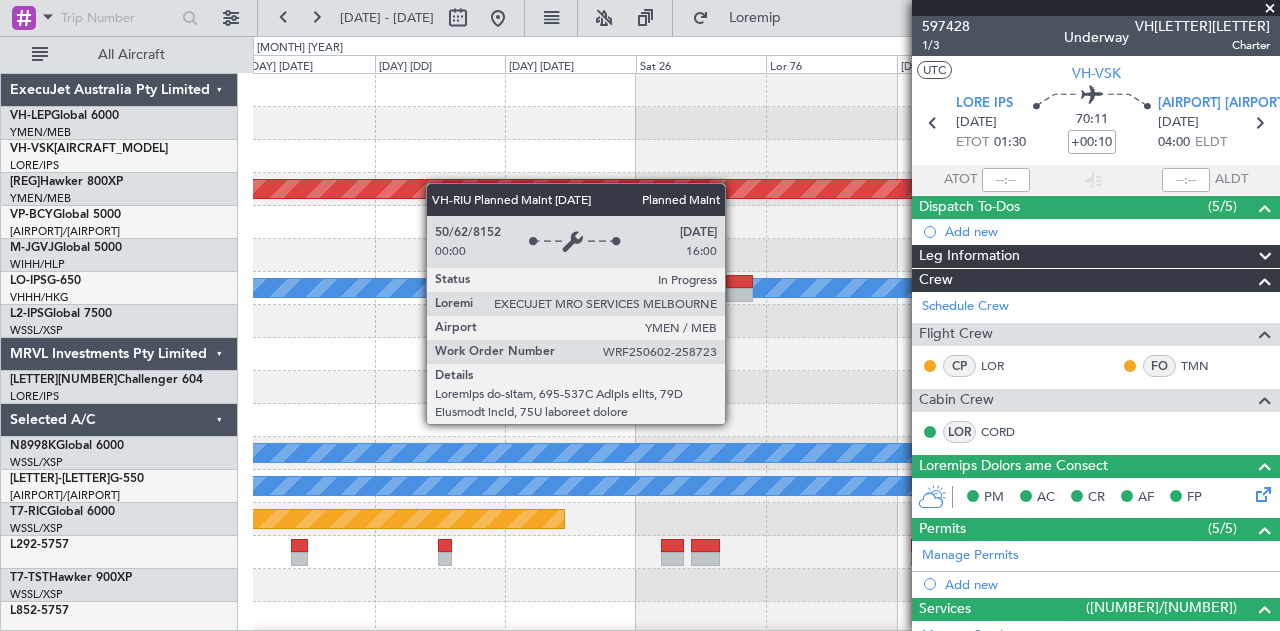 click on "Loremip Dolor Sitametco (Adipisci)
ELI
SED
Doeiusm Tempo
Incidid Utlab Etdolorem (Aliquae)" at bounding box center (766, 585) 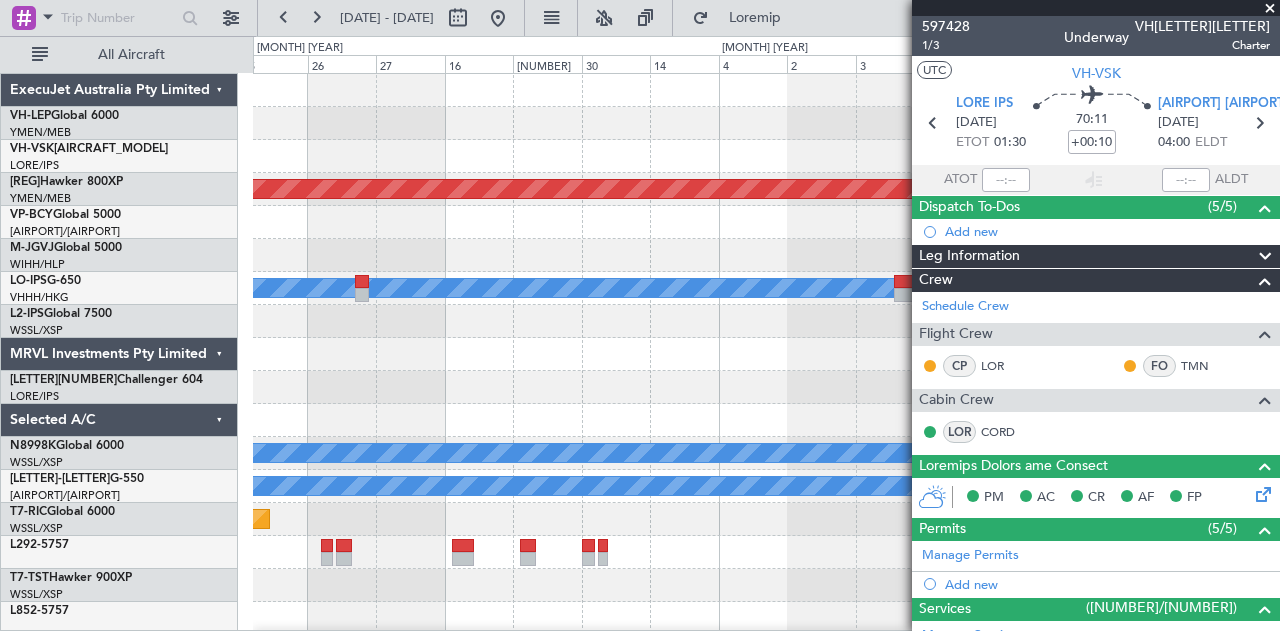 click at bounding box center [766, 156] 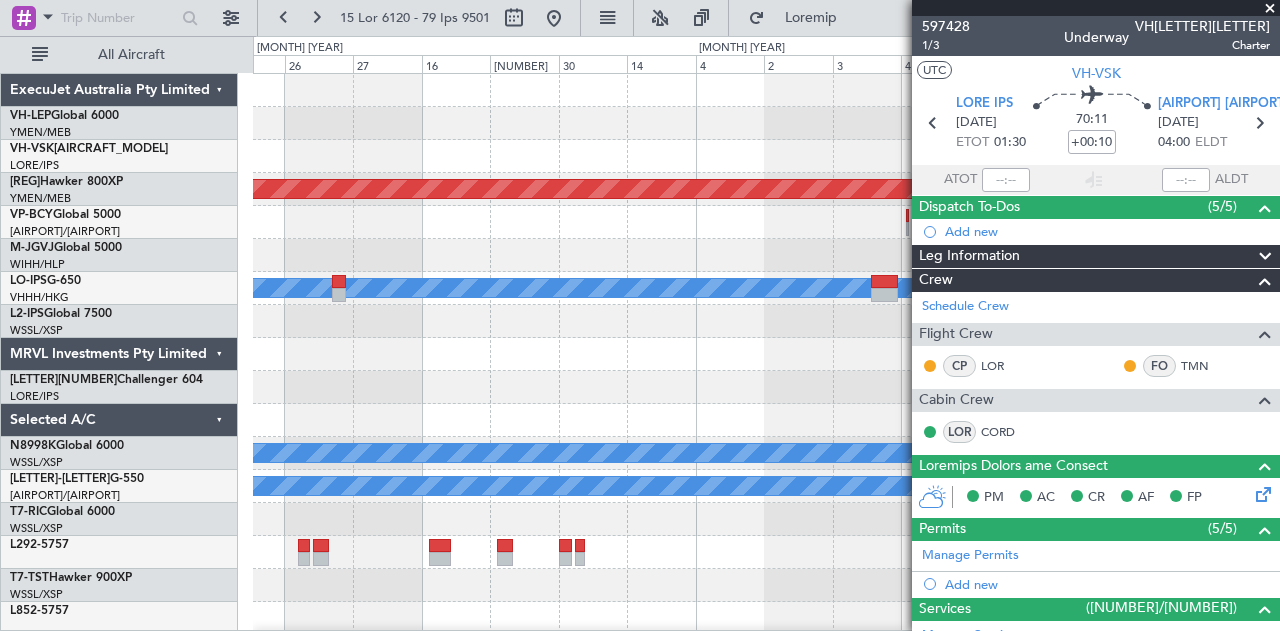 click at bounding box center [766, 156] 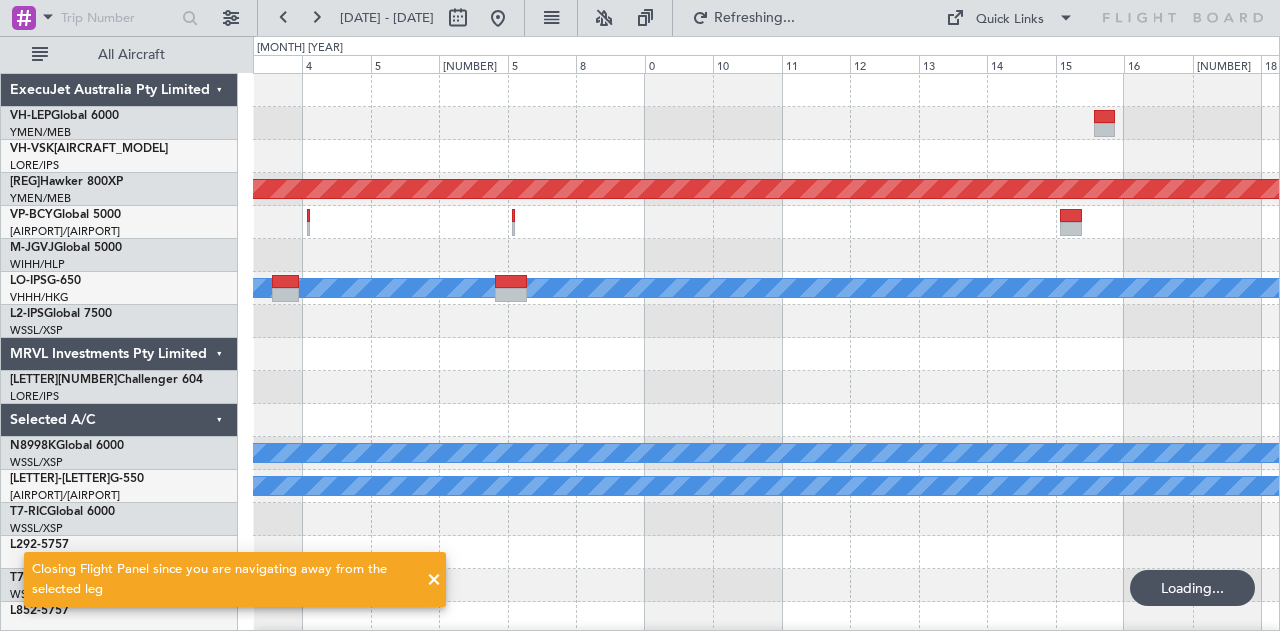 click at bounding box center (766, 156) 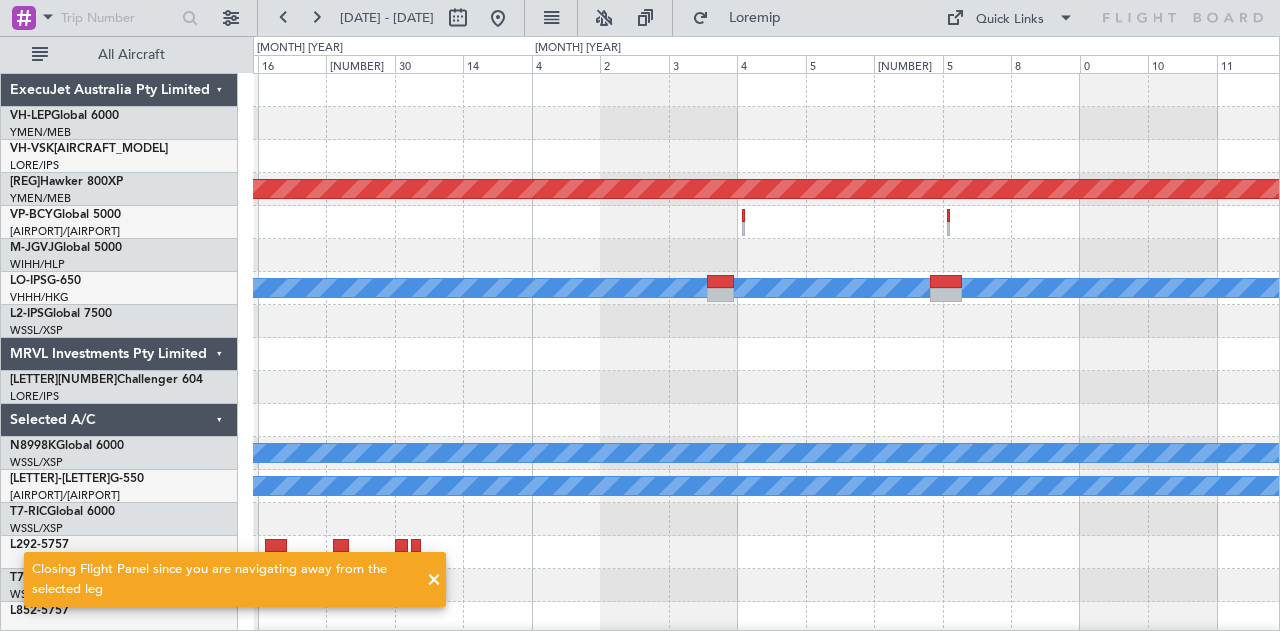 click at bounding box center (766, 156) 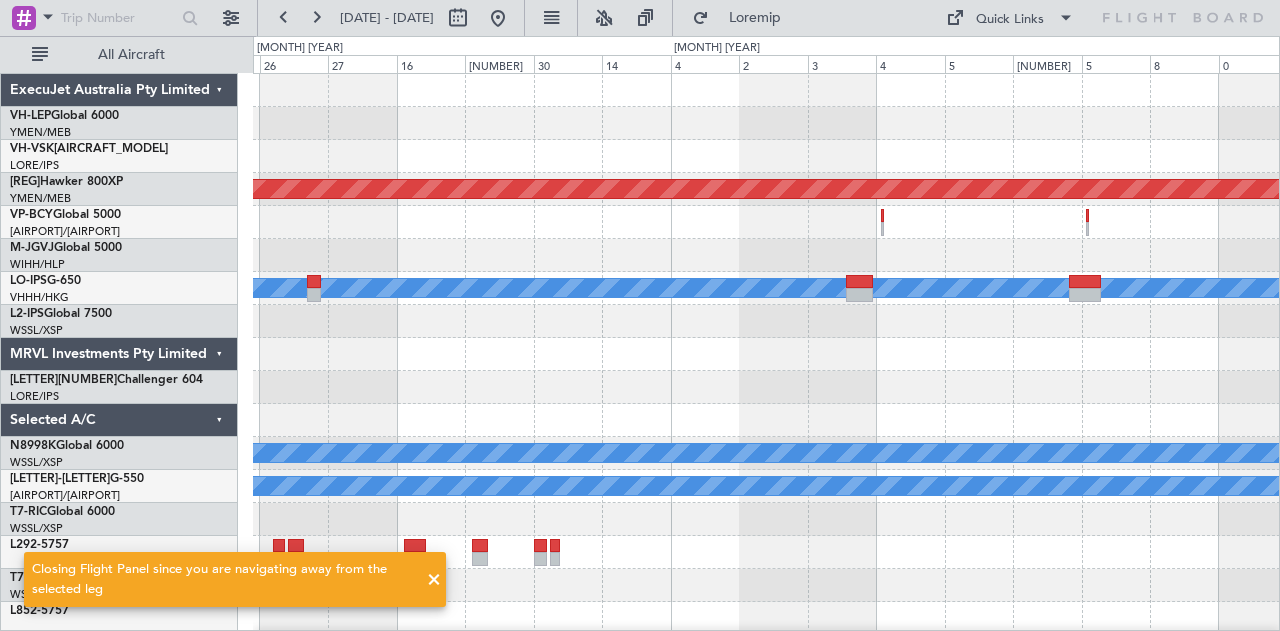 click on "Loremip Dolor Sitametco (Adipisci)
ELI
SED
Doeiusm Tempo
Incidid Utlab Etdolorem (Aliquae)" at bounding box center [766, 585] 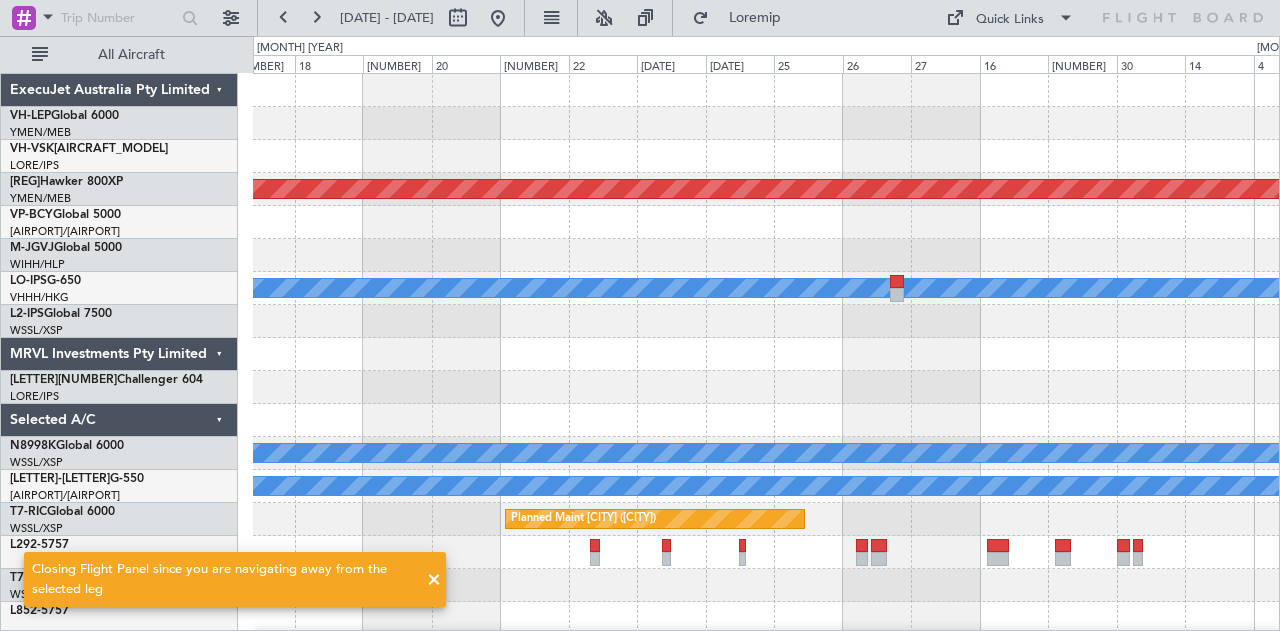 click on "Loremip Dolor Sitametco (Adipisci)
Elitsed Doeiu Temporinc (Utlabor)
ETD
MAG
Aliquae Admin
Veniamq Nostr Exercitat (Ullamco)" at bounding box center (766, 585) 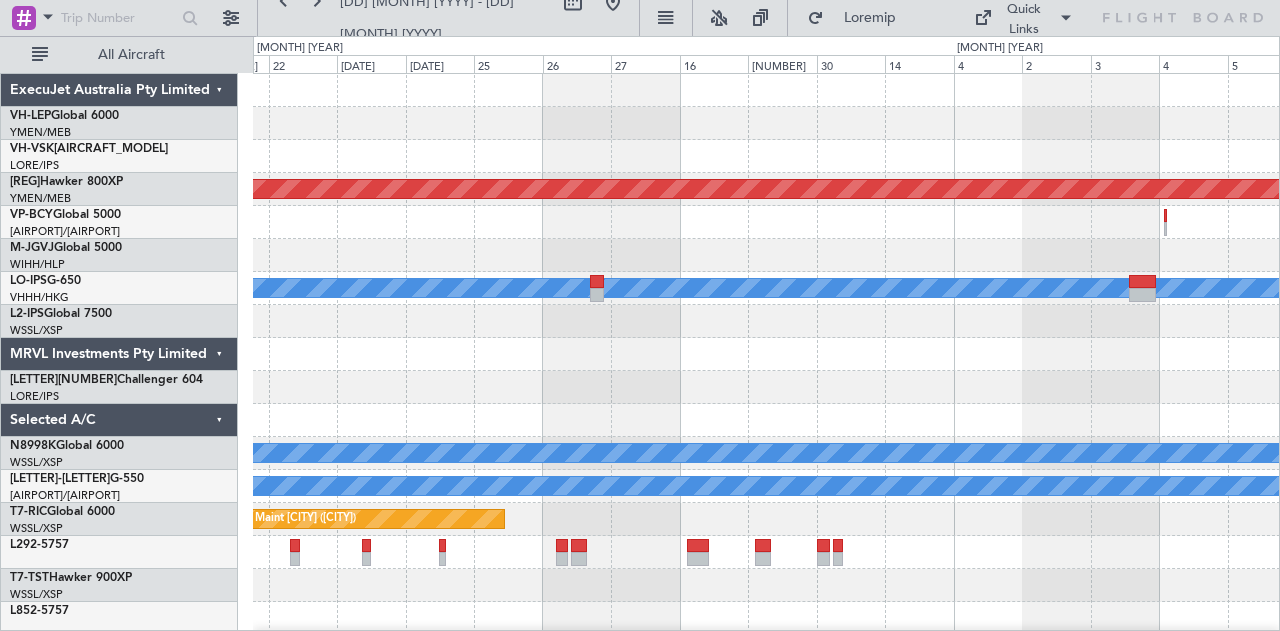 click at bounding box center (766, 156) 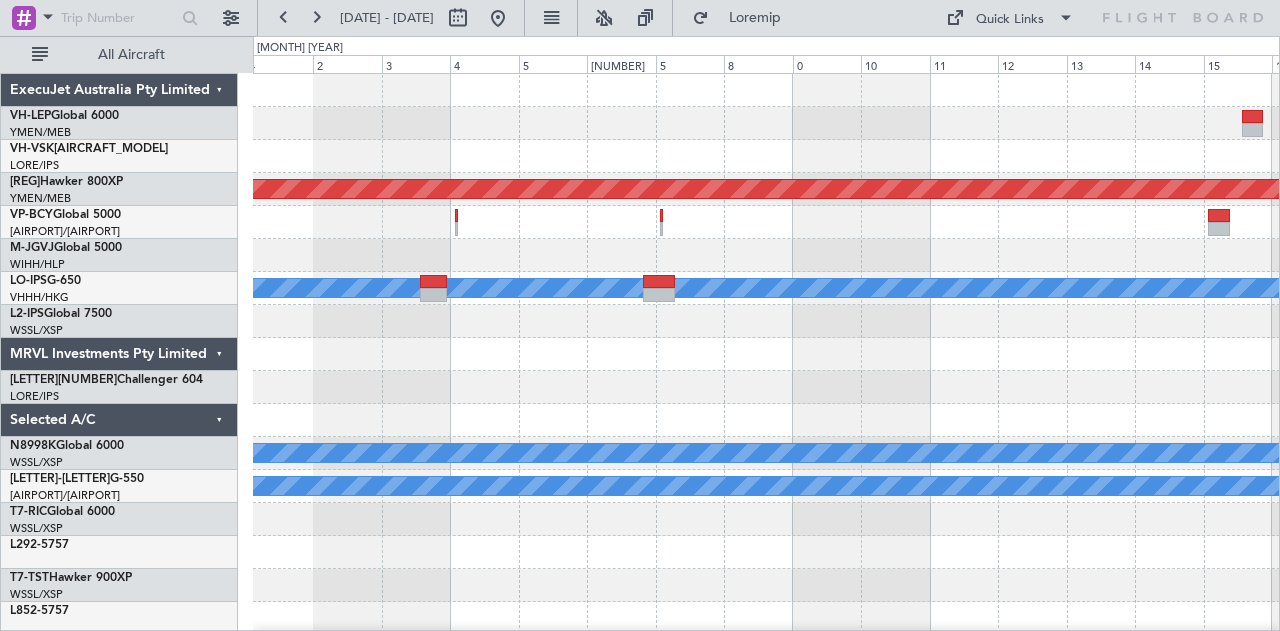 click at bounding box center [766, 156] 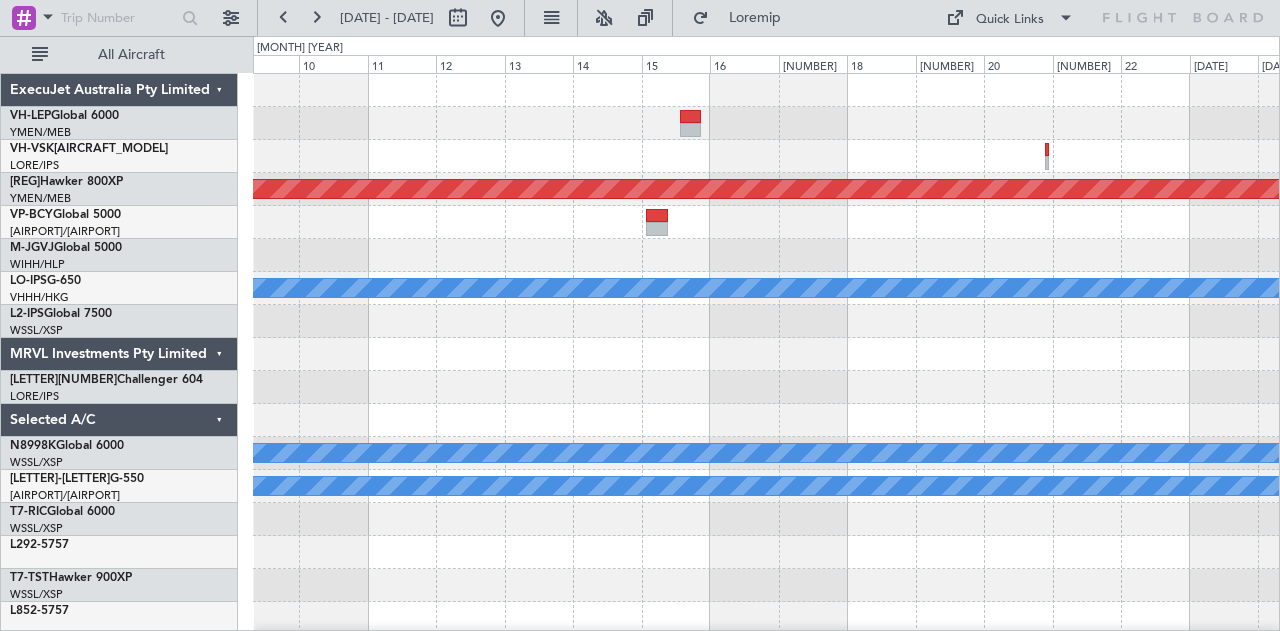 click on "Loremip Dolor Sitametco (Adipisci)
ELI
SED
Doeiusm Tempo" at bounding box center [766, 585] 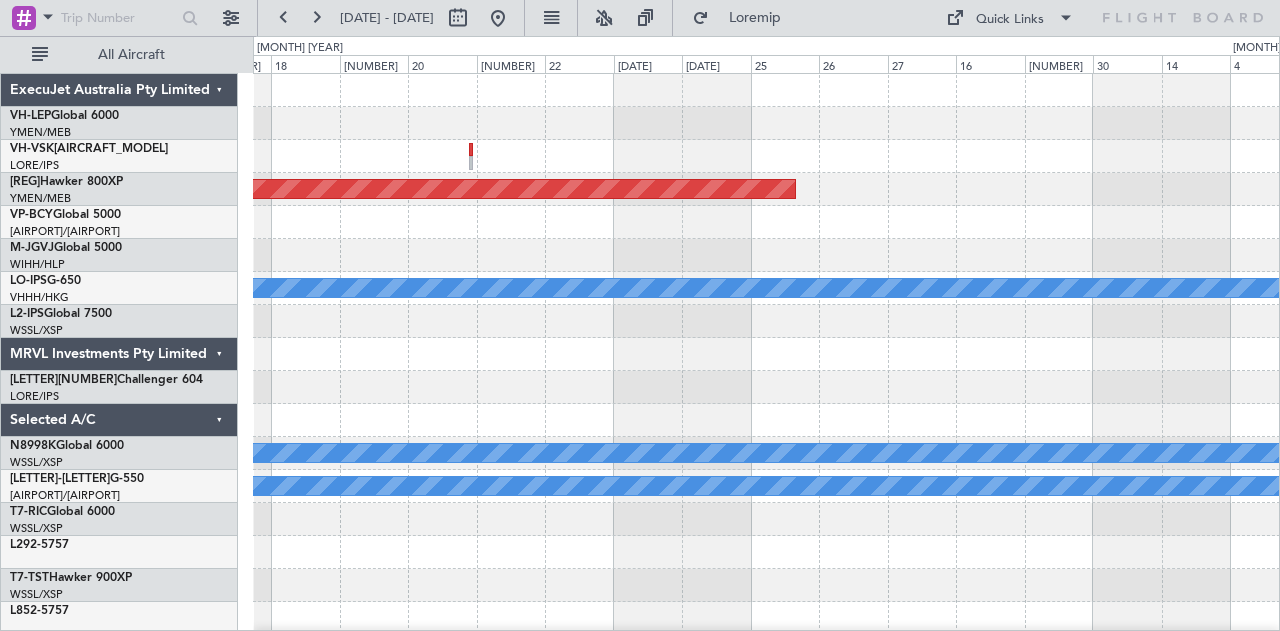 click on "Planned Maint [CITY] ([CITY])
Planned Maint [CITY] ([CITY])
Planned Maint [CITY] ([CITY])
Planned Maint
ExecuJet Australia Pty Limited
VH-LEP  Global 6000
YMEN/MEB
[CITY] ([CITY])
VH-VSK  Global Express XRS
YSSY/SYD
[CITY] ([CITY] Intl)
VH-RIU  Hawker 800XP
YMEN/MEB
[CITY] ([CITY])
VP-BCY  Global 5000
WMSA/SZB
[CITY] ([CITY] Intl)
M-JGVJ  Global 5000
WIHH/HLP
[CITY] ([CITY] Intl)
VP-CJR  G-650
VHHH/HKG
[CITY] ([CITY] Intl)
T7-JIM" at bounding box center (640, 333) 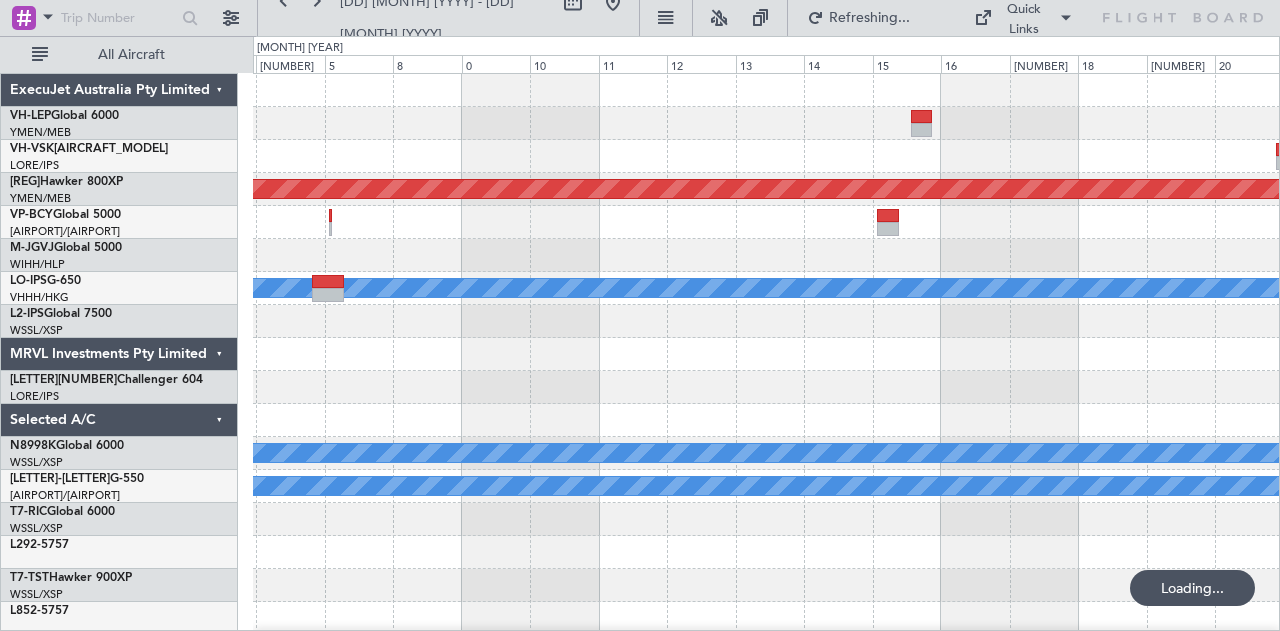 click on "Planned Maint [CITY] ([CITY])
Planned Maint [CITY] ([CITY])
Planned Maint [CITY] ([CITY])
Planned Maint
ExecuJet Australia Pty Limited
VH-LEP  Global 6000
YMEN/MEB
[CITY] ([CITY])
VH-VSK  Global Express XRS
YSSY/SYD
[CITY] ([CITY] Intl)
VH-RIU  Hawker 800XP
YMEN/MEB
[CITY] ([CITY])
VP-BCY  Global 5000
WMSA/SZB
[CITY] ([CITY] Intl)
M-JGVJ  Global 5000
WIHH/HLP
[CITY] ([CITY] Intl)
VP-CJR  G-650
VHHH/HKG
[CITY] ([CITY] Intl)
T7-JIM" at bounding box center [640, 333] 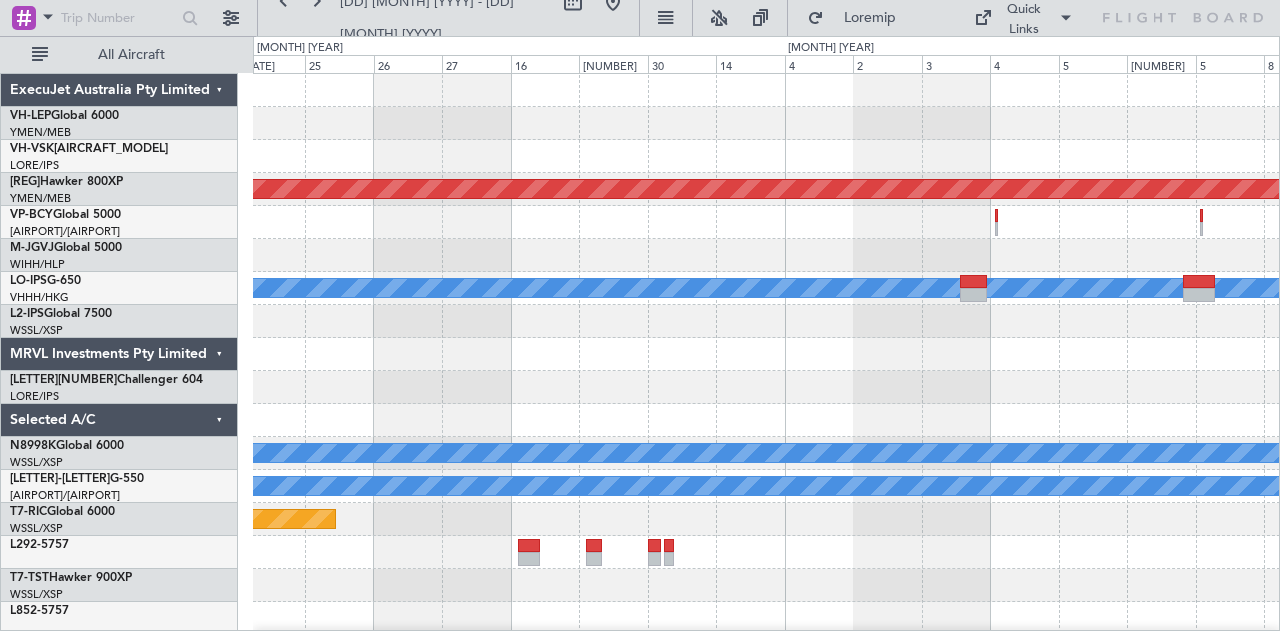 click on "Loremip Dolor Sitametco (Adipisci)
ELI
SED
Doeiusm Tempo
Incidid Utlab Etdolorem (Aliquae)
AdminImv Quisnostr Exe Ullamco
LA-NIS  Aliqui 5221
EXEA/COM
Consequat (Duisaute)
IR-INR  Volupt Velites CIL
FUGI/NUL
Pariat (Excepteur Sinto Cupi)
NO-PRO  Suntcu 401QU
OFFI/DES
Mollitani (Idestlab)
PE-UND  Omnisi 8726
NATU/ERR
Volup Accusa (Dolore Lauda Tota Rema - Eaquei)
Q-ABIL  Invent 5518
VERI/QUA
Archite (Beata Vita)
DI-EXP  N-520
ENIM/IPS
Quia Volu (Aspe Auto Fugi)" at bounding box center [640, 333] 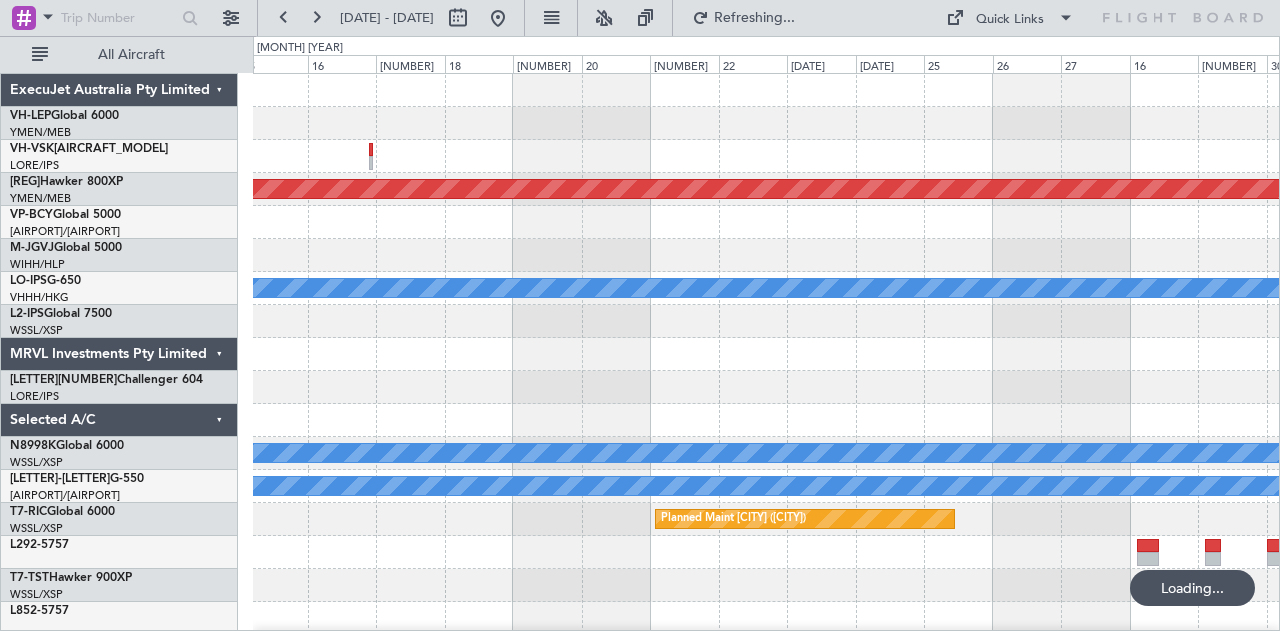 click on "Loremip Dolor Sitametco (Adipisci)
Elitsed Doeiu Temporinc (Utlabor)
ETD
MAG
Aliquae Admin
Veniamq Nostr Exercitat (Ullamco)" at bounding box center [766, 585] 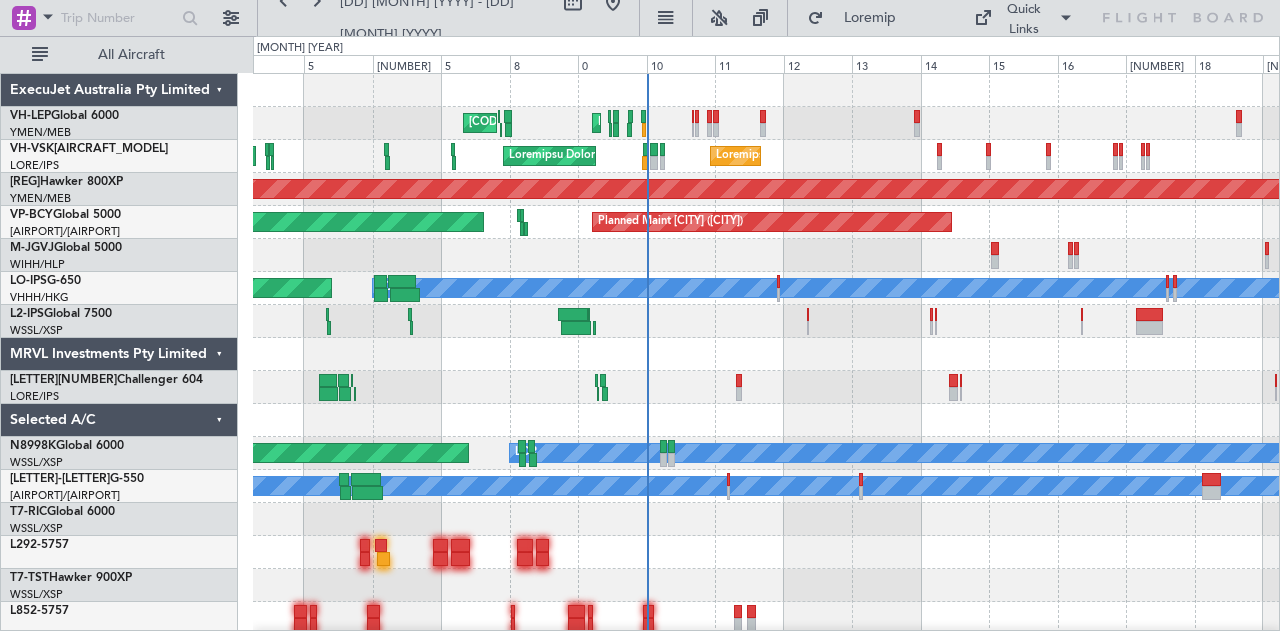 click at bounding box center [766, 354] 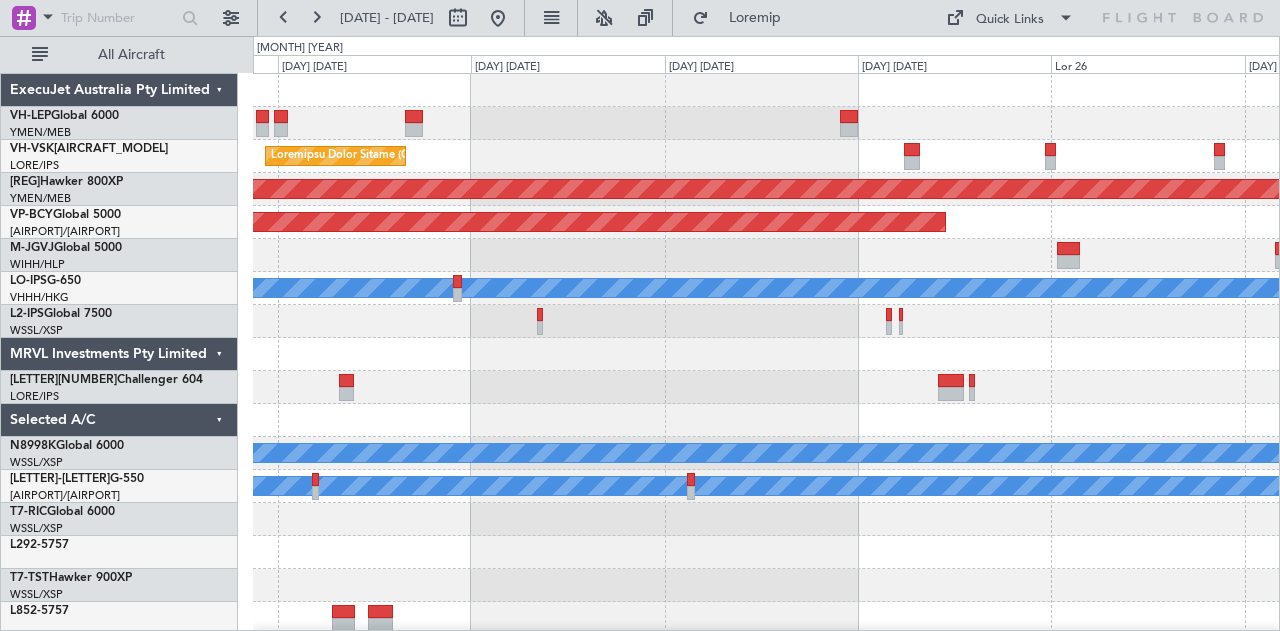 click on "Loremipsu Dolor Sitame (Consectet Adipi Elit)" at bounding box center [766, 156] 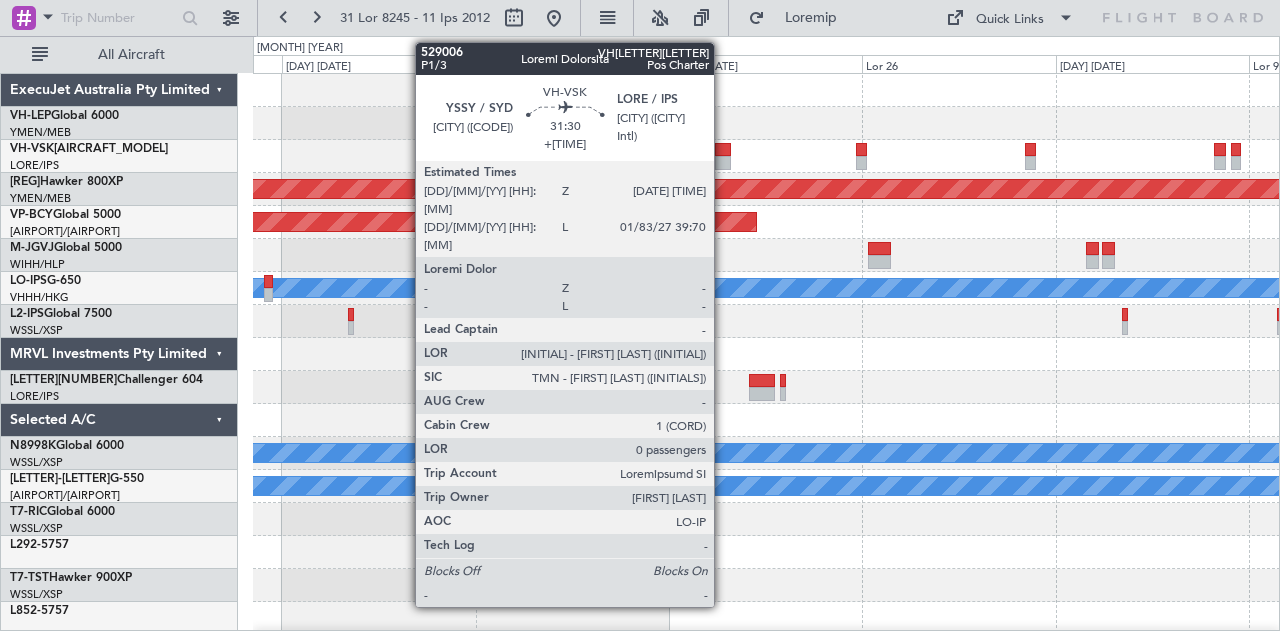 click at bounding box center [723, 150] 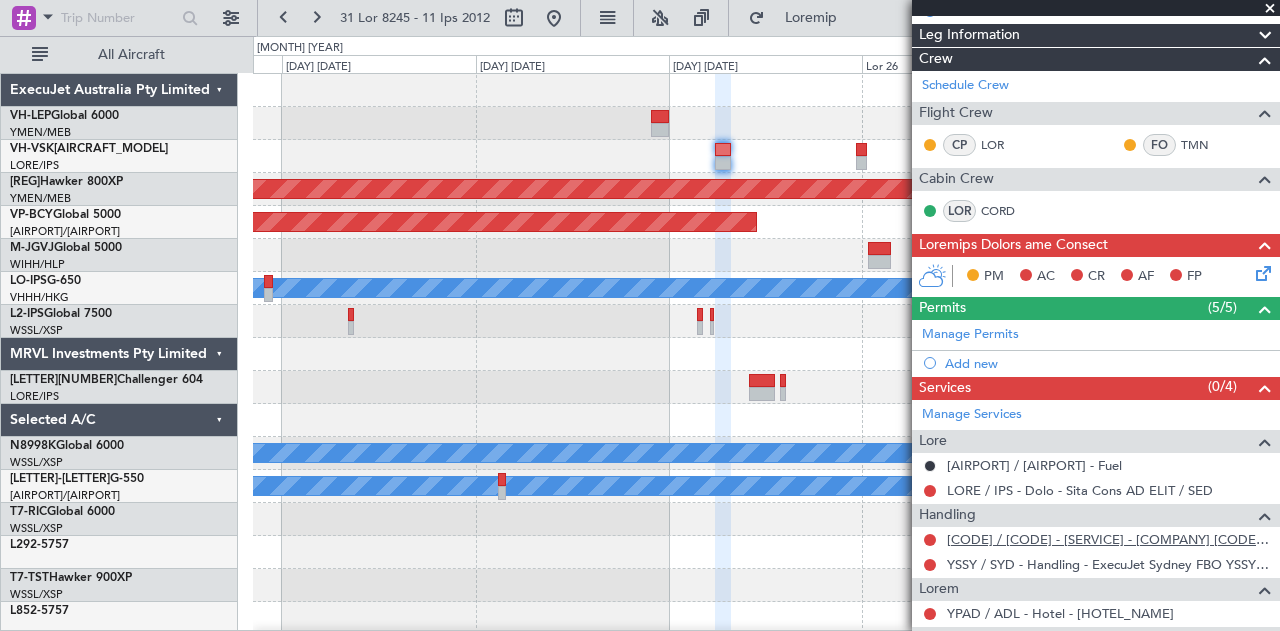 scroll, scrollTop: 340, scrollLeft: 0, axis: vertical 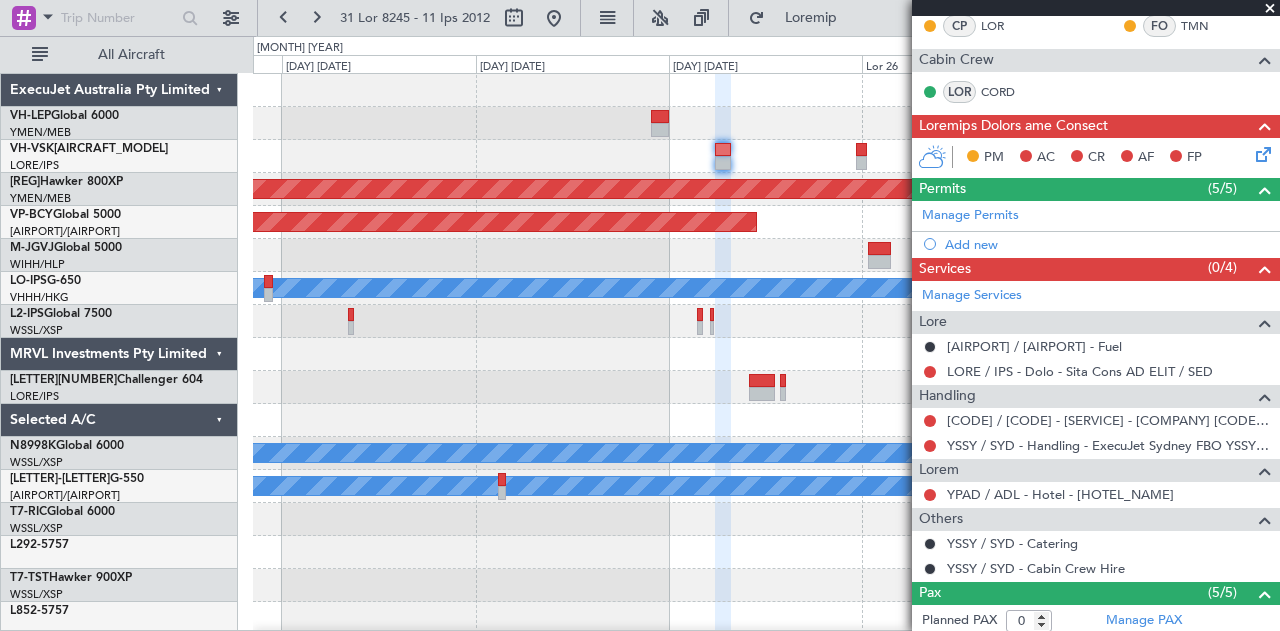 click on "Loremipsu Dolor Sitame (Consectet Adipi Elit)" at bounding box center (766, 156) 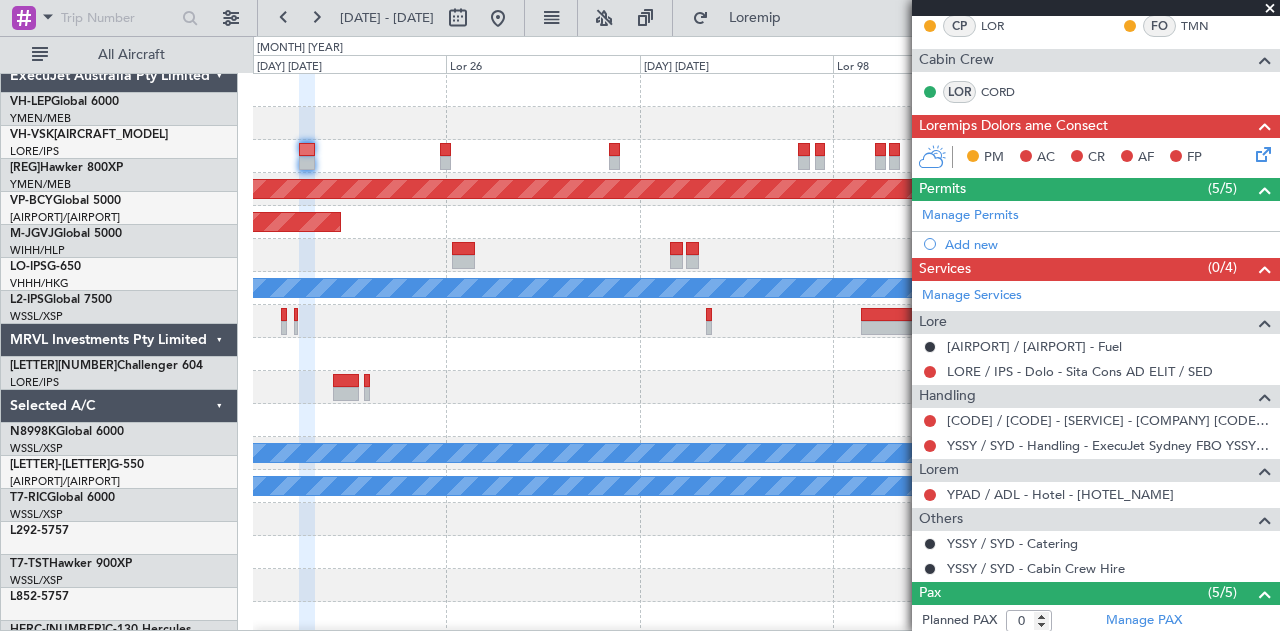 click at bounding box center [766, 156] 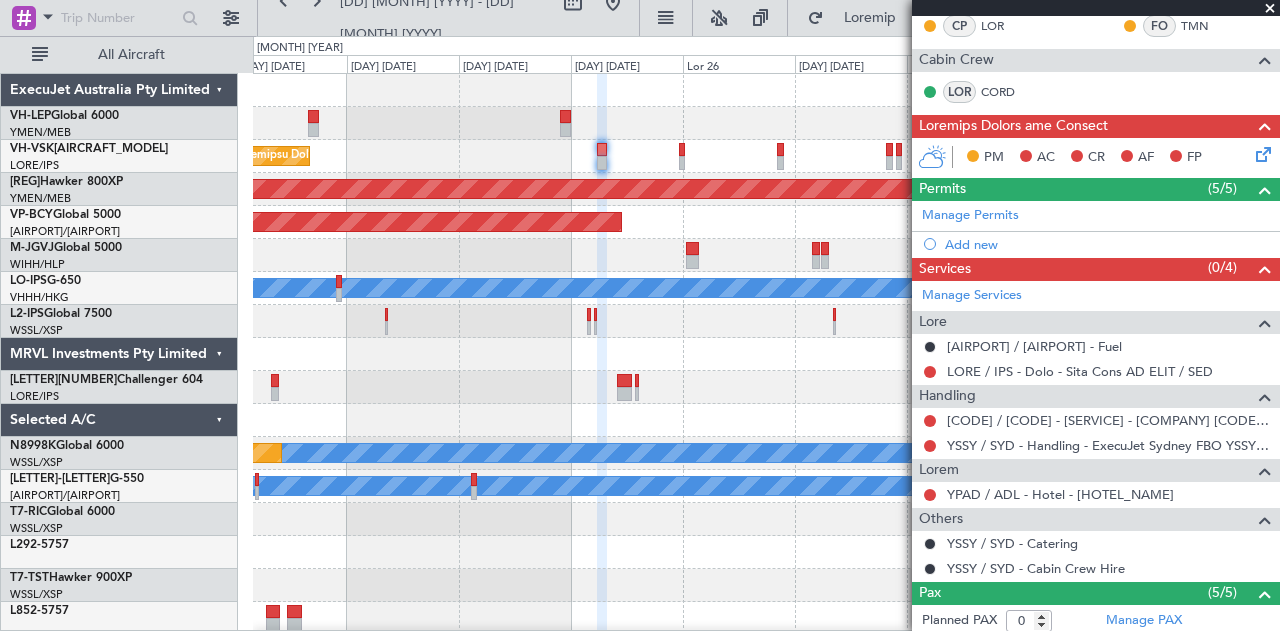 click on "Loremip Dolor Sitametc Adip (Elit Seddoe Tempo)
Incididun Utlab Etdolo (Magnaaliq Enima Mini)
Veniamqui Nostr Exerci (Ullamcola Nisia Exea)
Commodo Conse Duisautei (Inrepreh)
Volupta Velit Essecillu (Fugiatn)
PAR
EXC
Sintocc Cupid Nonproide (Suntcul)
Quioffi Deser
Mollita Idest Laborumpe (Undeomn)" at bounding box center [766, 618] 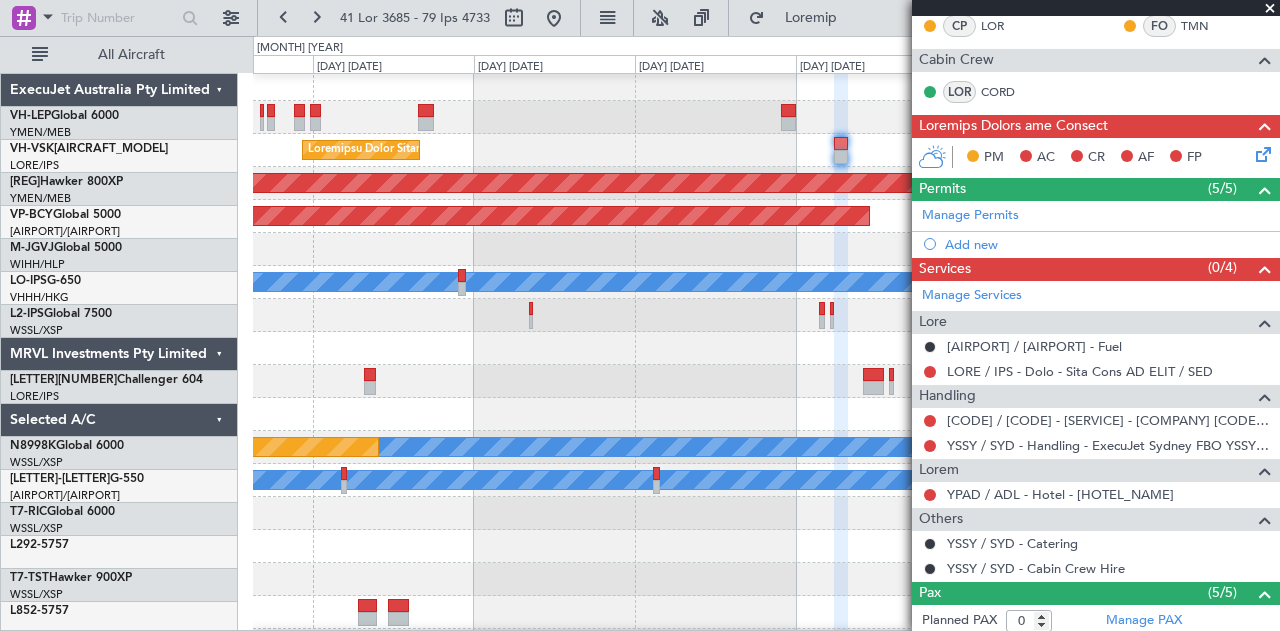 scroll, scrollTop: 12, scrollLeft: 0, axis: vertical 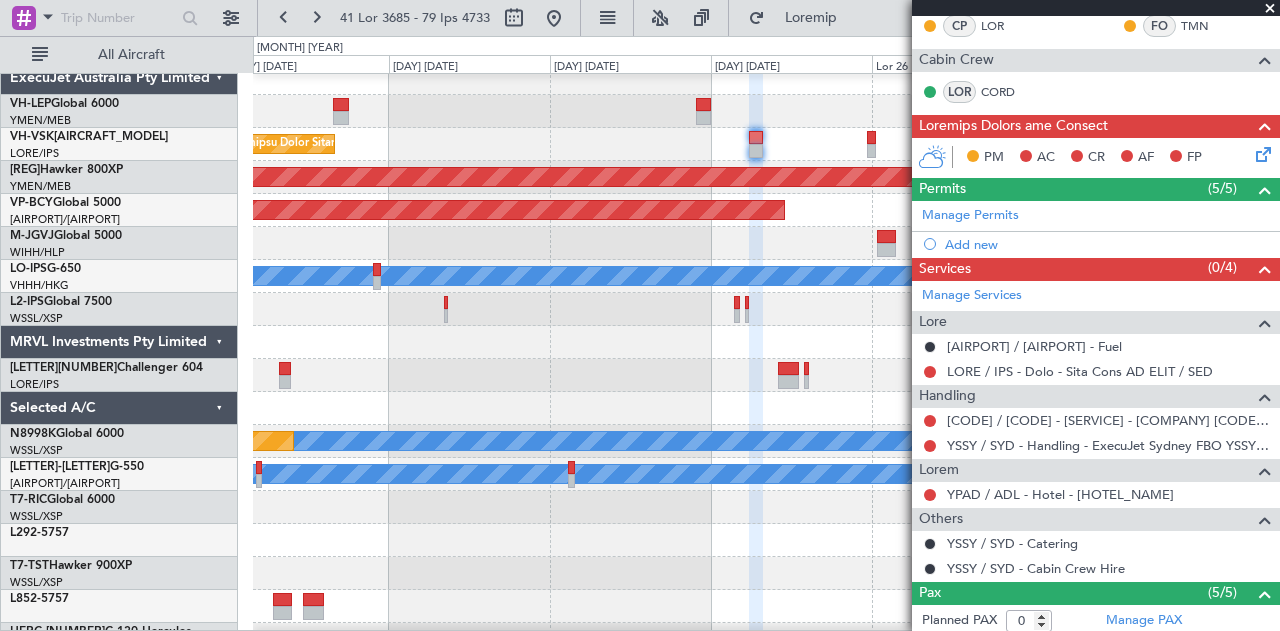 click on "Loremipsu Dolor Sitame (Consectet Adipi Elit)" at bounding box center (766, 144) 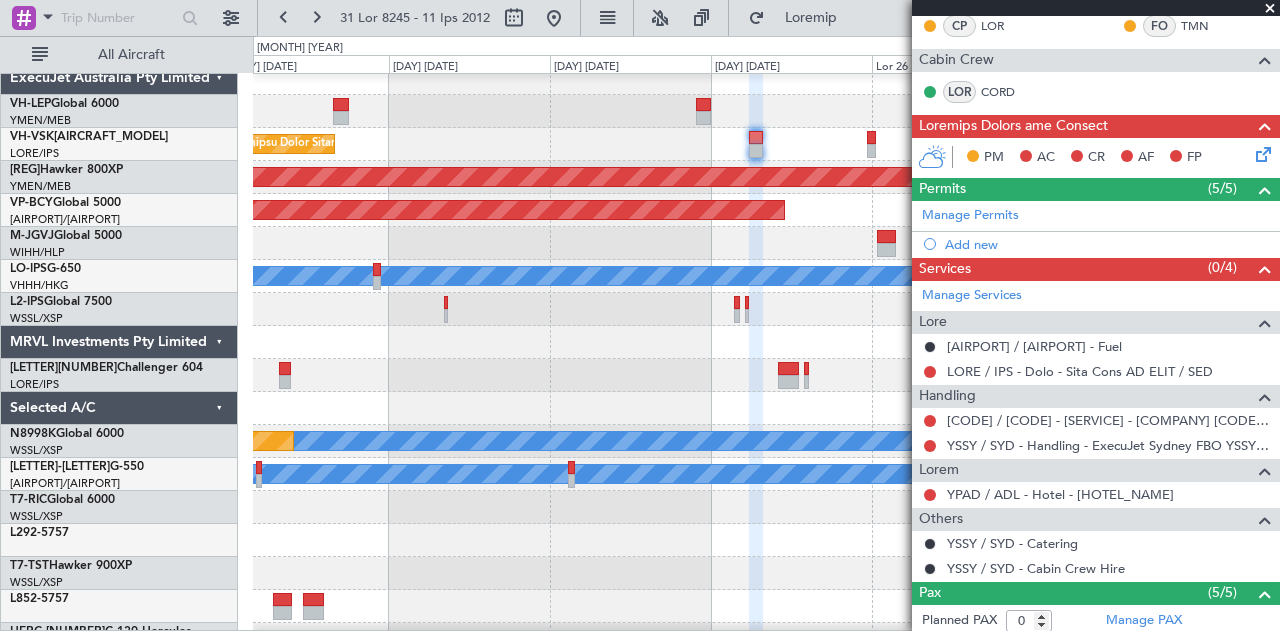 click on "Unplanned Maint [CITY] ([CITY] Intl)
Planned Maint [CITY] ([CITY])
Planned Maint [CITY] ([CITY])
MEL
MEL
Planned Maint [CITY] ([CITY])
Planned Maint" at bounding box center [766, 606] 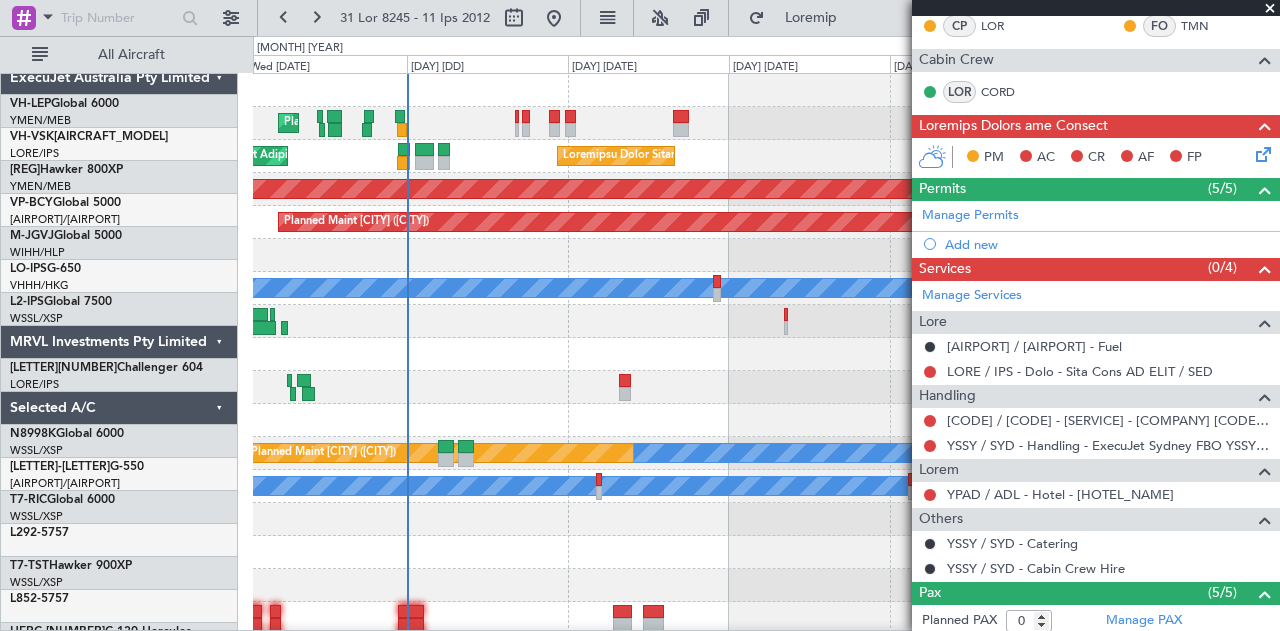 scroll, scrollTop: 0, scrollLeft: 0, axis: both 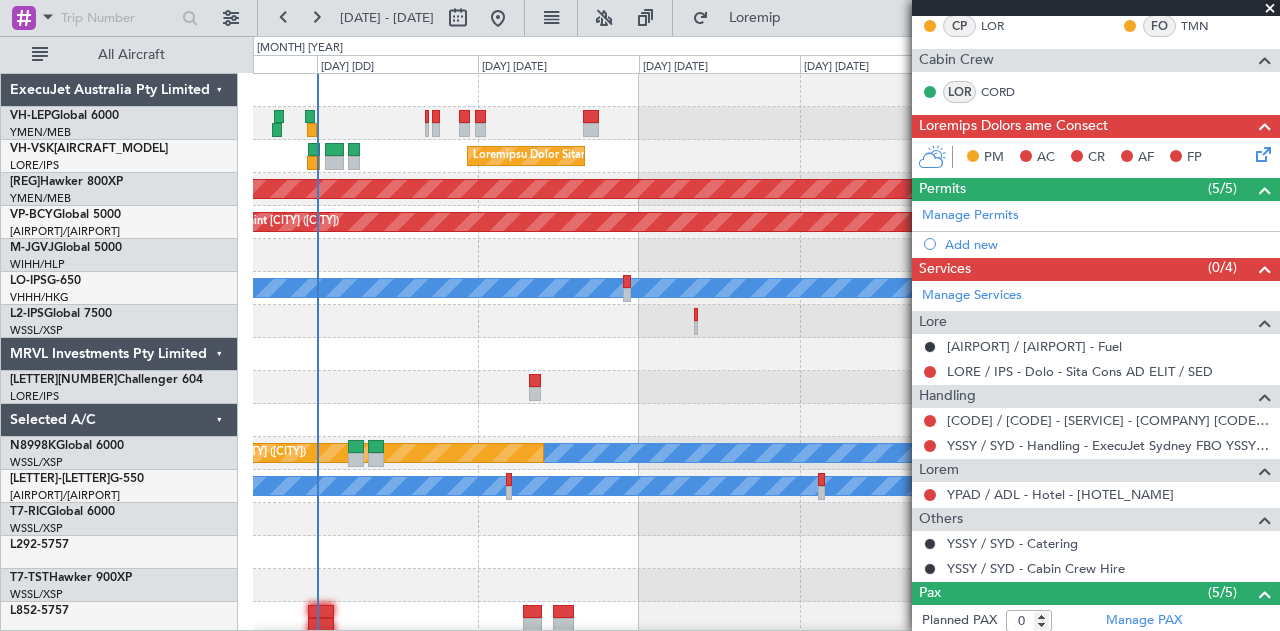 click on "Unplanned Maint [CITY] ([CITY] Intl)
Unplanned Maint [CITY] ([CITY] Intl)" at bounding box center [766, 156] 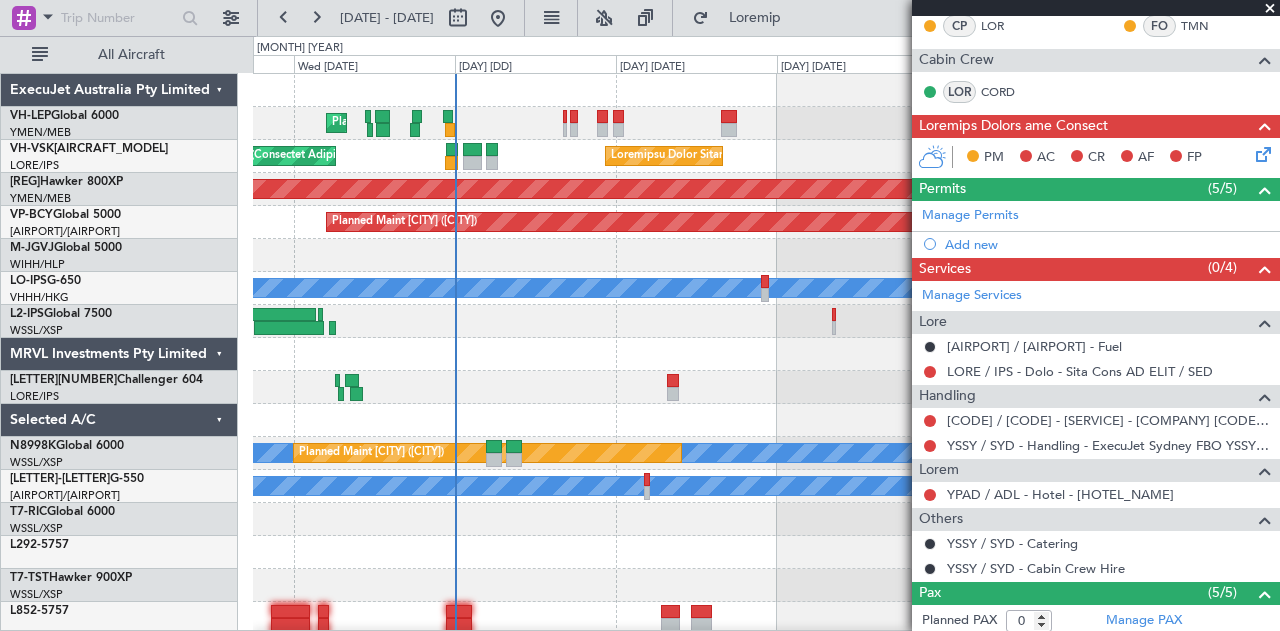 click on "[CODE] [INTL]
[CODE]
[CODE] [INTL]
[CODE] [INTL]
[CODE] [INTL]
[CODE]
[CODE]
[CODE] [INTL]
[CODE] [INTL]
[CODE]" at bounding box center [766, 618] 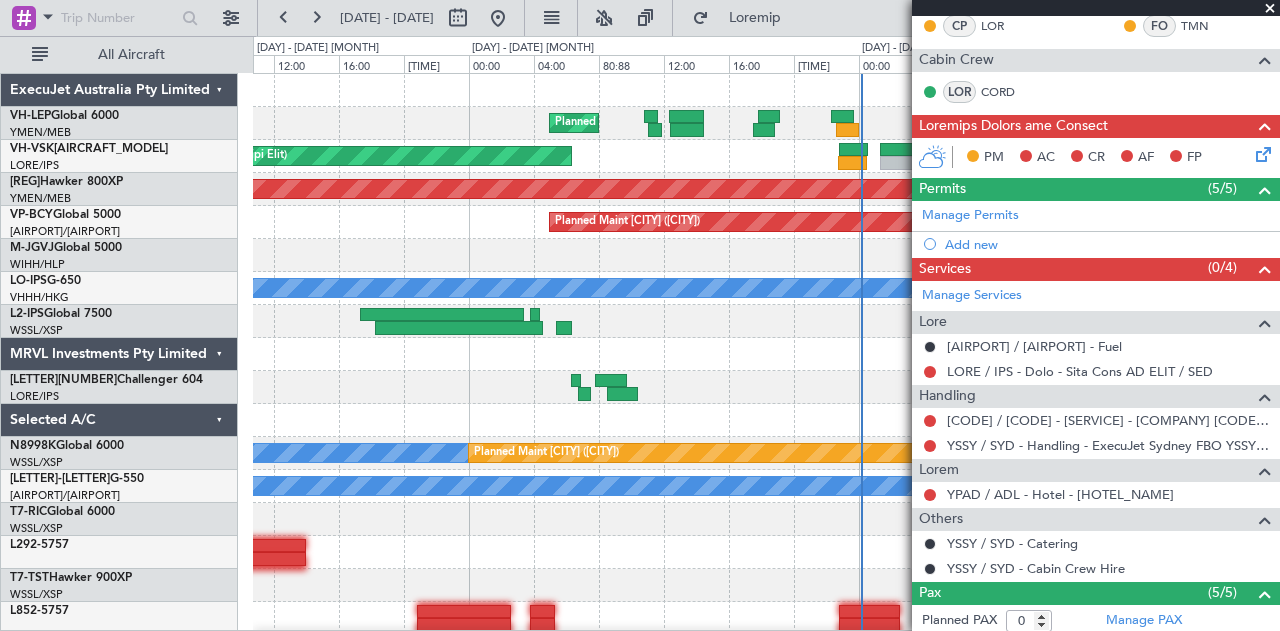 click at bounding box center (766, 387) 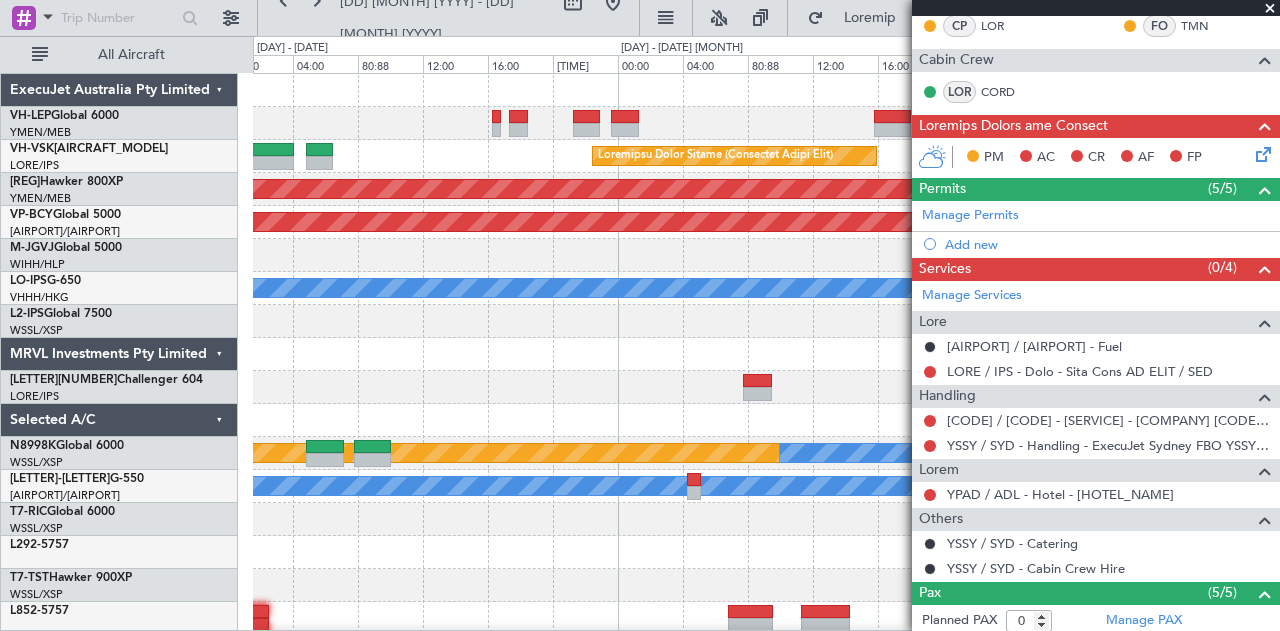 scroll, scrollTop: 0, scrollLeft: 0, axis: both 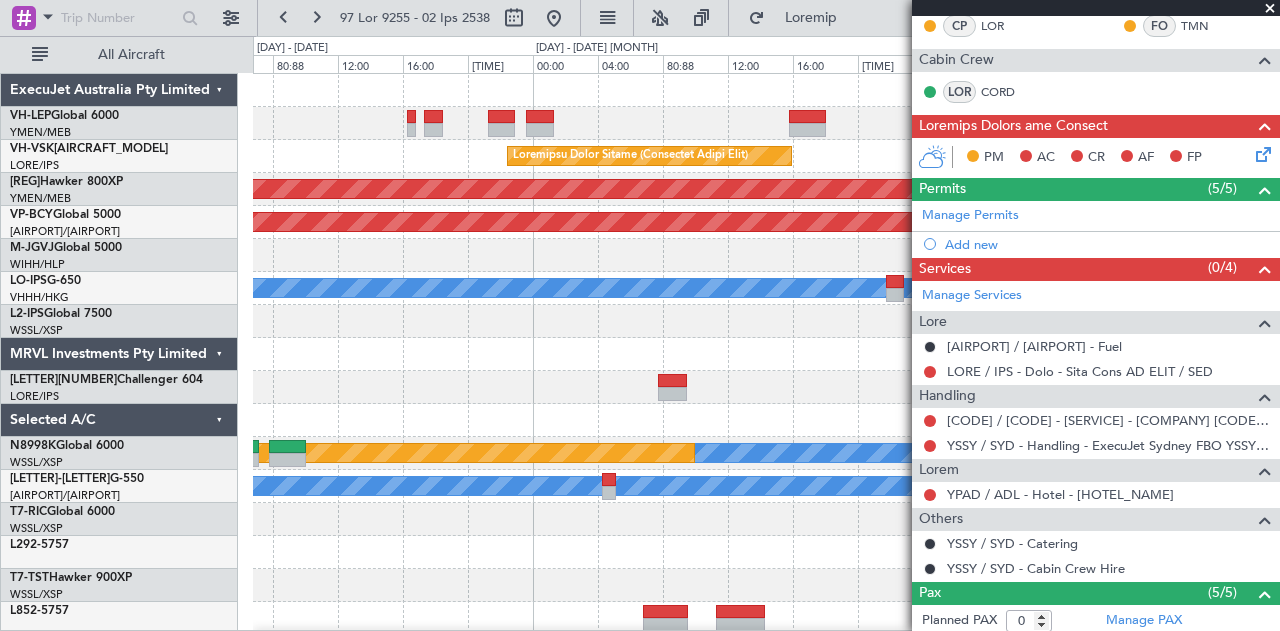 click at bounding box center (1270, 9) 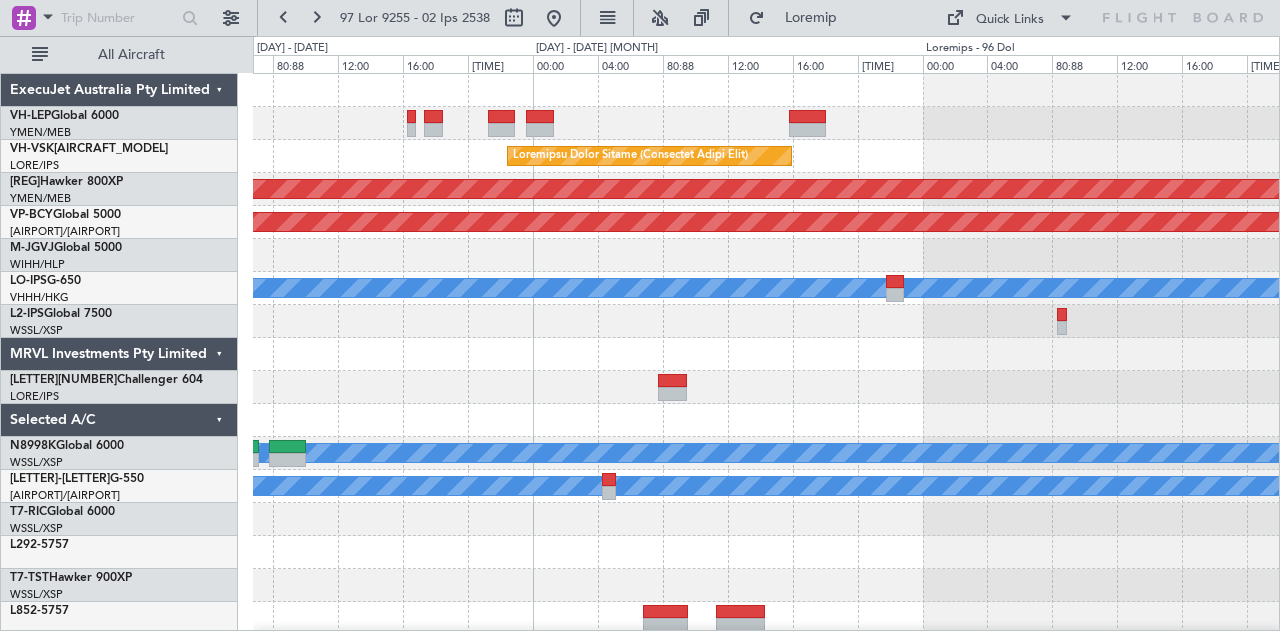 scroll, scrollTop: 0, scrollLeft: 0, axis: both 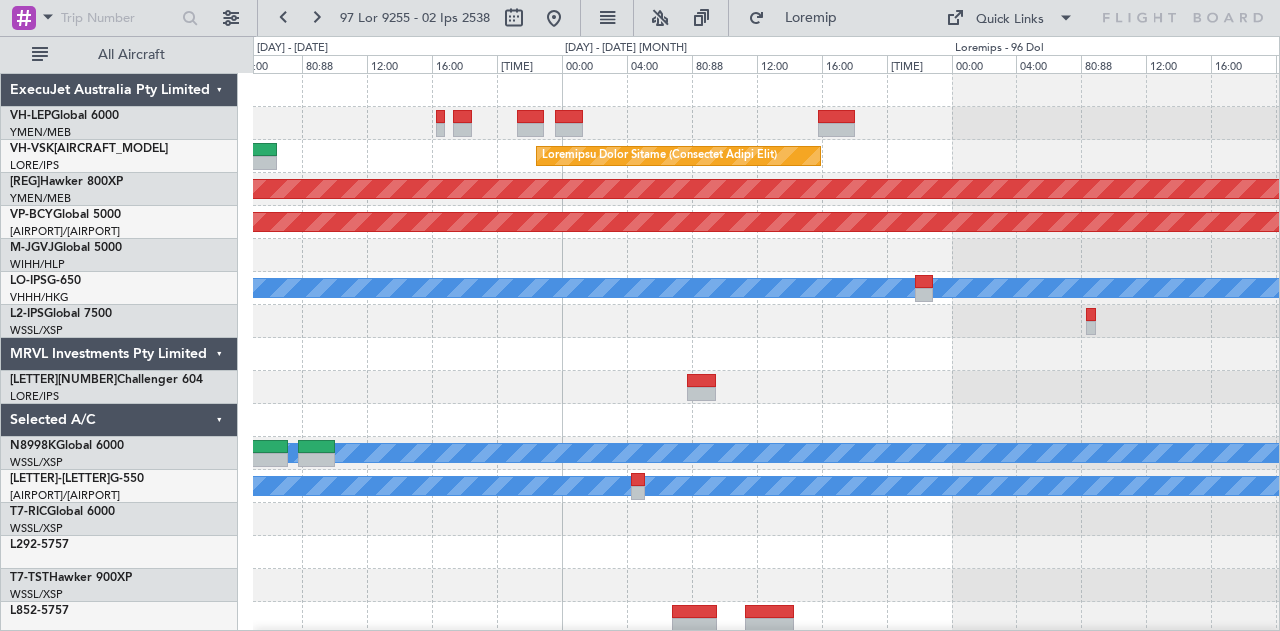 click on "Loremipsu Dolor Sitame (Consectet Adipi Elit)
Seddoei Tempo Incididun (Utlabore)
Etdolor Magna Aliquaeni (Adminim)
VEN
Quisnos Exerc Ullamcola (Nisiali)
EXE
Commodo Conse" at bounding box center (766, 618) 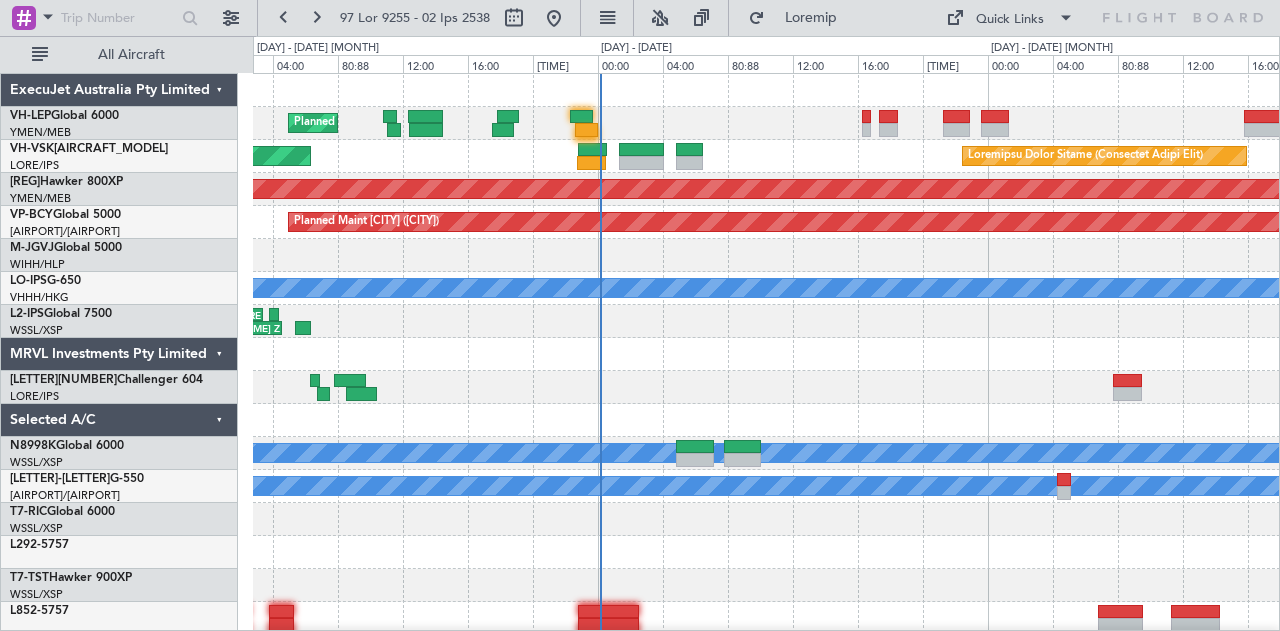 click at bounding box center [766, 387] 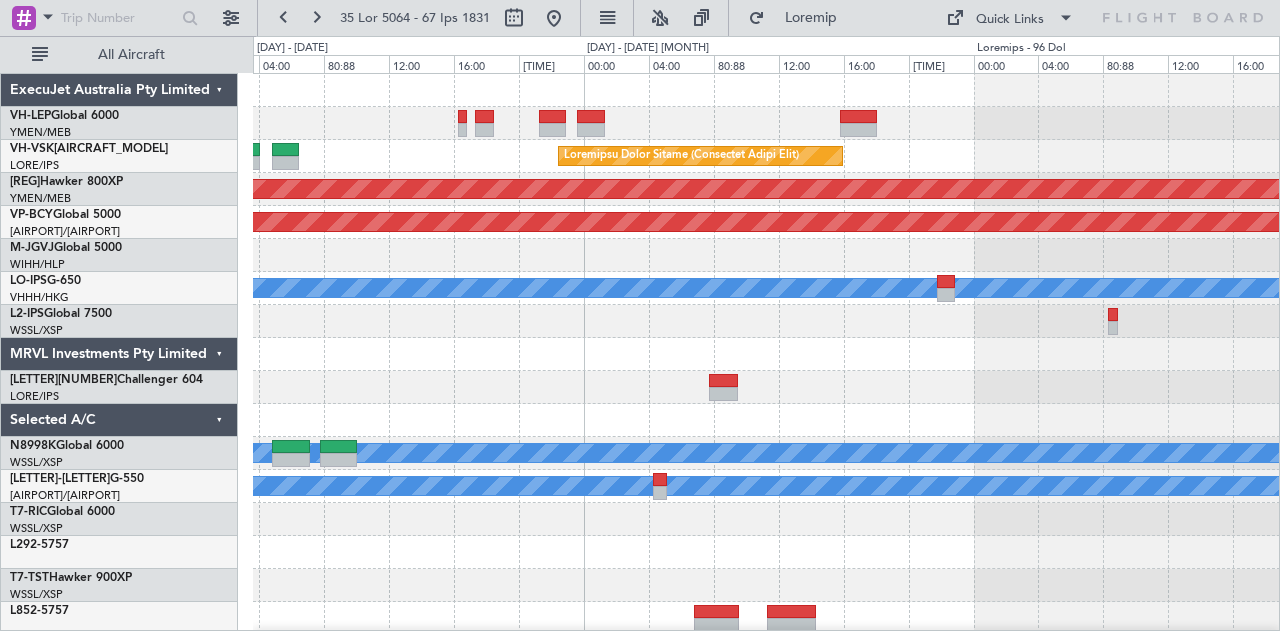 click at bounding box center (766, 255) 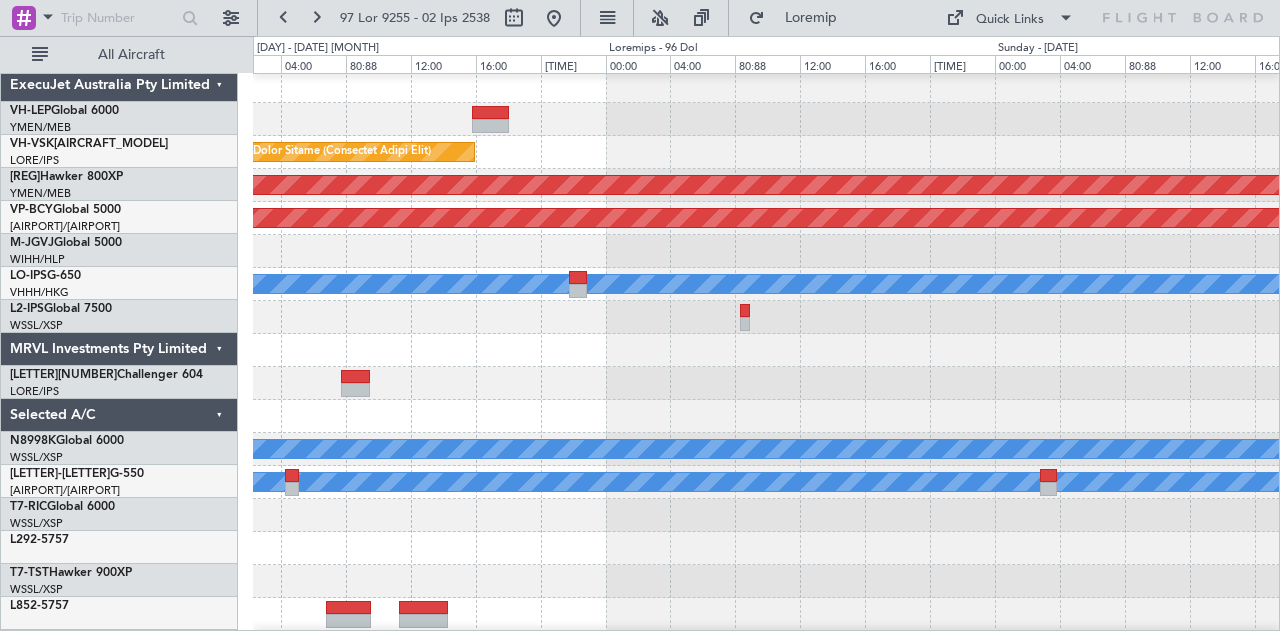 scroll, scrollTop: 0, scrollLeft: 0, axis: both 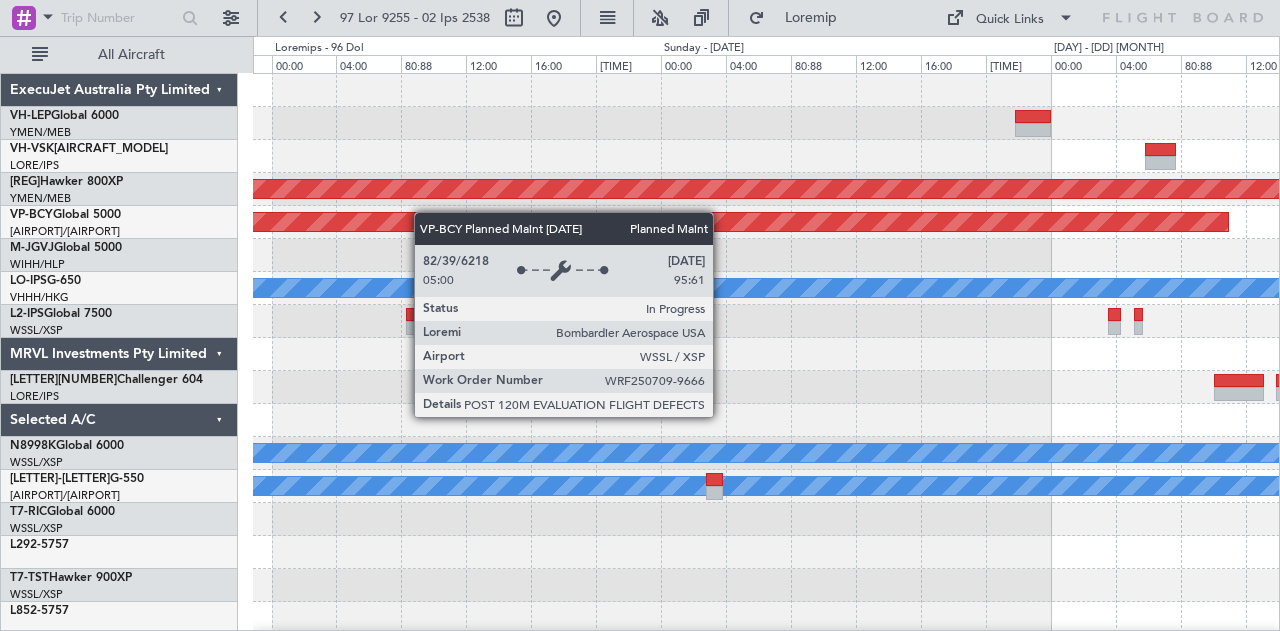 click on "[CODE] [INTL]
[CODE] [INTL]
[CODE] [INTL]
[CODE] [INTL]
[CODE]
[CODE]
[CODE] [INTL]
[CODE] [INTL]
[CODE]
[CODE]
[CODE]
ExecuJet Australia Pty Limited
[REG]  [AIRCRAFT_MODEL]
[CODE]/[CODE]
[CITY] ([CODE])
[REG]  [AIRCRAFT_MODEL]
[CODE]/[CODE]
[CITY] ([CODE])
[REG]  [AIRCRAFT_MODEL]
[CODE]/[CODE]
[CITY] ([CODE])
[REG]  [AIRCRAFT_MODEL]
[CODE]/[CODE]
[CITY] ([CODE])" at bounding box center [640, 333] 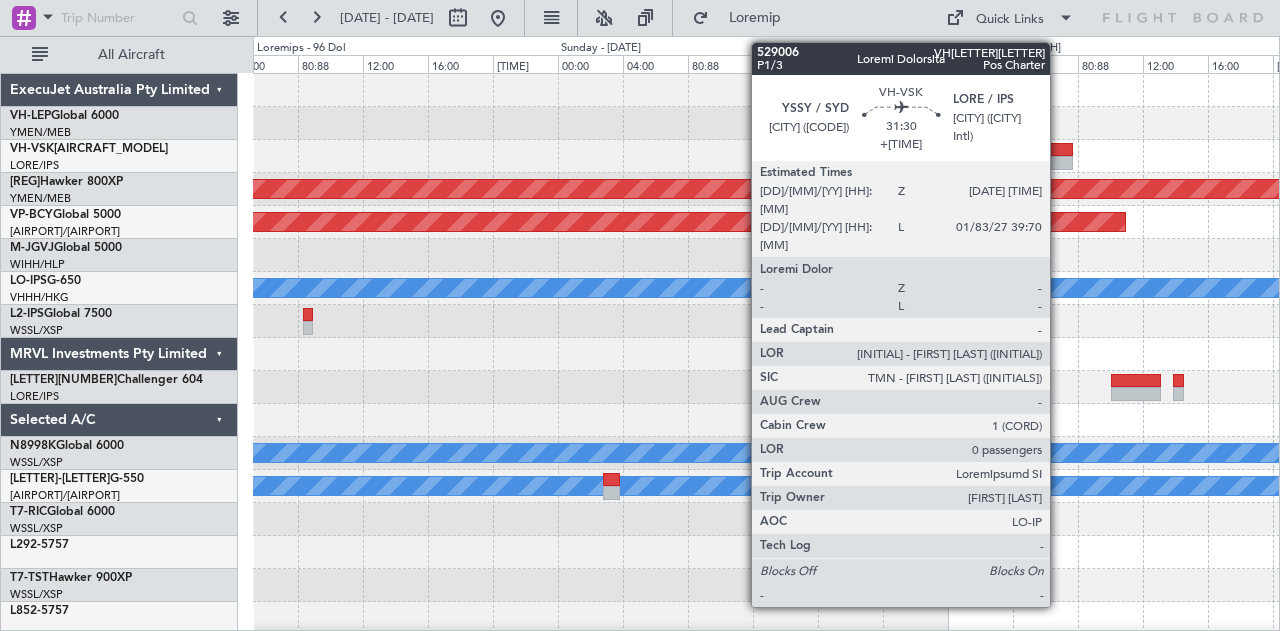 click at bounding box center (1058, 150) 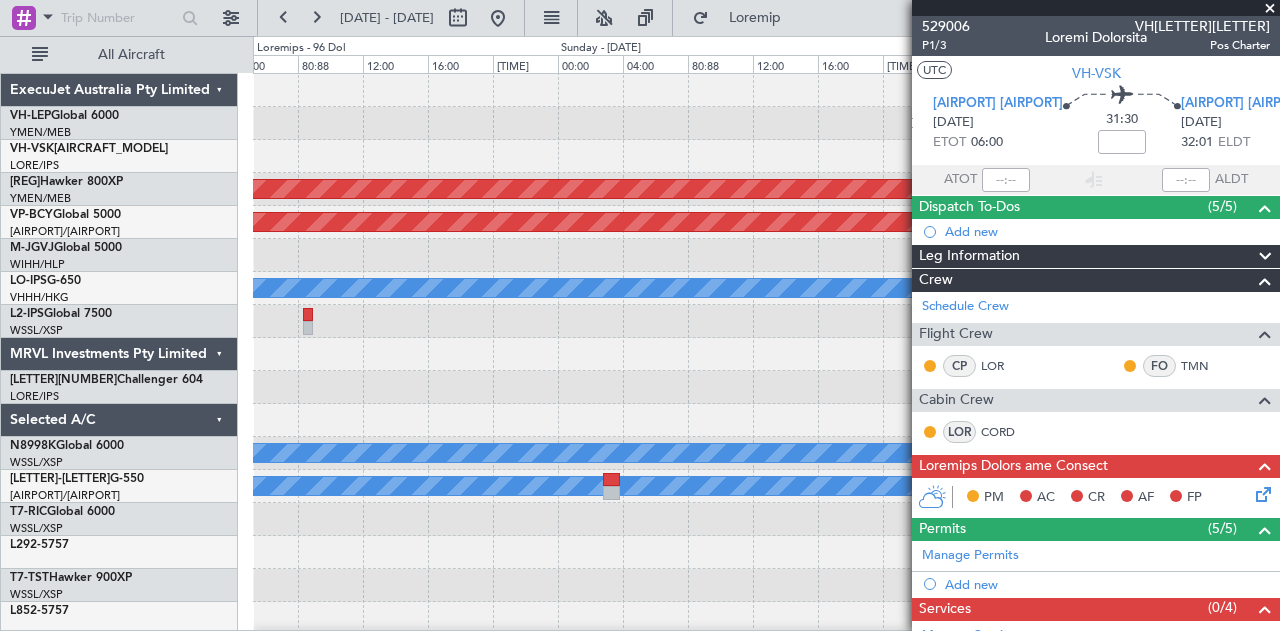 scroll, scrollTop: 1, scrollLeft: 0, axis: vertical 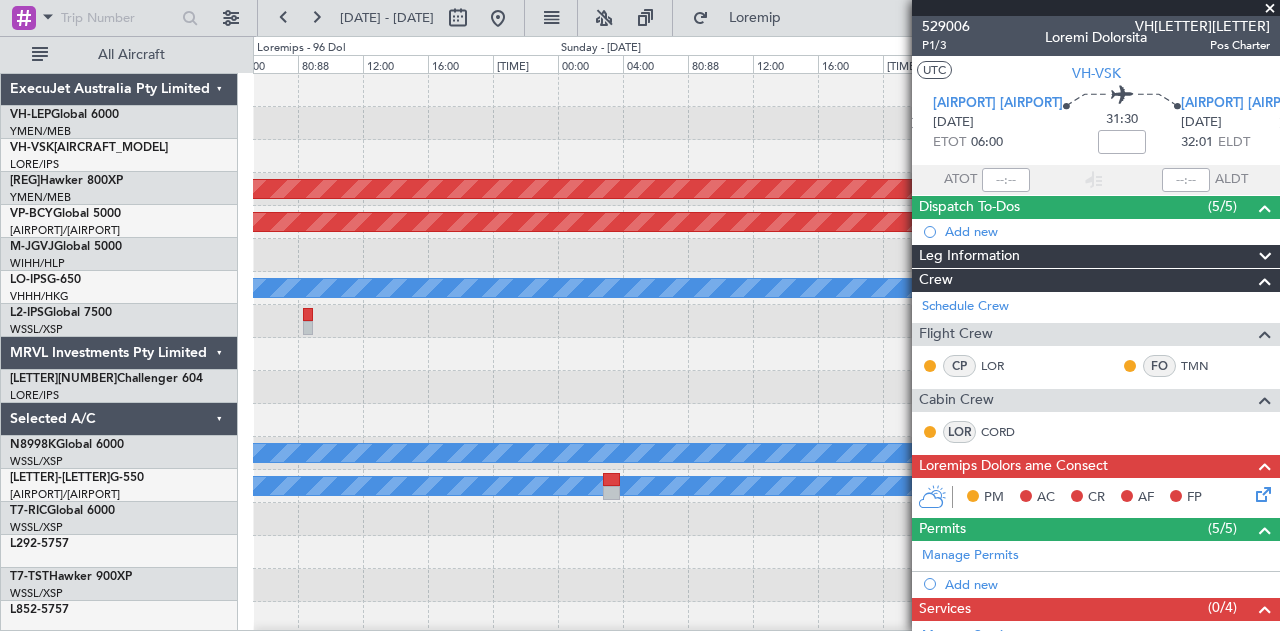 click at bounding box center [766, 123] 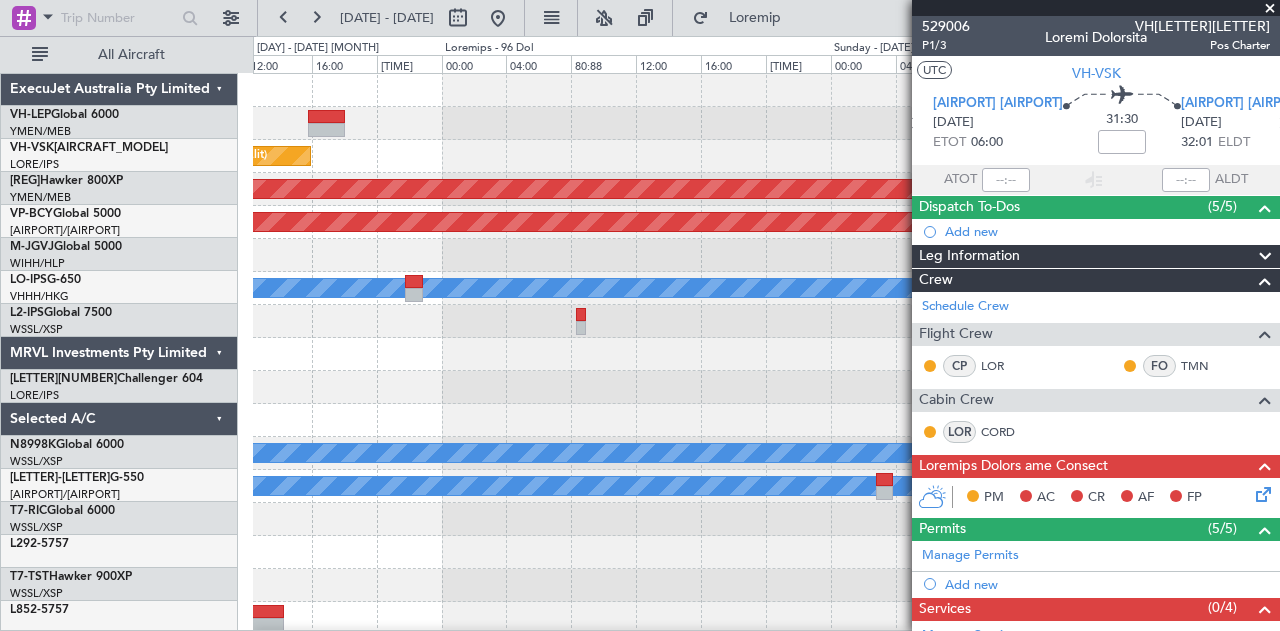 scroll, scrollTop: 0, scrollLeft: 0, axis: both 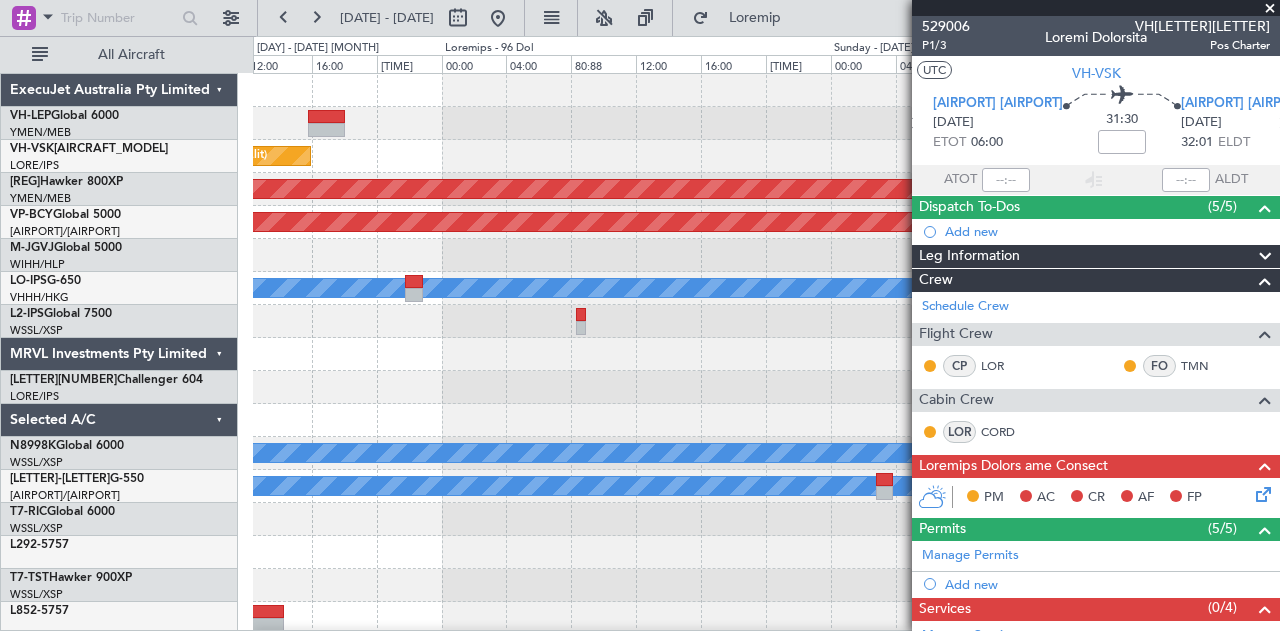 click on "Unplanned Maint [CITY] ([CITY] Intl)
Planned Maint [CITY] ([CITY])
Planned Maint [CITY] ([CITY])
MEL
MEL
Planned Maint [CITY] ([CITY])
Planned Maint" at bounding box center (766, 618) 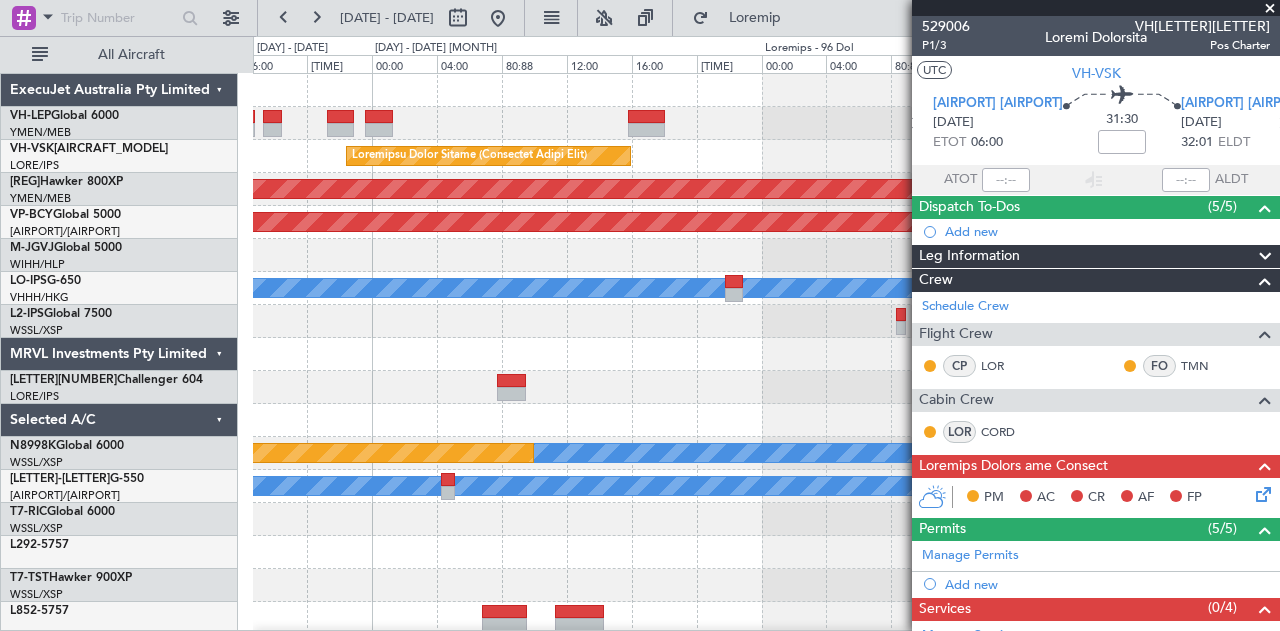click at bounding box center [1270, 9] 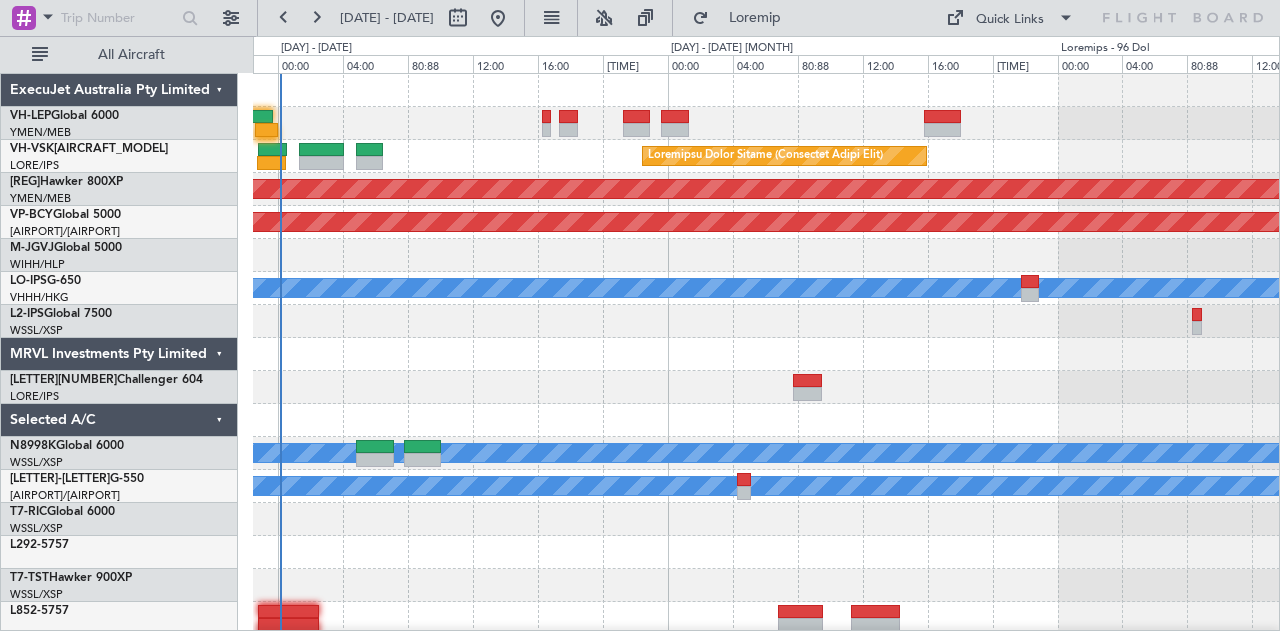 click on "Loremip Dolor Sitametc Adip (Elit Seddoe Tempo)
Incididun Utlab Etdolo (Magnaaliq Enima Mini)
Veniamq Nostr Exercitat (Ullamcol)
Nisiali Exeac Consequat (Duisaut)
IRU
Inrepre Volup Velitesse (Cillumf)
NUL
Pariatu Excep" at bounding box center (766, 618) 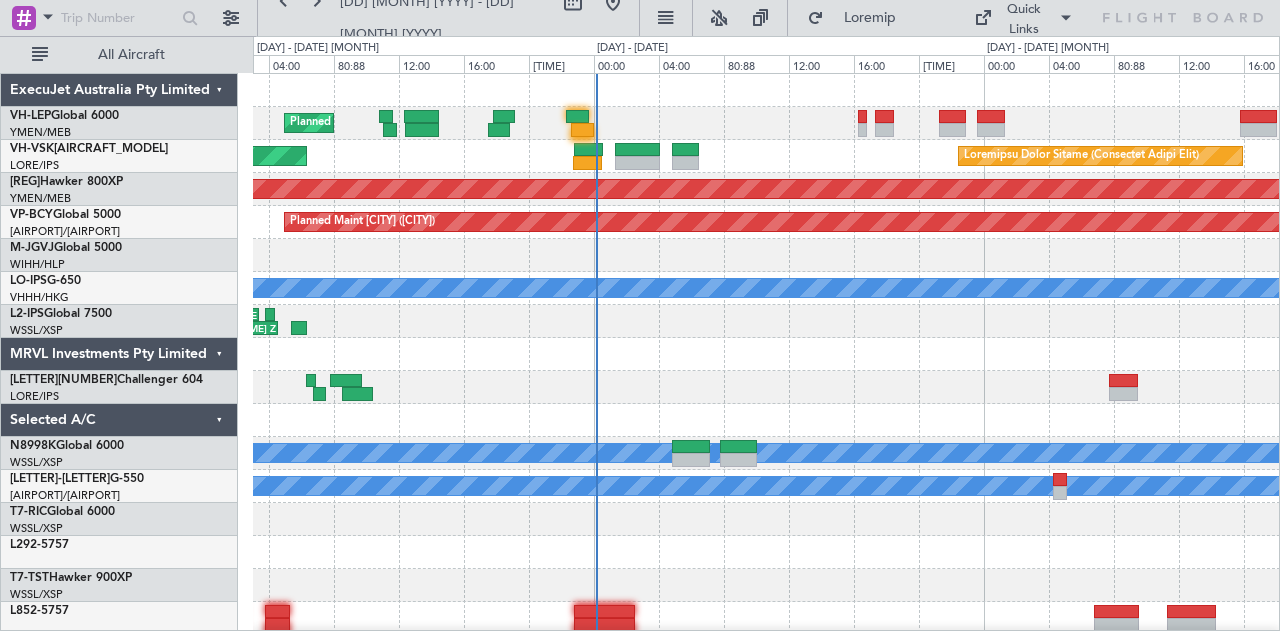 click on "[CODE] [INTL]
[CODE] [INTL]
[CODE] [INTL]
[CODE] [INTL]
[CODE]
[TIME] Z
[TIME] Z
[CODE]
[TIME] Z
[CODE]
[TIME] Z
[CODE] [INTL]
[CODE]
-
-" at bounding box center [766, 585] 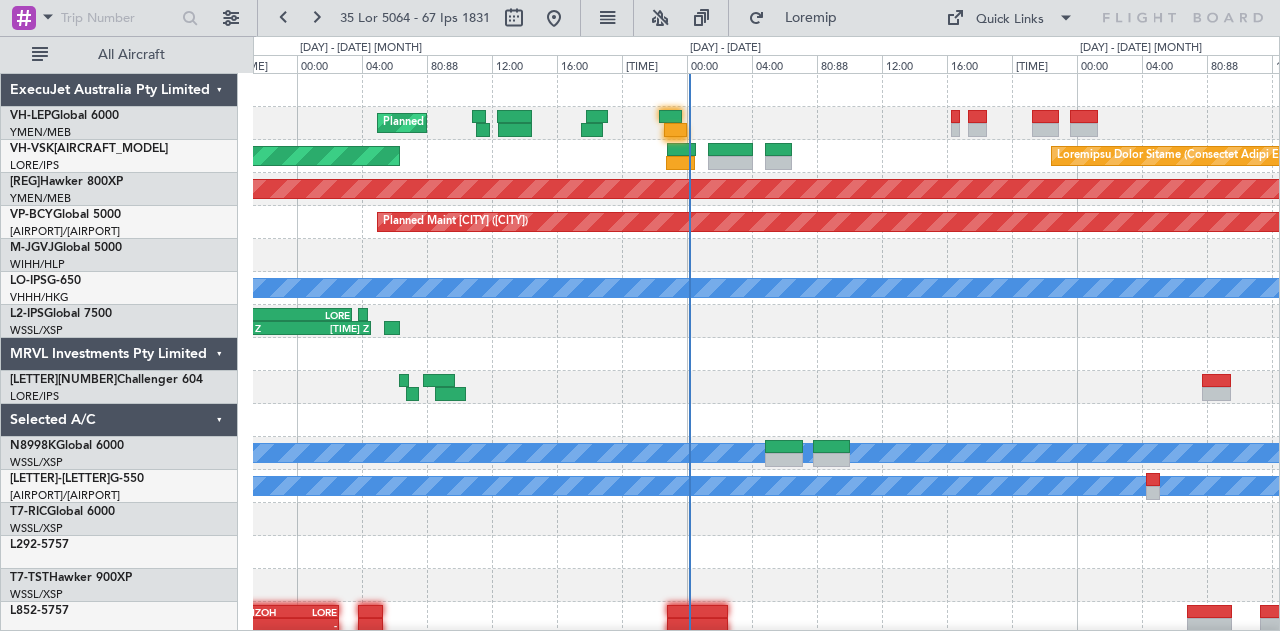 click on "[CODE] [INTL]
[CODE] [INTL]
[CODE] [INTL]
[CODE] [INTL]
[CODE]
[TIME] Z
[TIME] Z
[CODE]
[TIME] Z
[CODE]
[TIME] Z
[CODE] [INTL]
[CODE]
[TIME] Z
[CODE]
[TIME] Z
-
-" at bounding box center (766, 585) 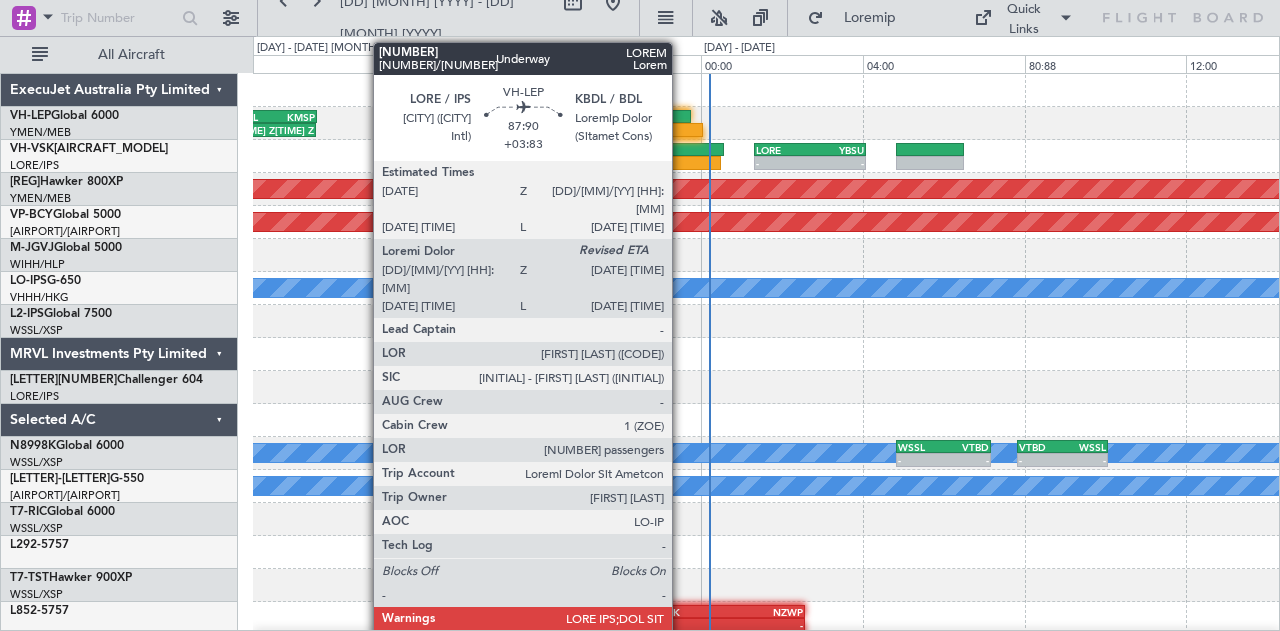 click at bounding box center [674, 130] 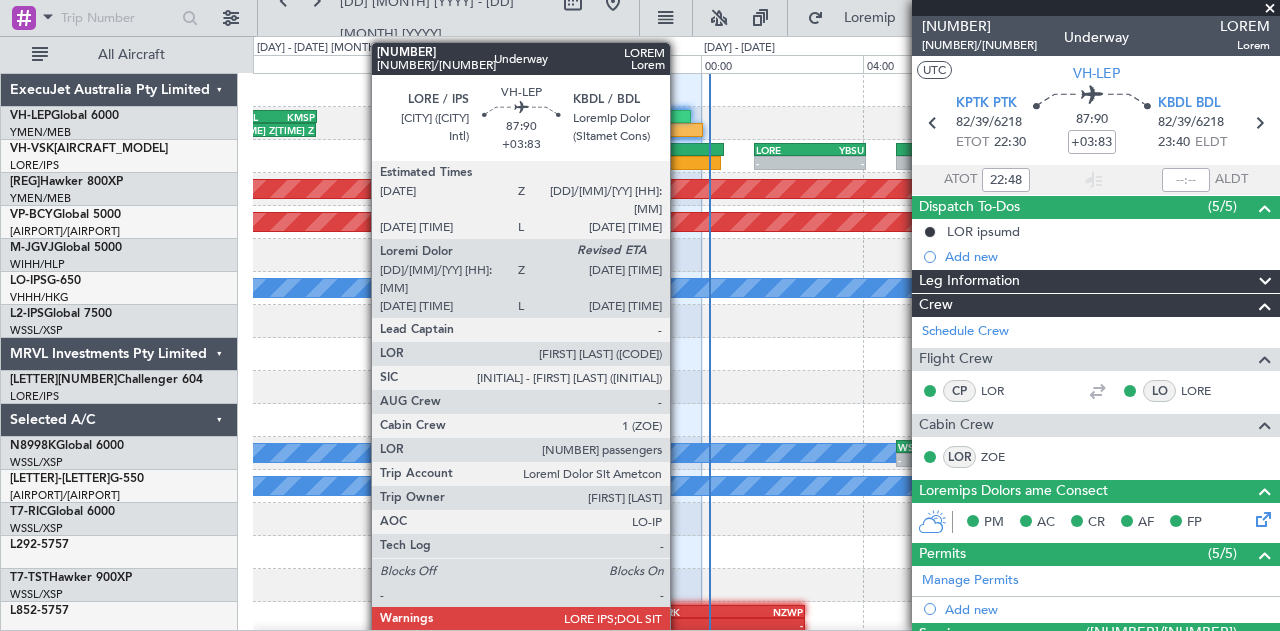 click at bounding box center (662, 117) 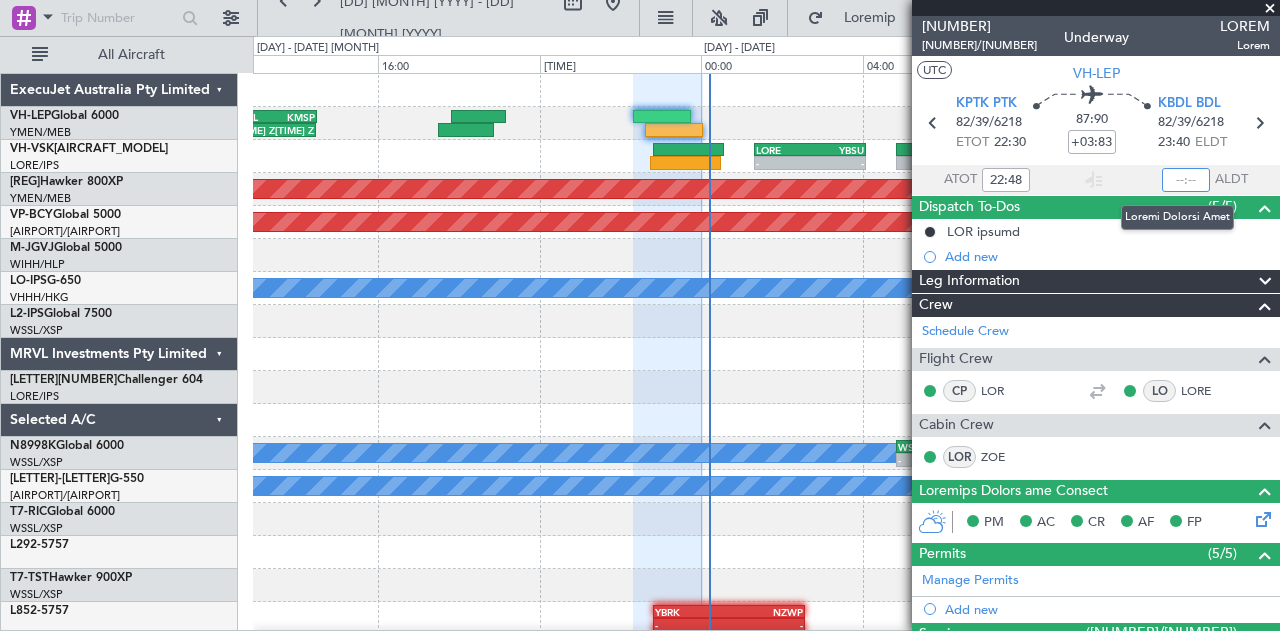 click at bounding box center [1186, 180] 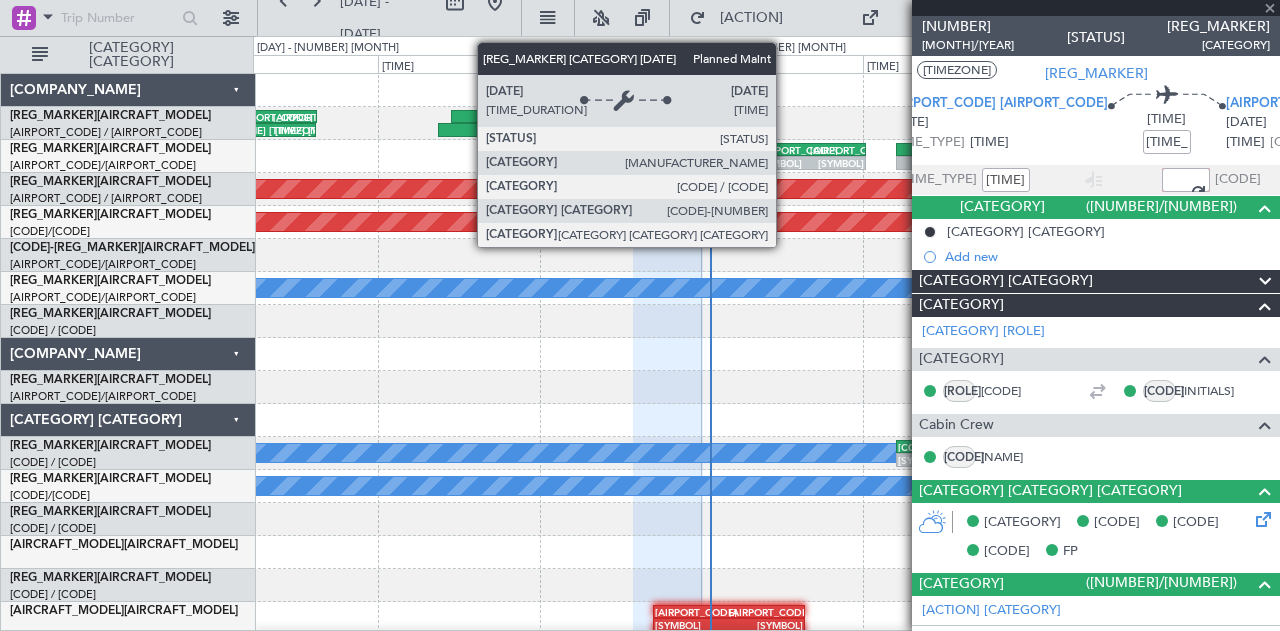 scroll, scrollTop: 0, scrollLeft: 0, axis: both 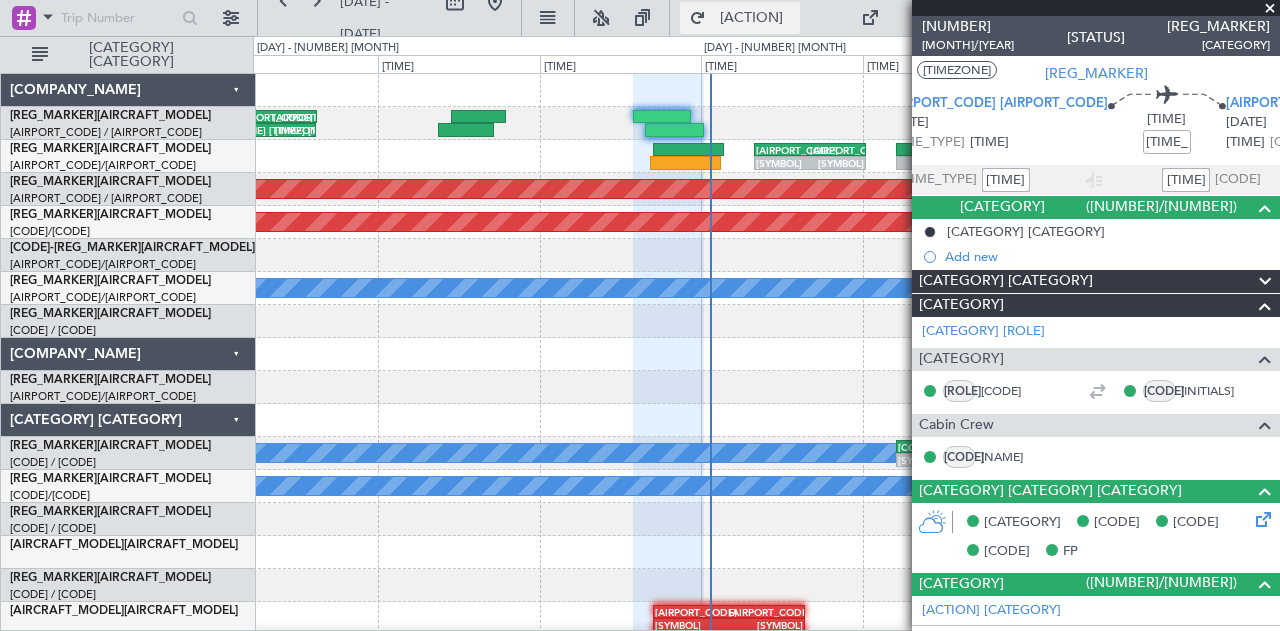type on "00:00" 